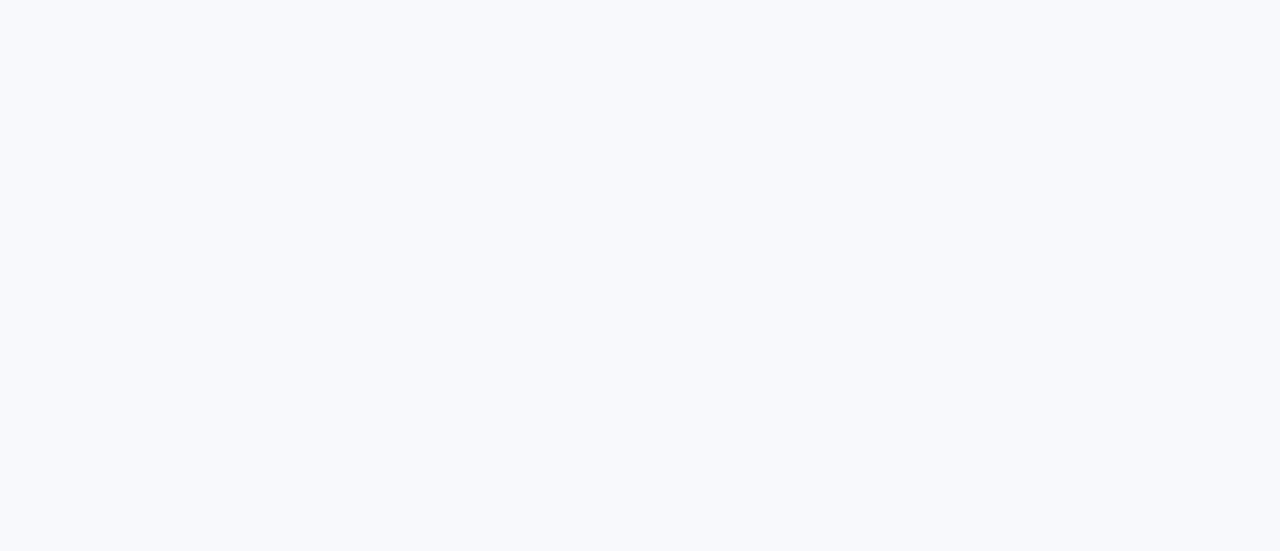 scroll, scrollTop: 0, scrollLeft: 0, axis: both 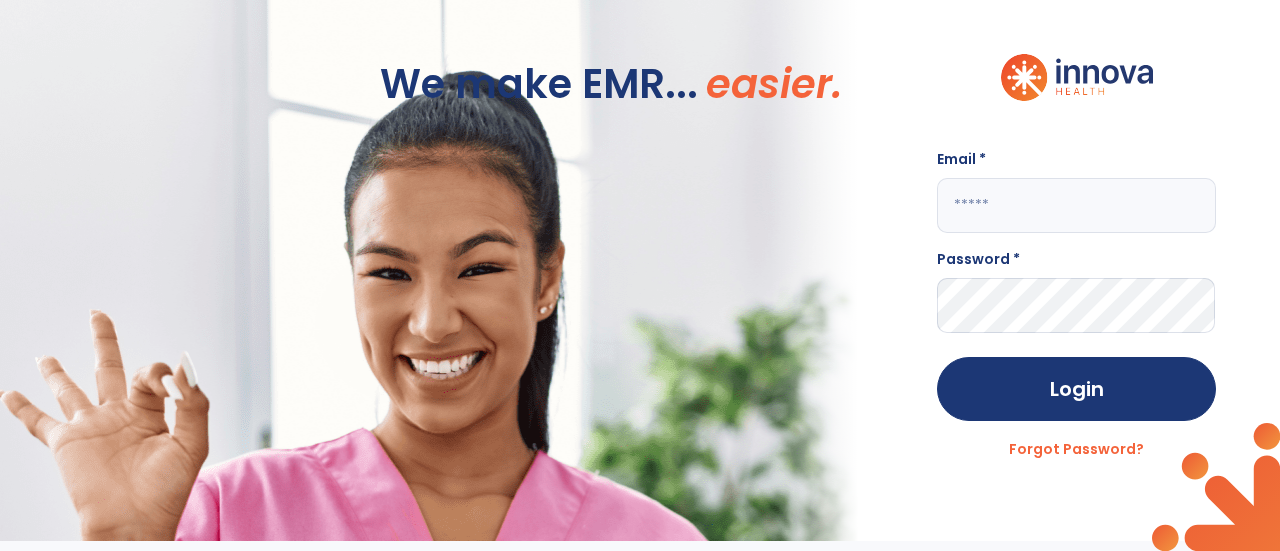 click 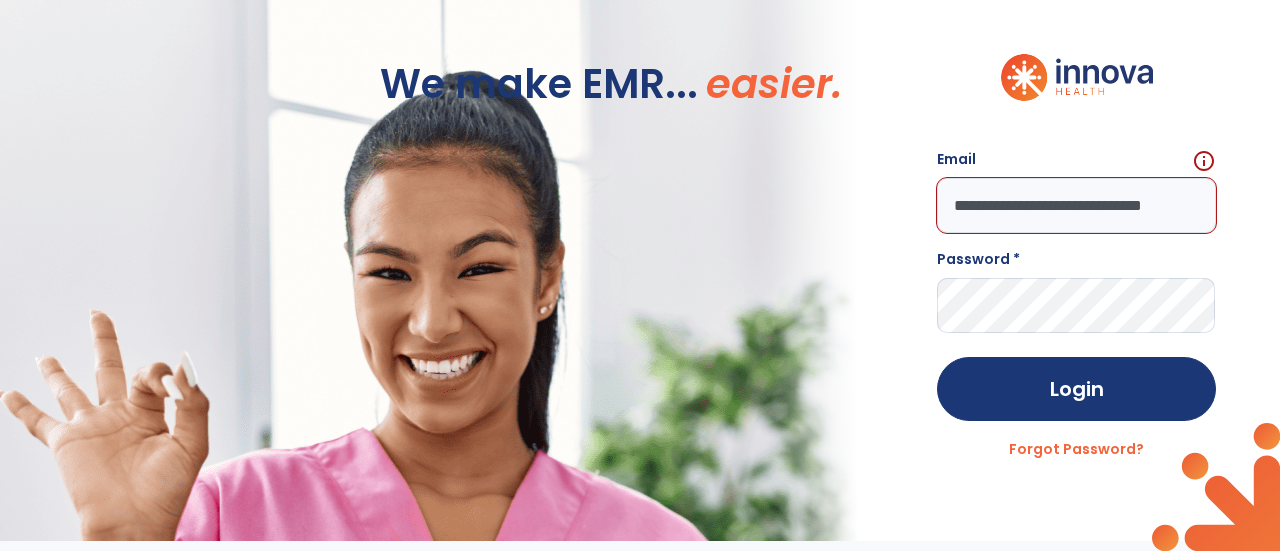 scroll, scrollTop: 0, scrollLeft: 8, axis: horizontal 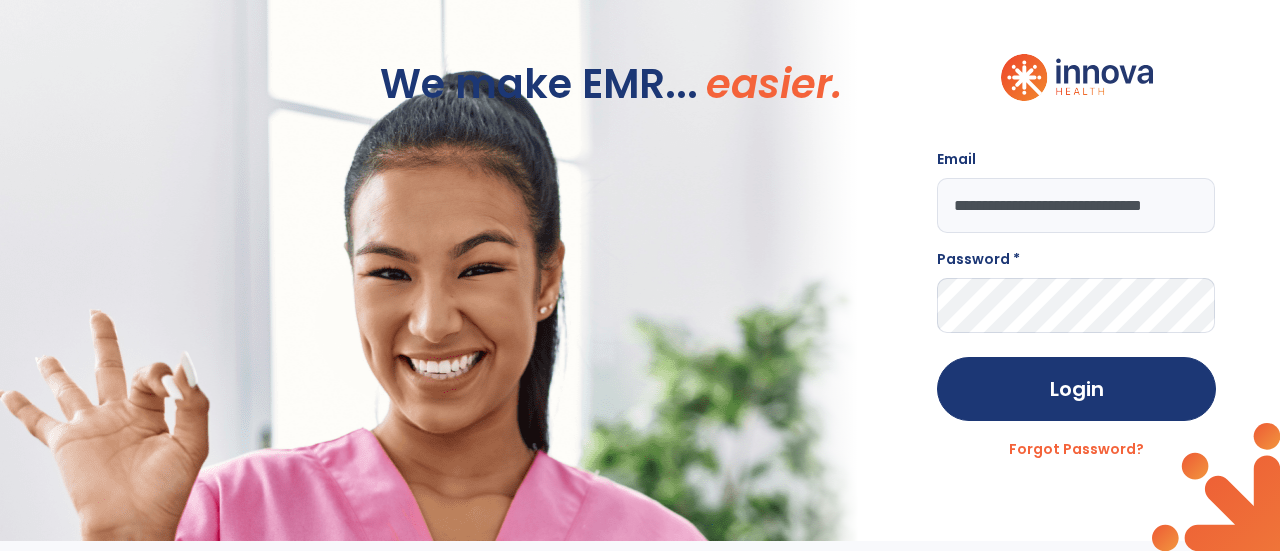 type on "**********" 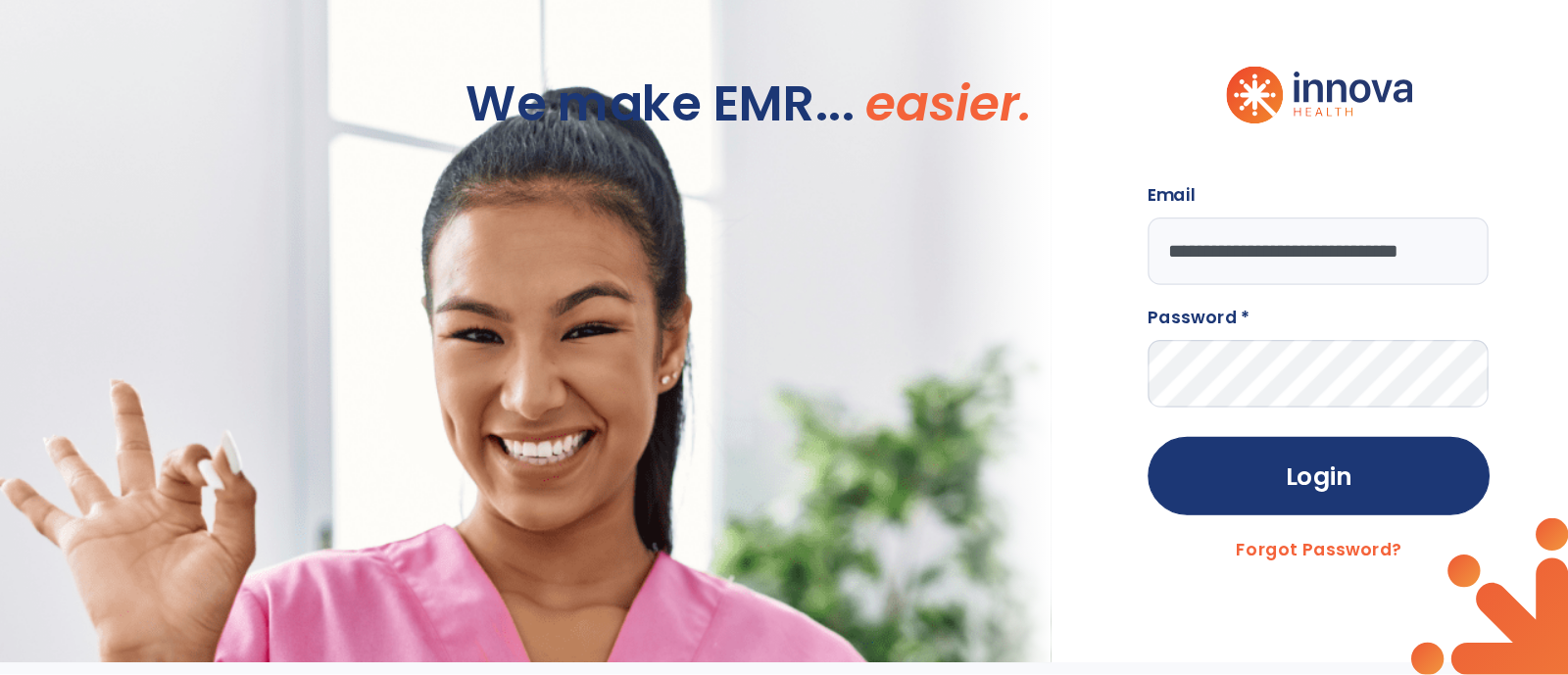 scroll, scrollTop: 0, scrollLeft: 0, axis: both 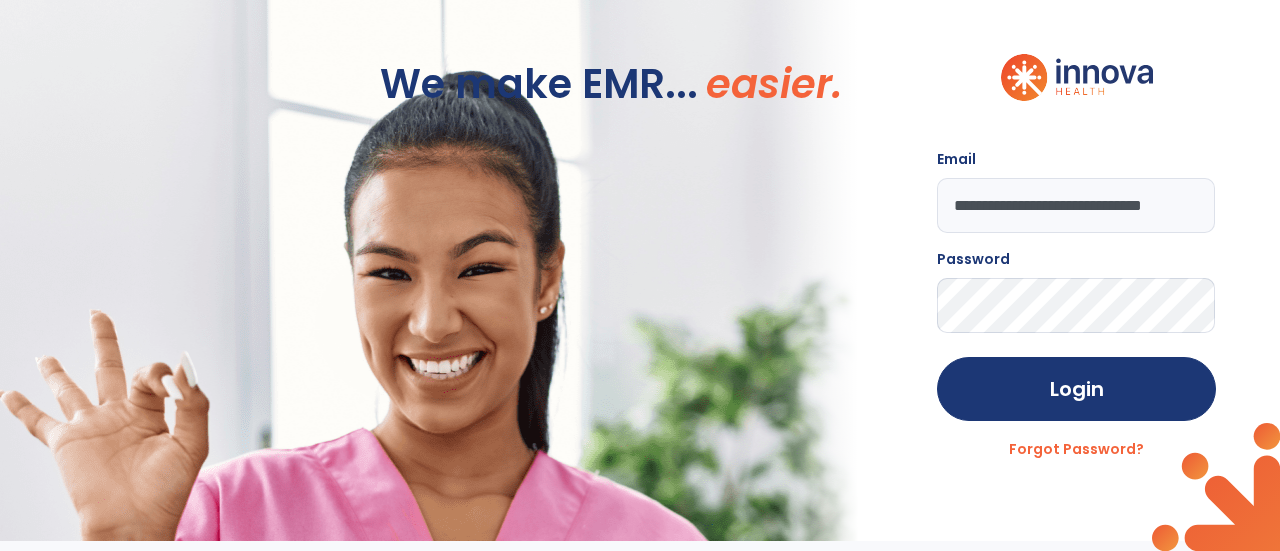 click on "Login" 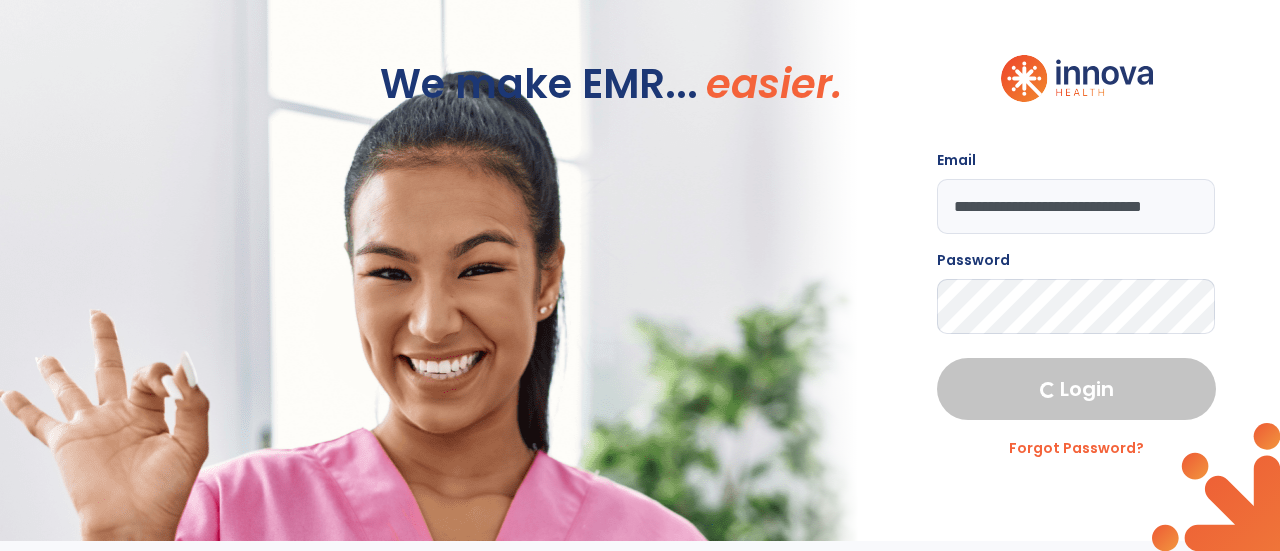select on "****" 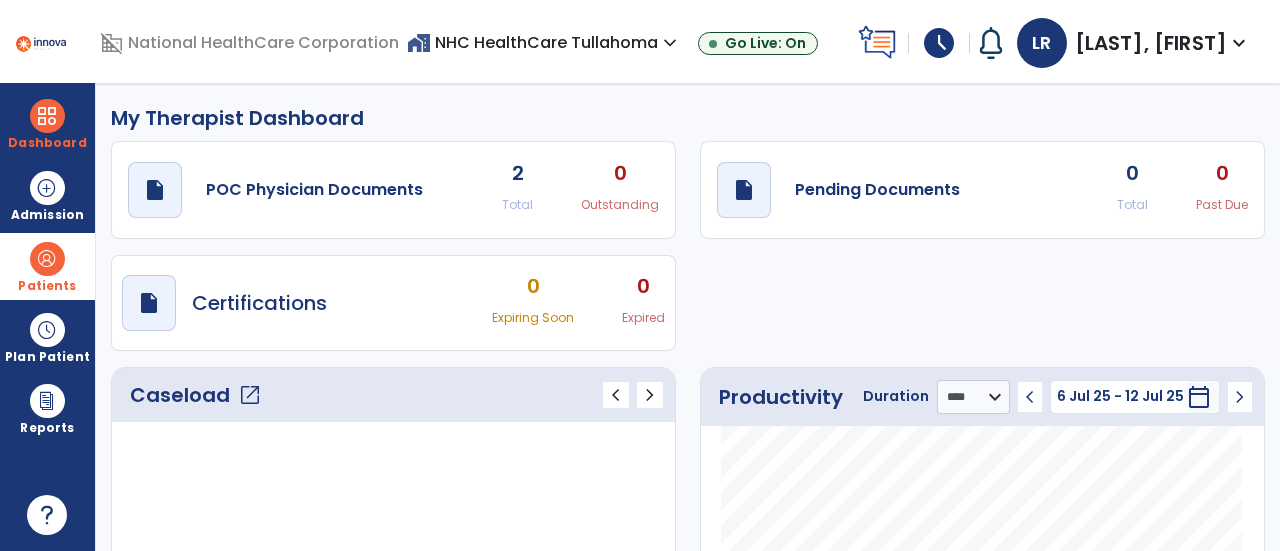 click on "Patients" at bounding box center [47, 266] 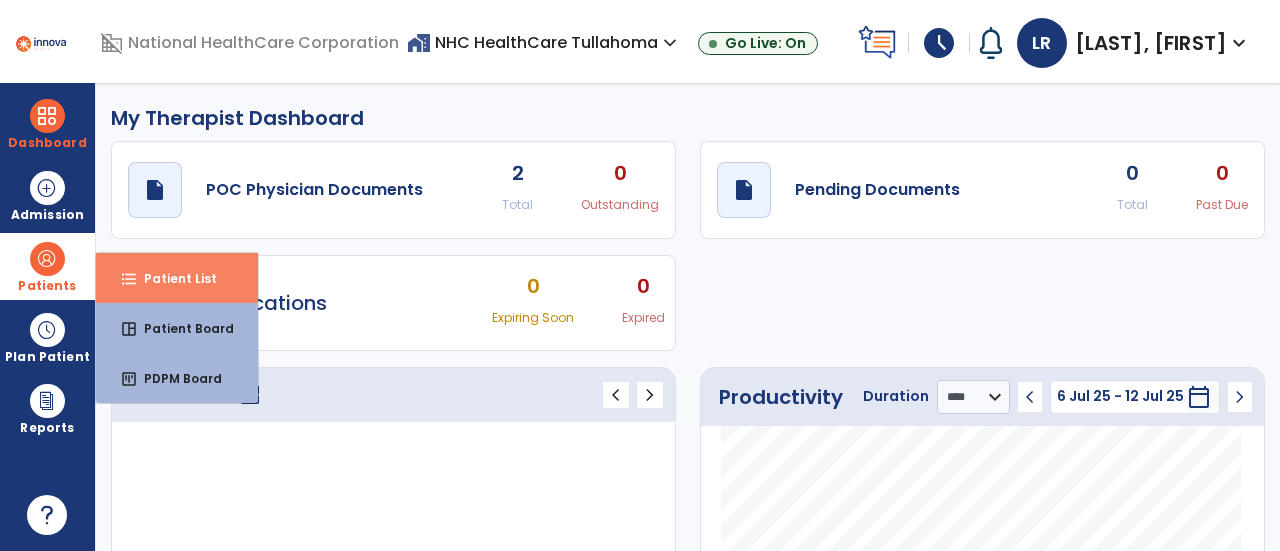 click on "Patient List" at bounding box center (172, 278) 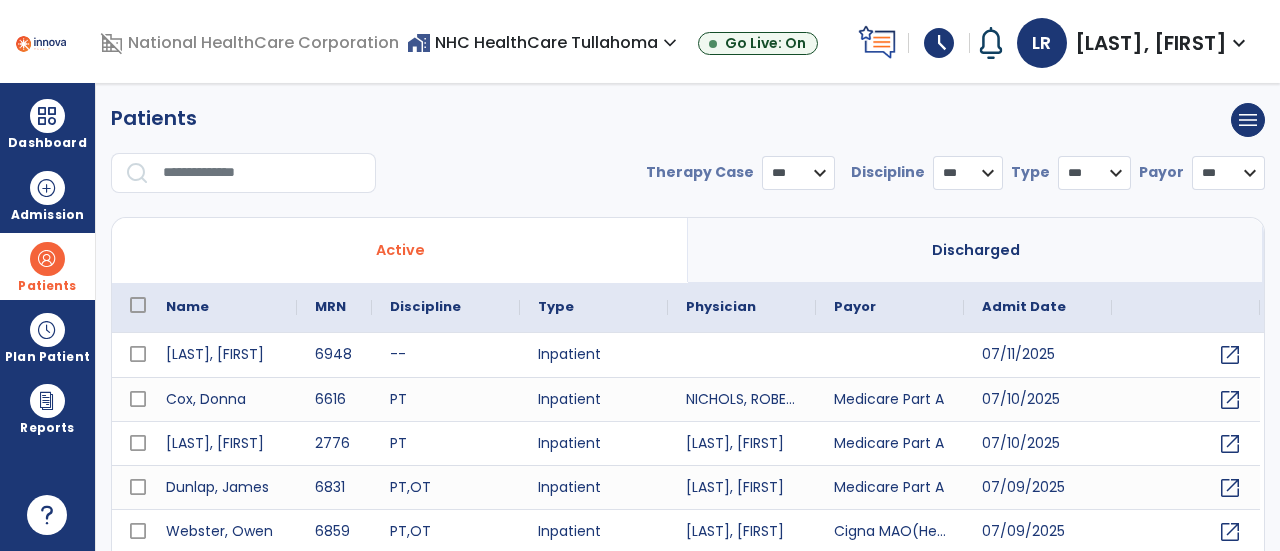select on "***" 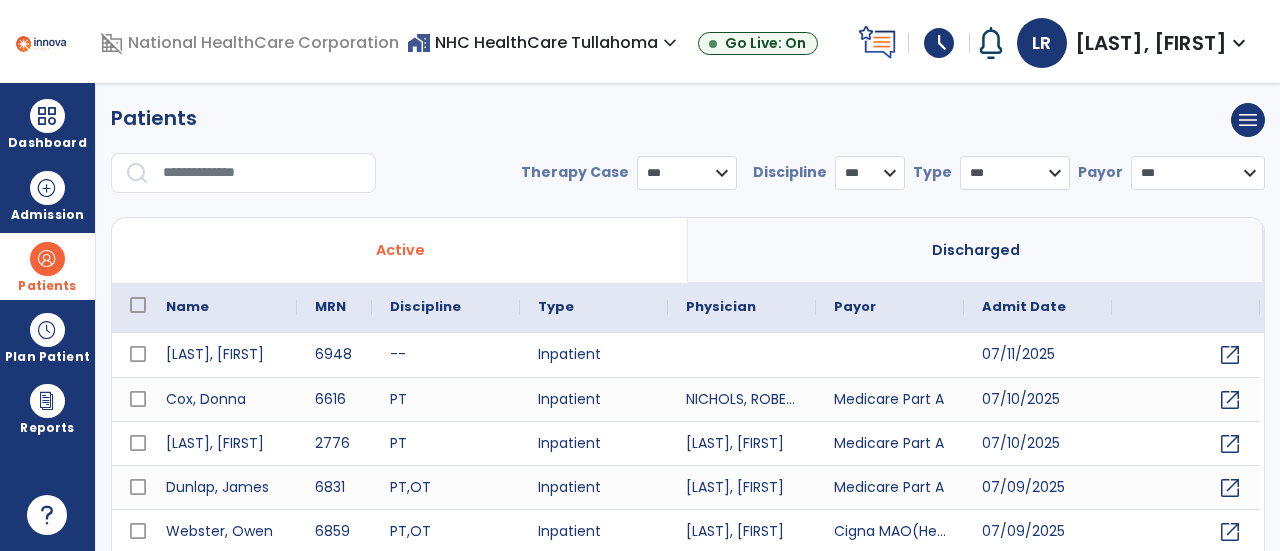 click at bounding box center [262, 173] 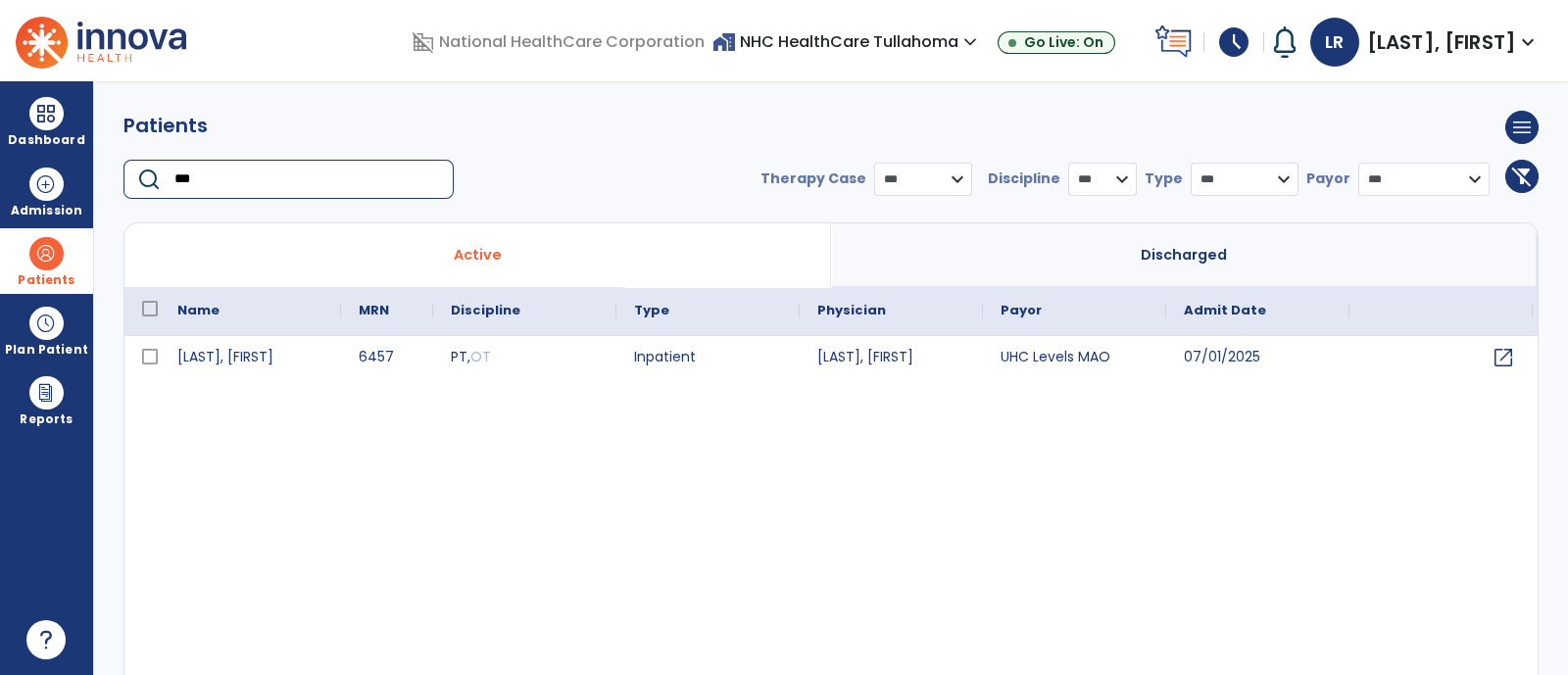 type on "***" 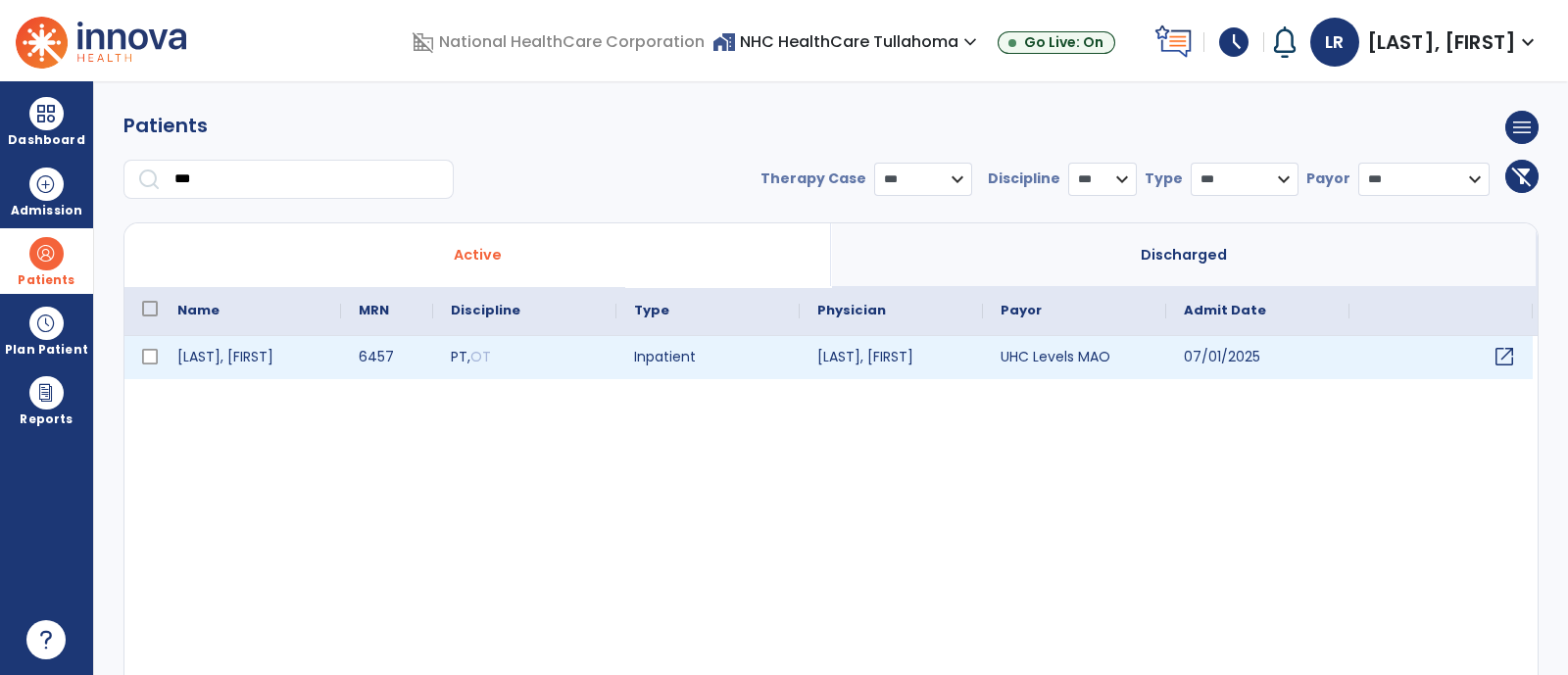 click on "open_in_new" at bounding box center (1504, 357) 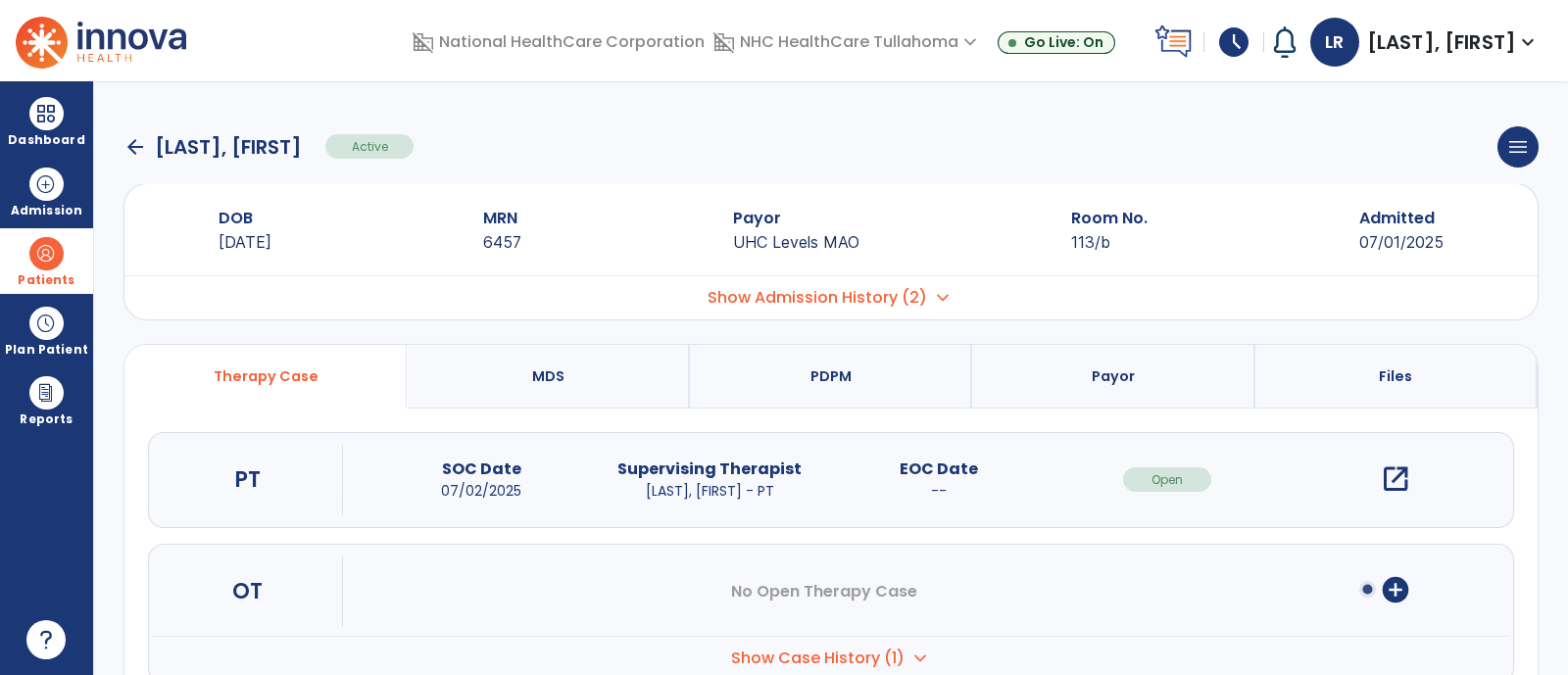 click on "open_in_new" at bounding box center [1396, 479] 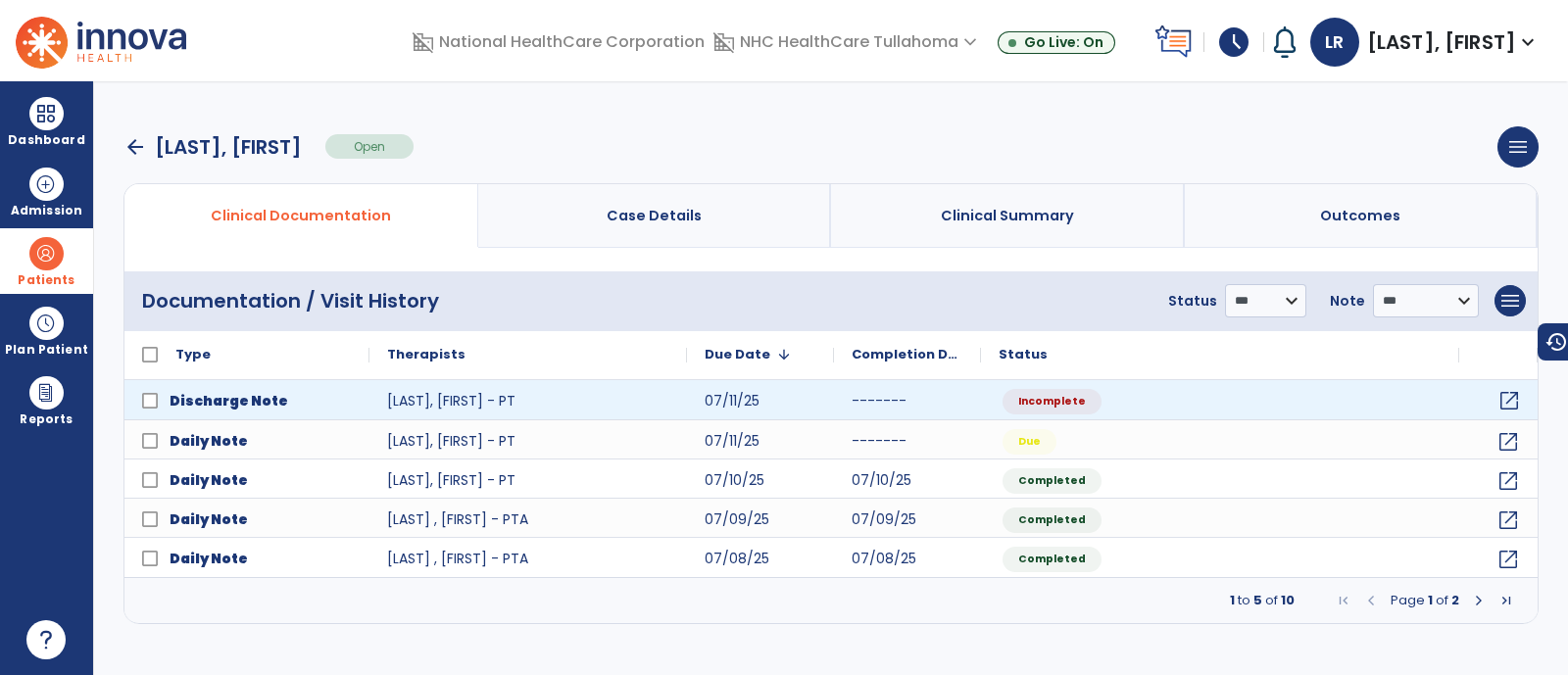 click on "open_in_new" 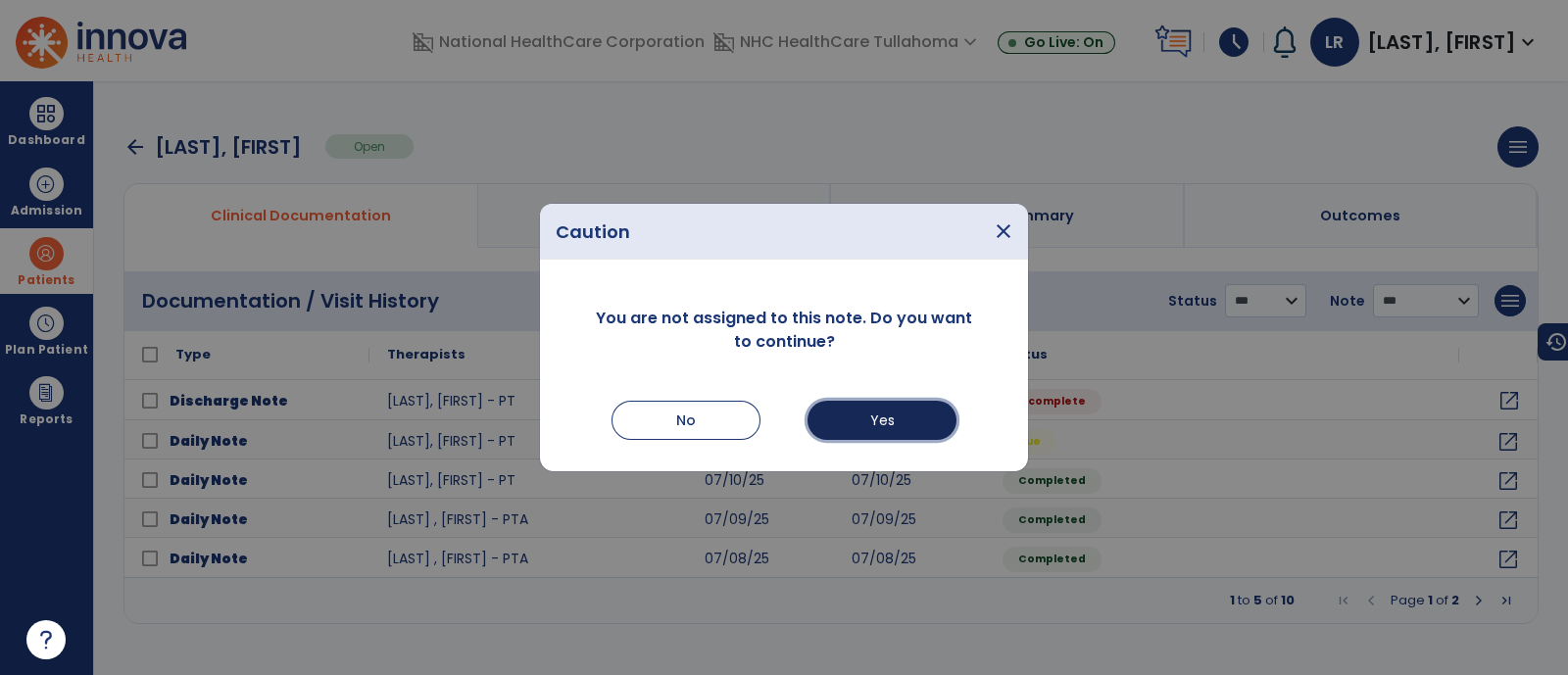 click on "Yes" at bounding box center [882, 420] 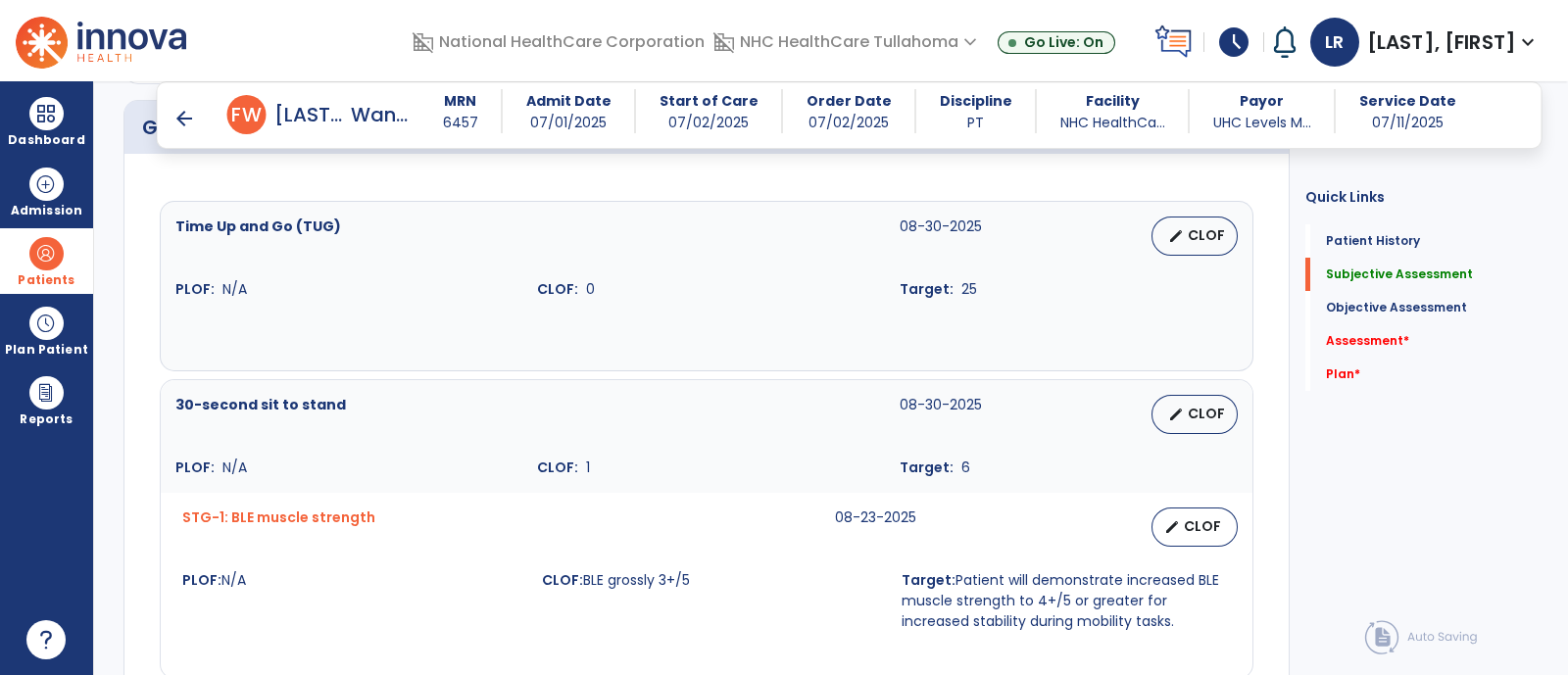 scroll, scrollTop: 763, scrollLeft: 0, axis: vertical 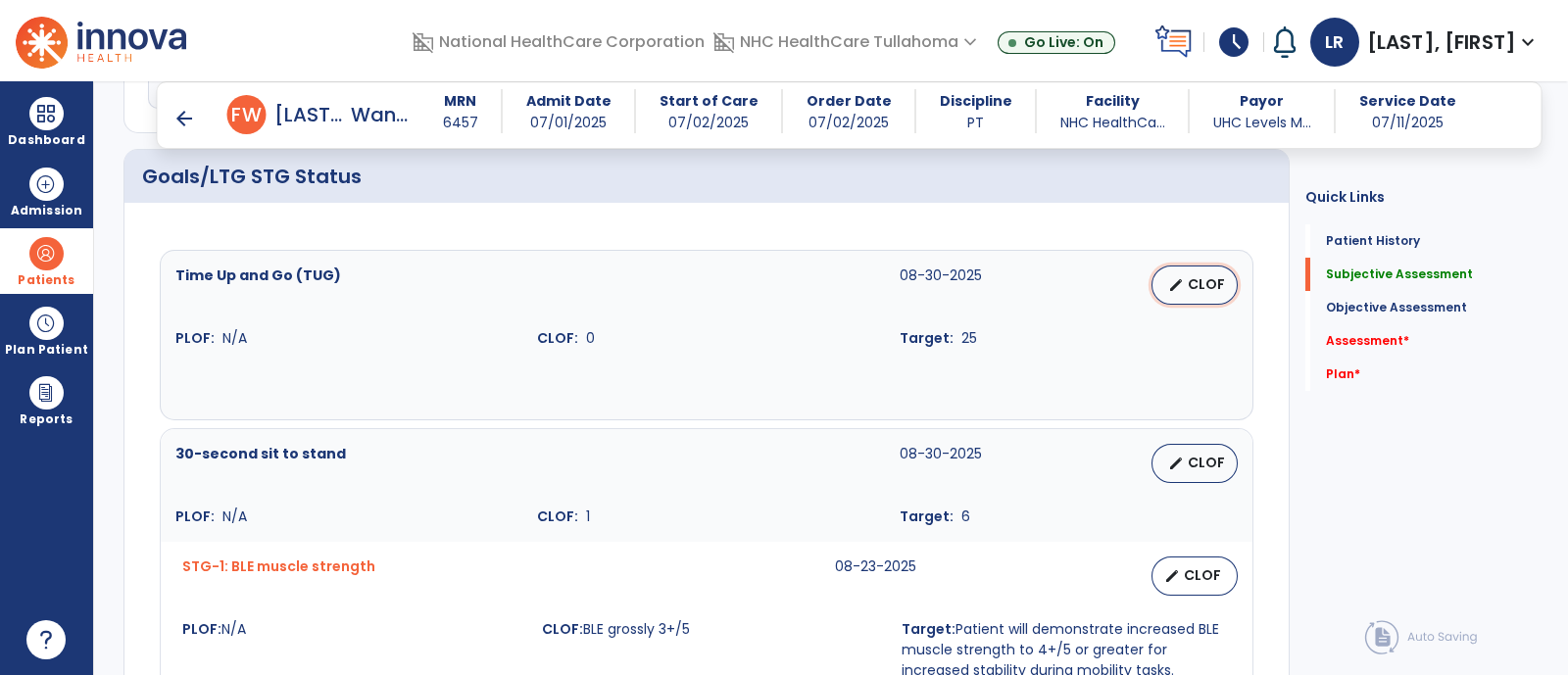 click on "CLOF" at bounding box center (1206, 284) 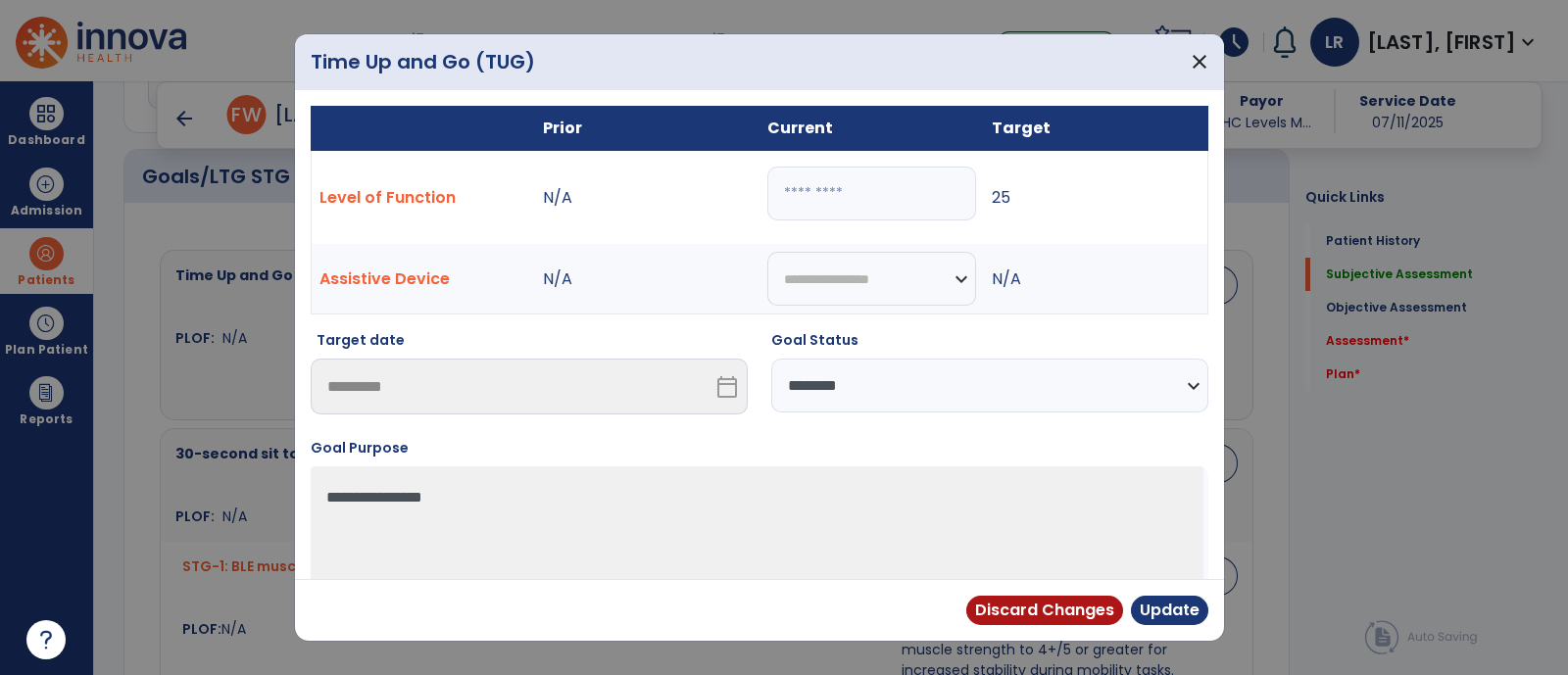 click on "*" at bounding box center (871, 193) 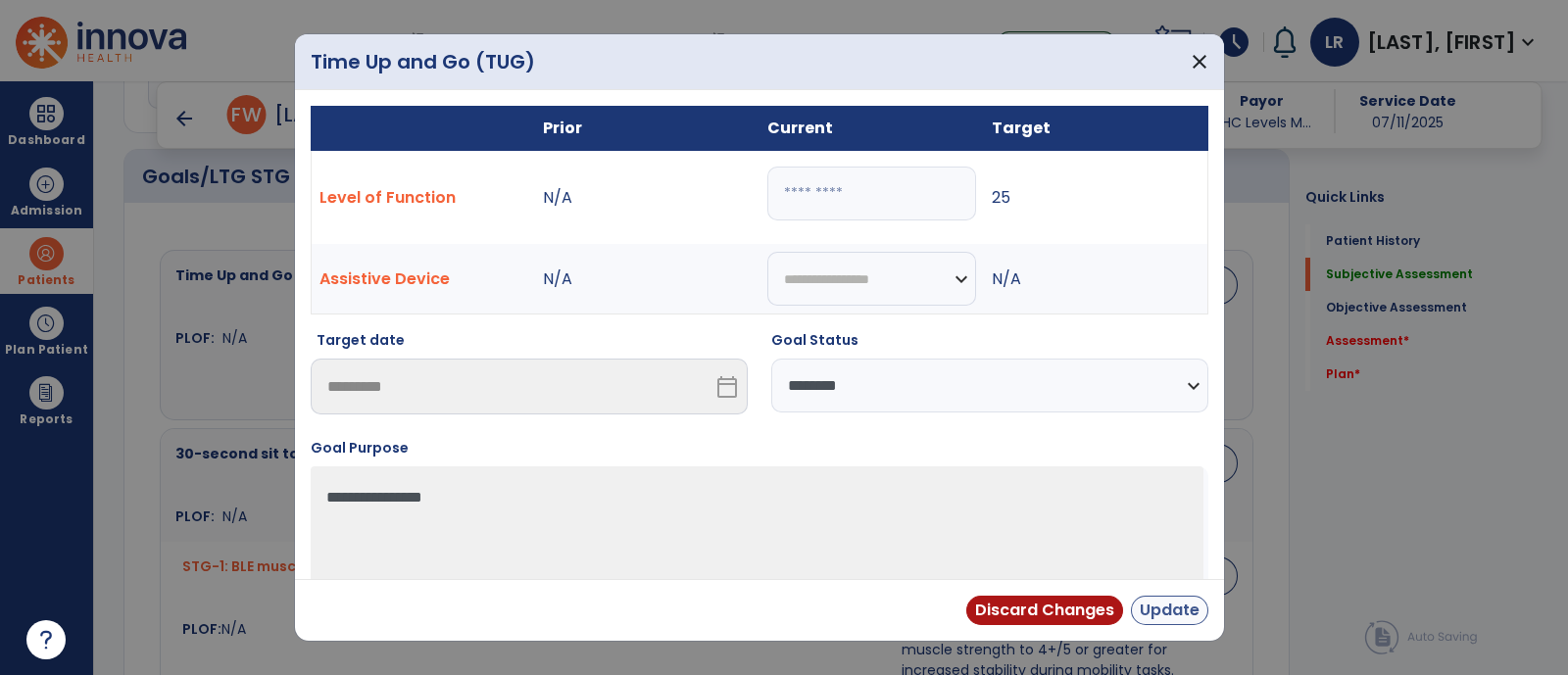 type on "*****" 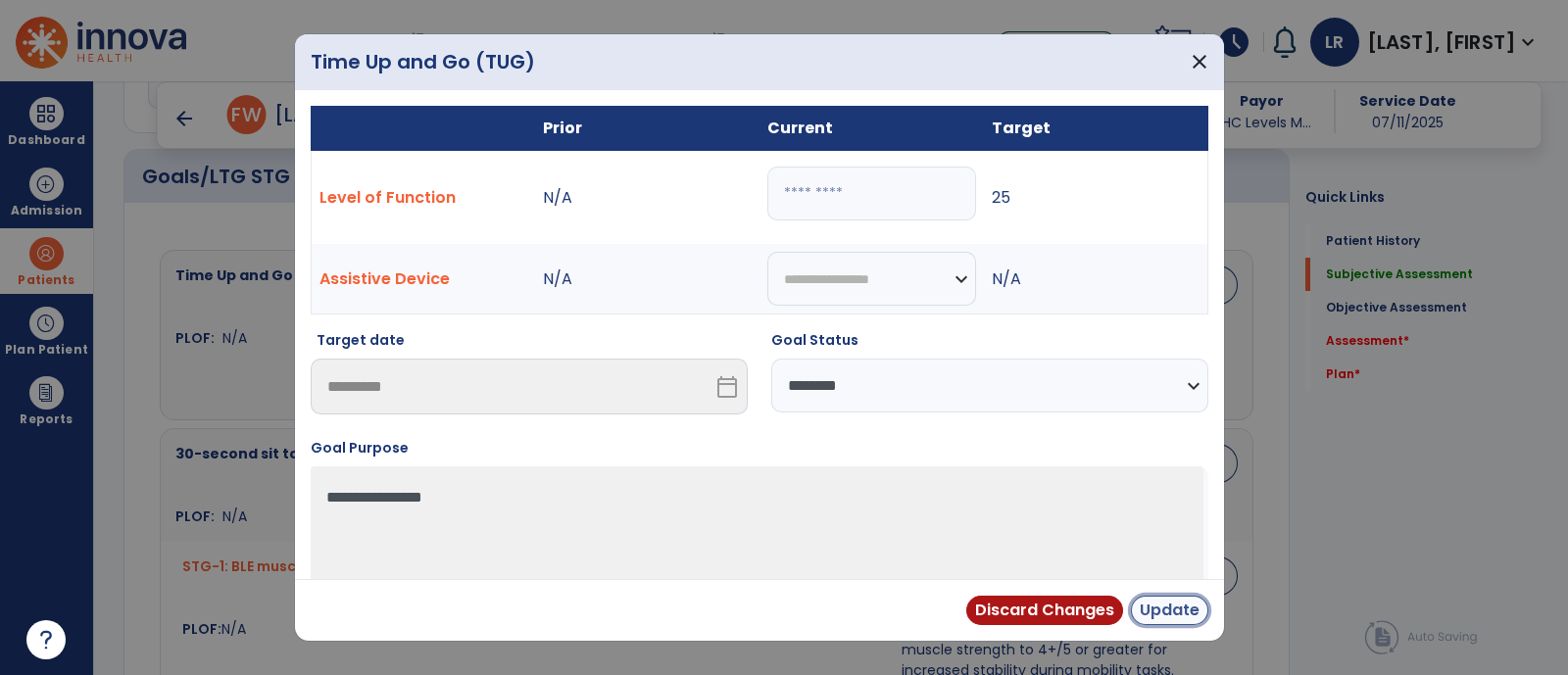 click on "Update" at bounding box center (1169, 610) 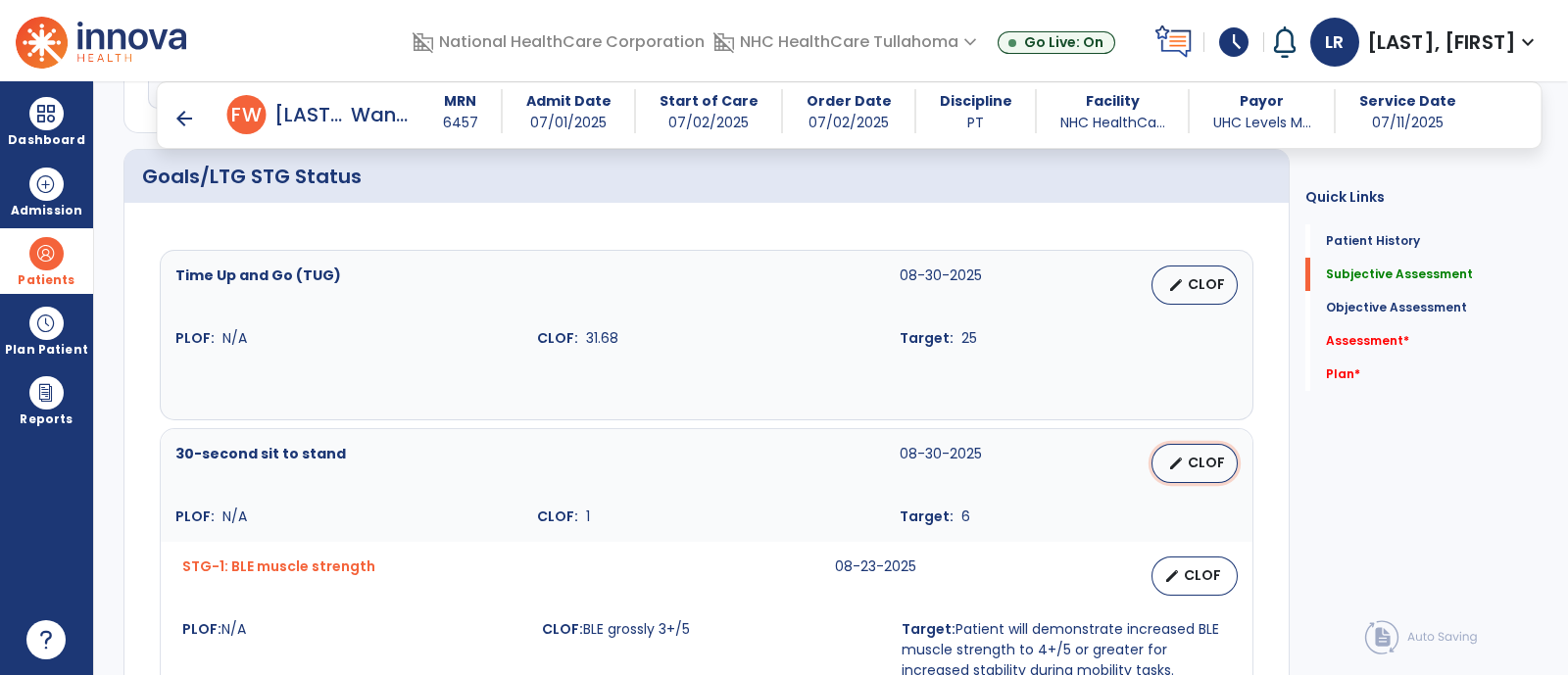 click on "CLOF" at bounding box center (1206, 462) 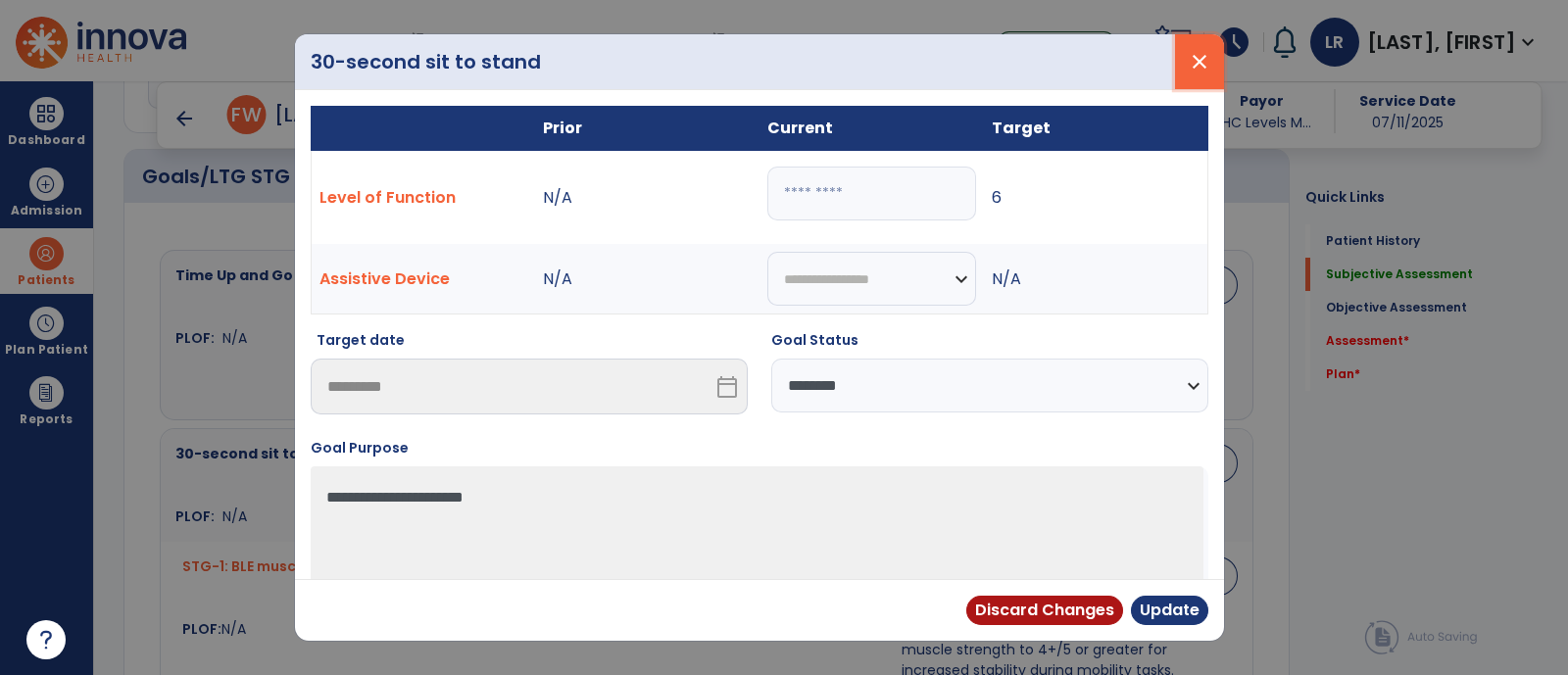 click on "close" at bounding box center (1200, 62) 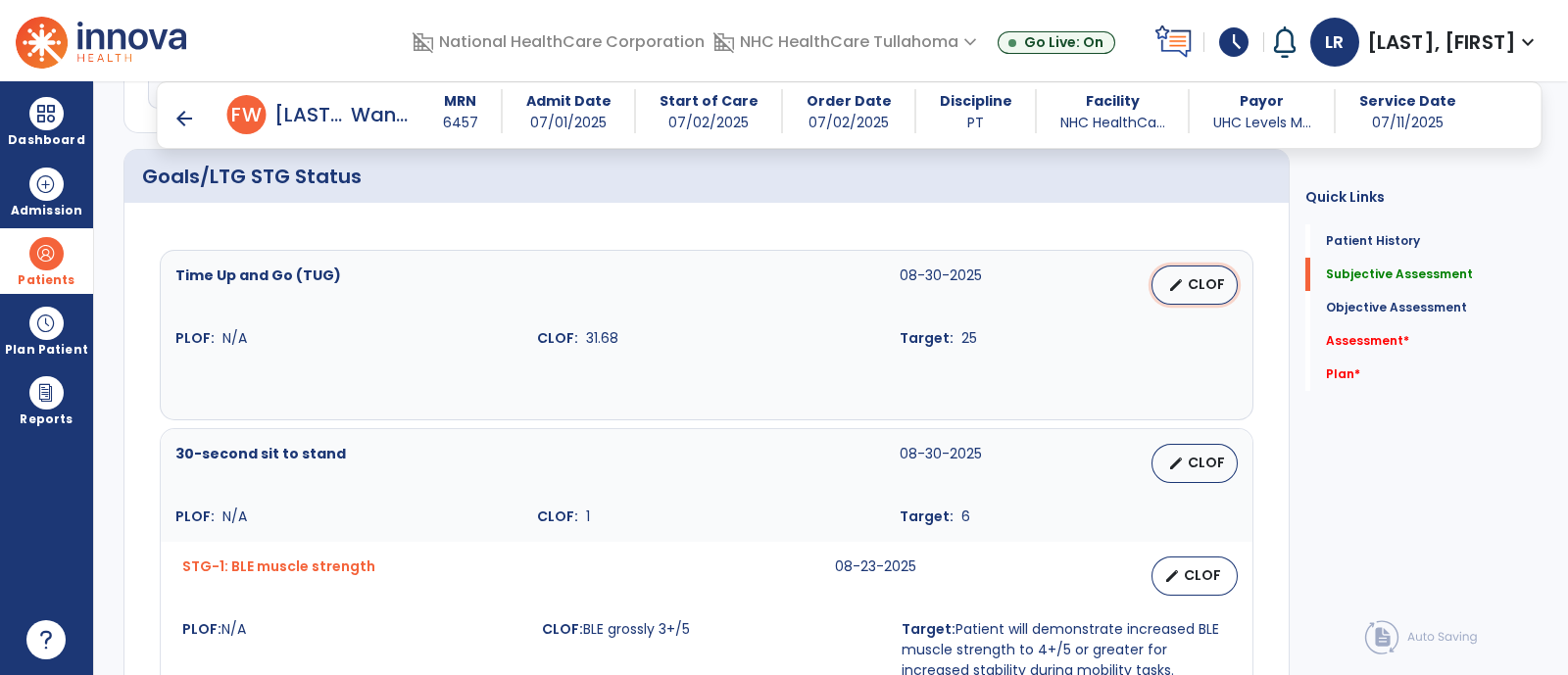 click on "edit   CLOF" at bounding box center (1195, 285) 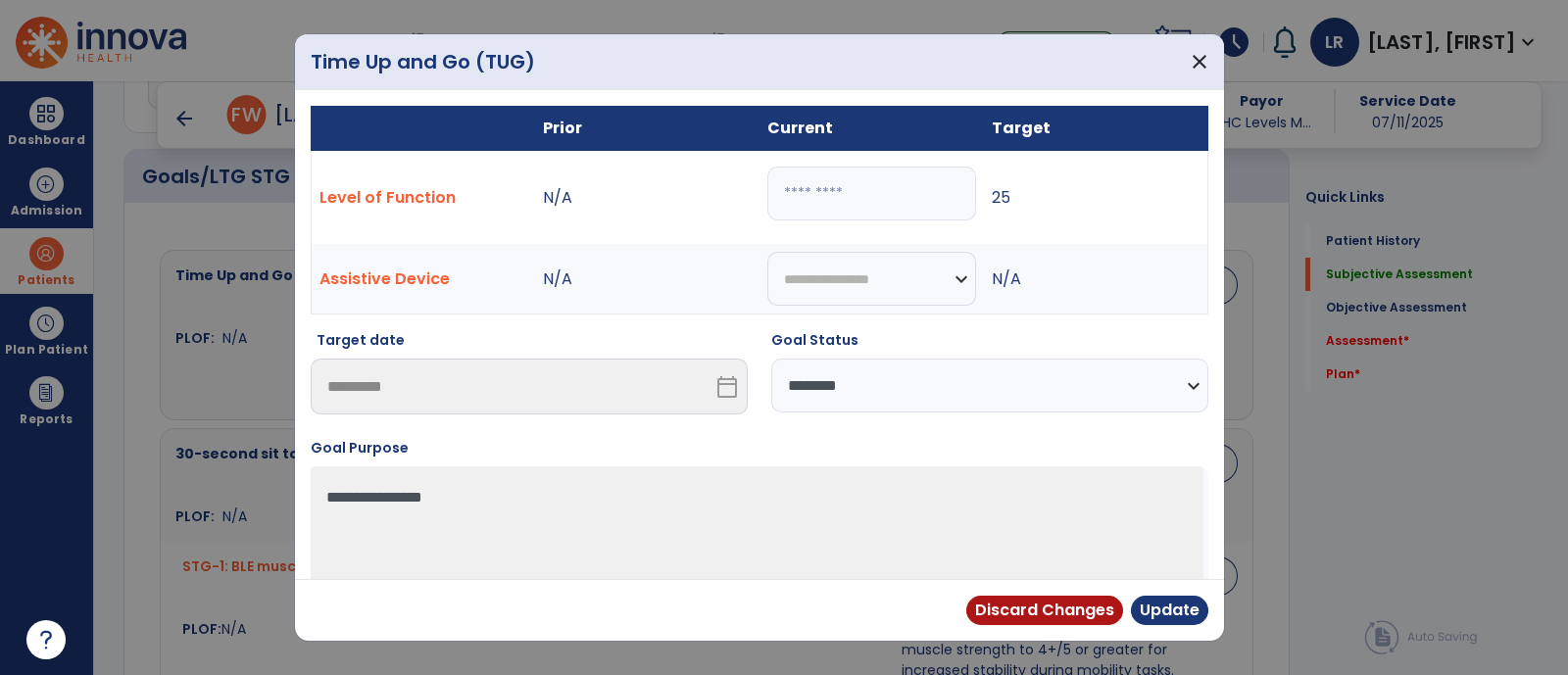 click on "**********" at bounding box center (990, 385) 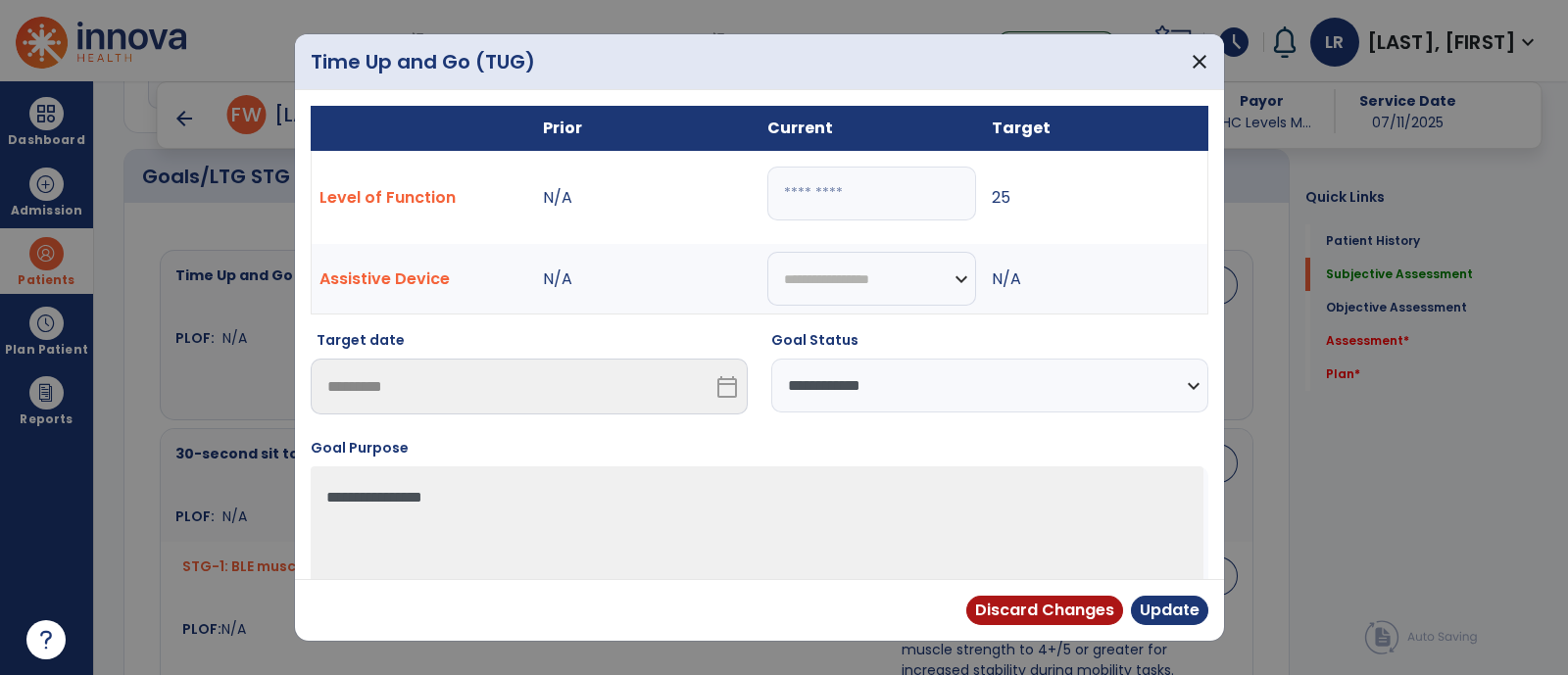 click on "**********" at bounding box center [990, 385] 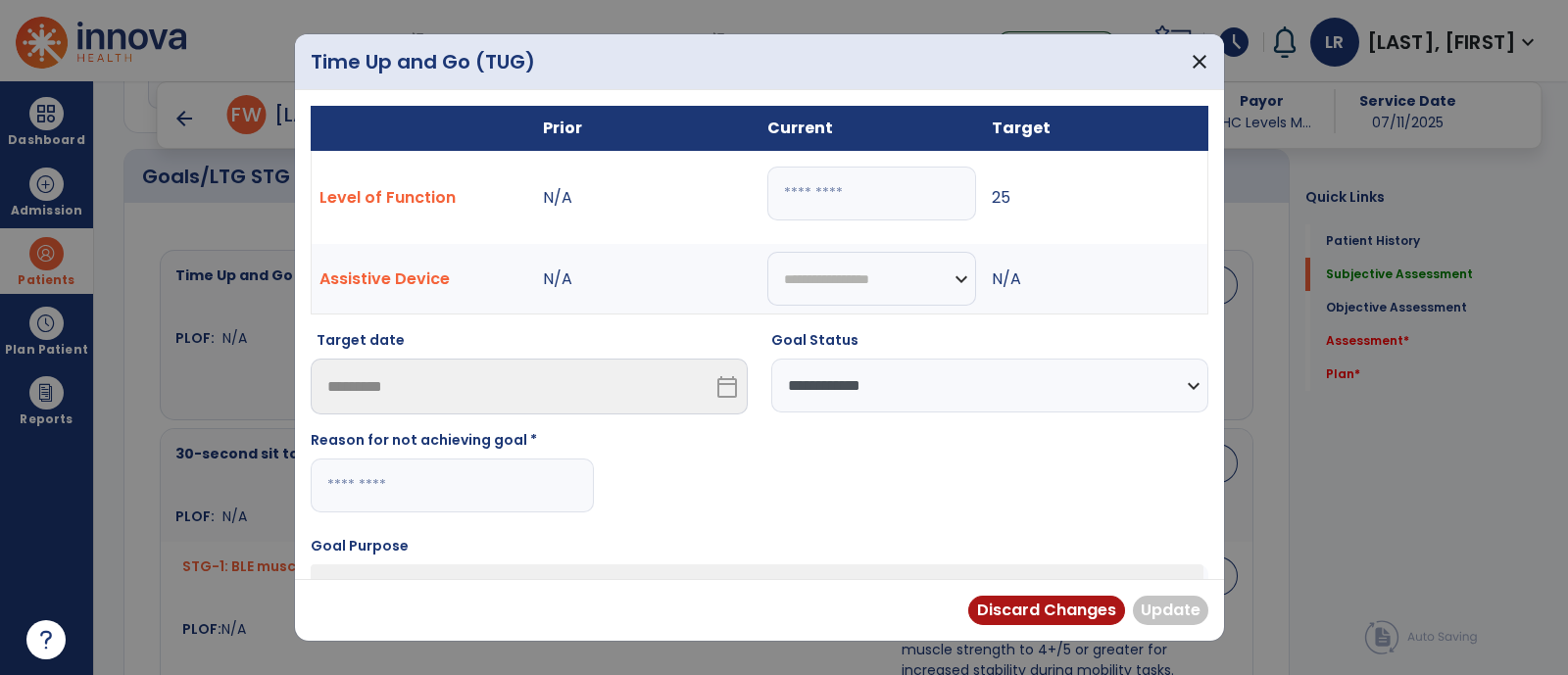 click on "**********" at bounding box center [760, 429] 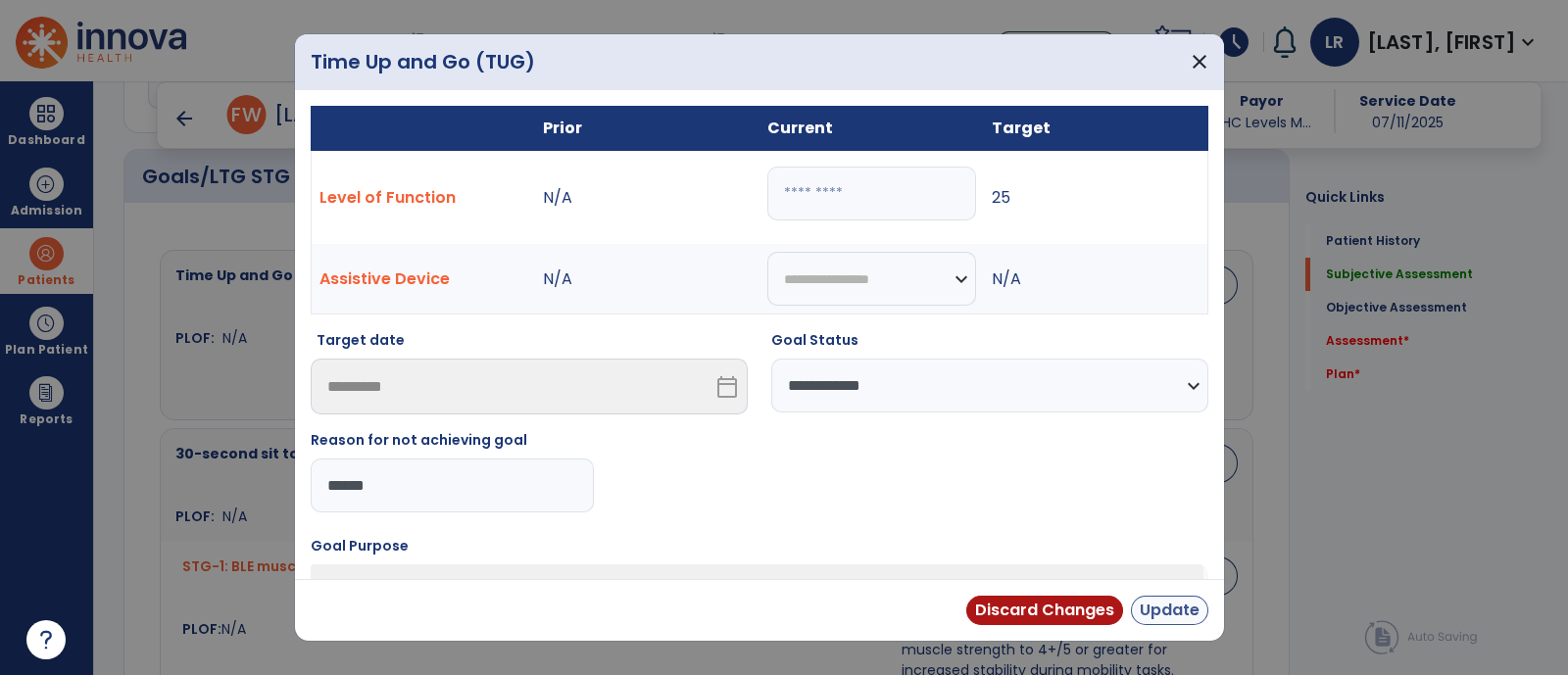 type on "*****" 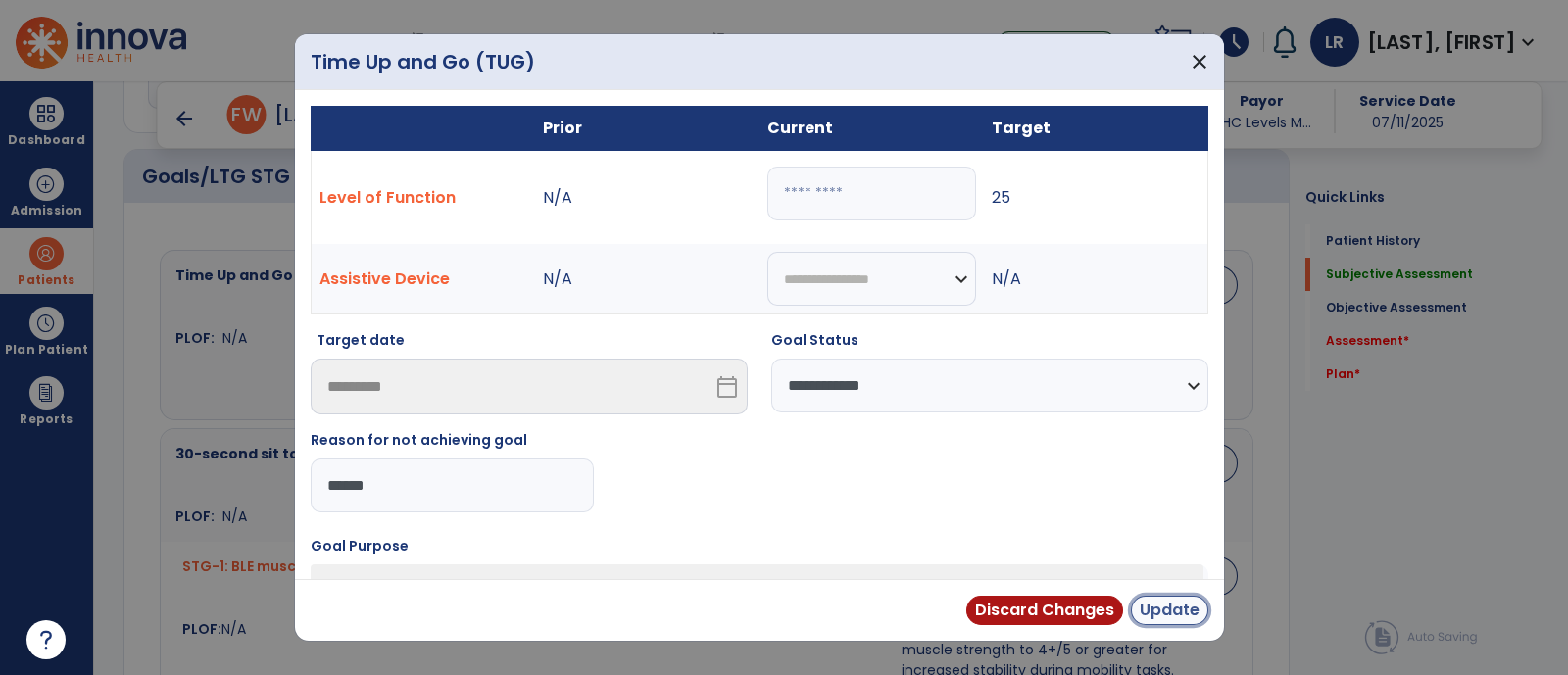 click on "Update" at bounding box center (1169, 610) 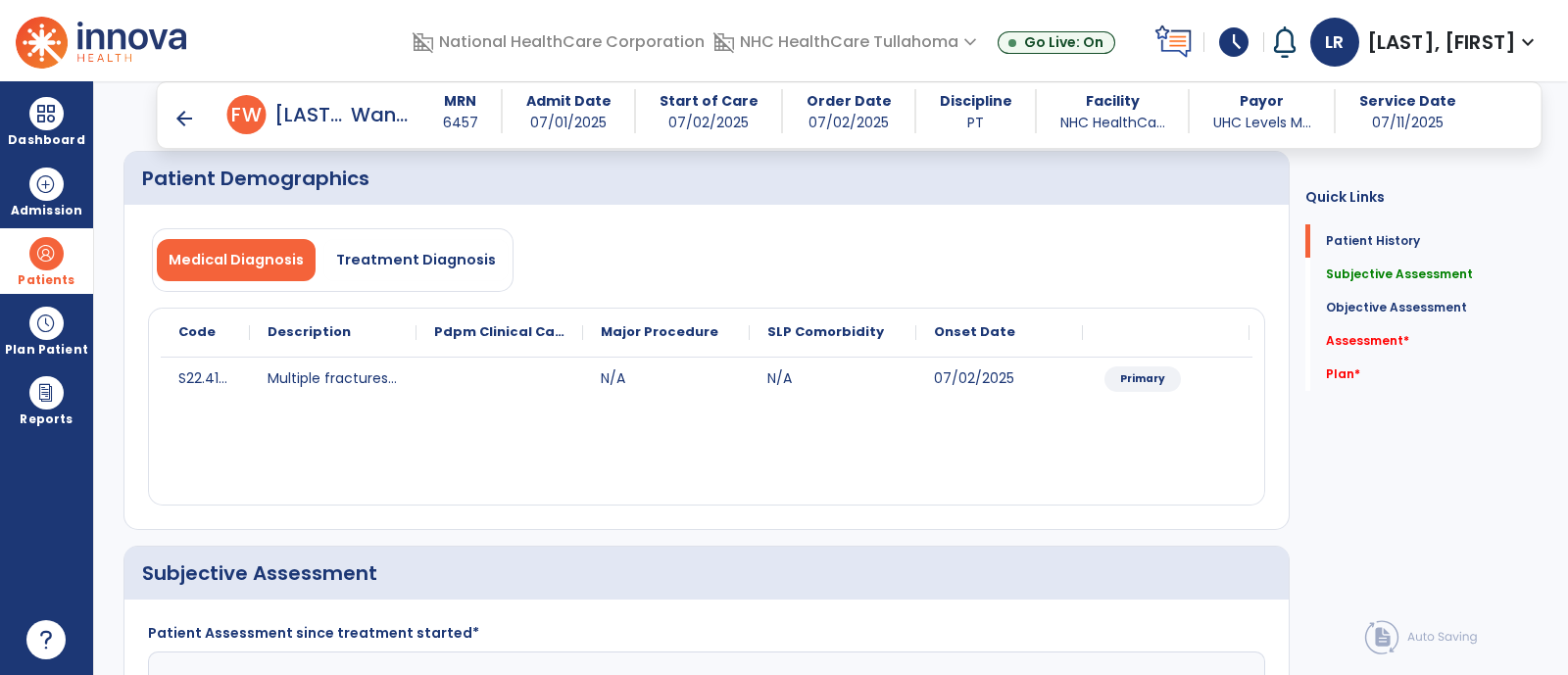 click on "S22.41XD Multiple fractures of ribs, right side, subsequent encounter for fracture with routine healing N/A N/A [DATE] Primary" 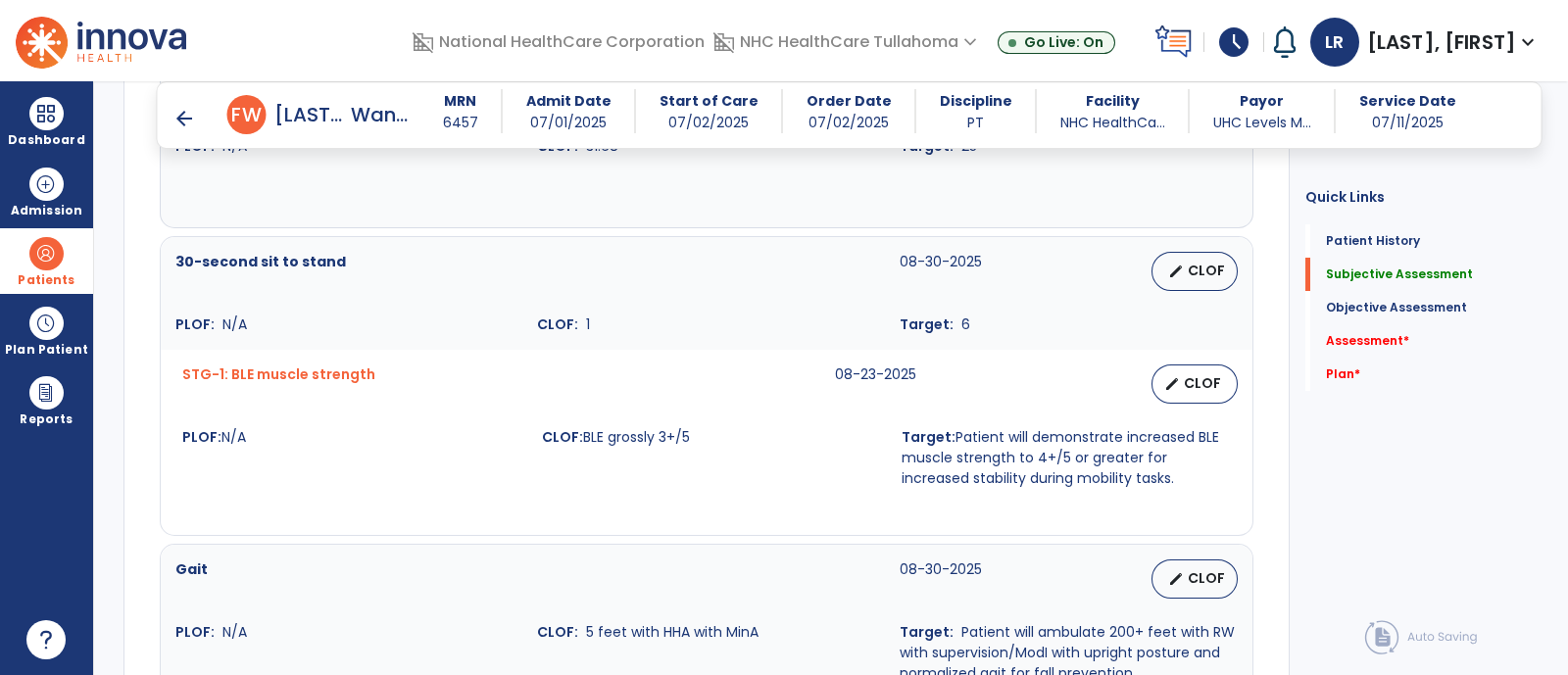 scroll, scrollTop: 958, scrollLeft: 0, axis: vertical 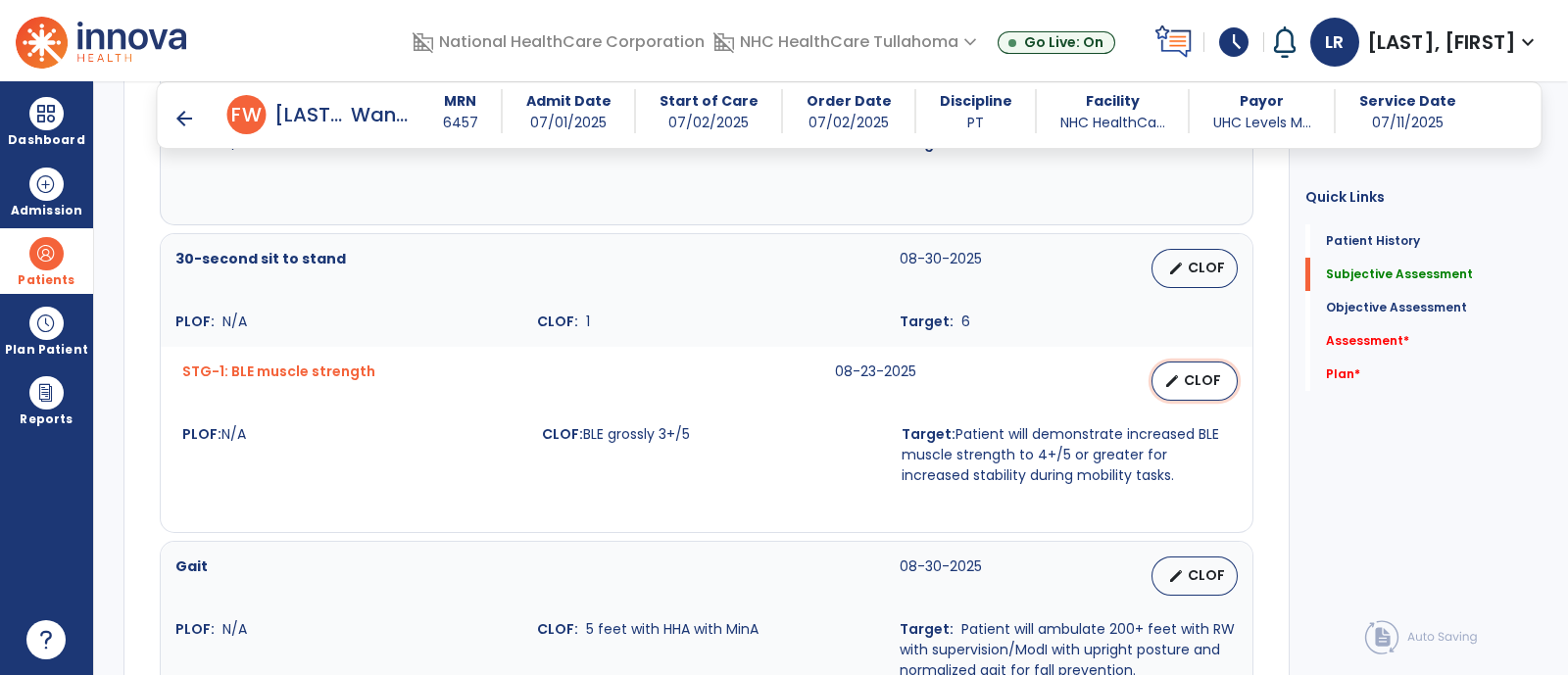 click on "edit   CLOF" at bounding box center (1195, 381) 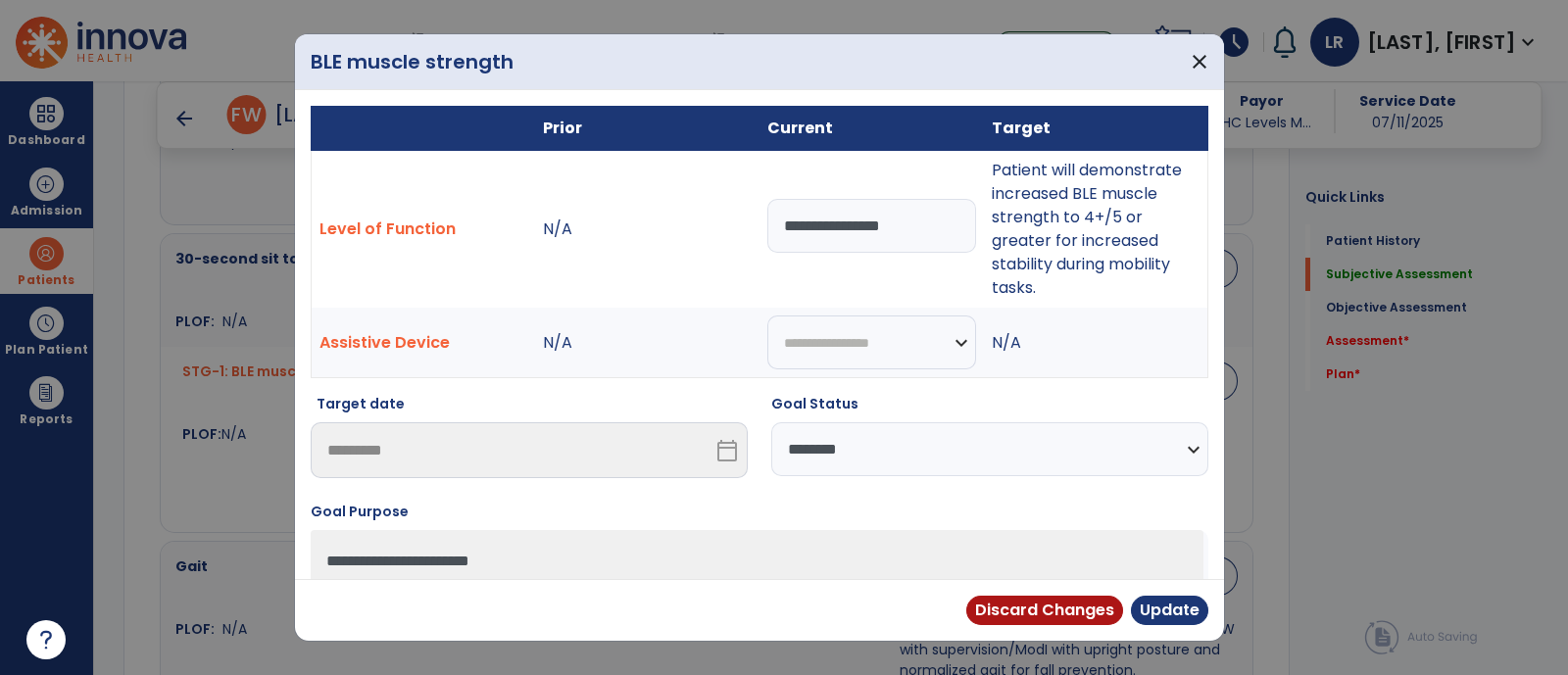 click on "**********" at bounding box center [871, 225] 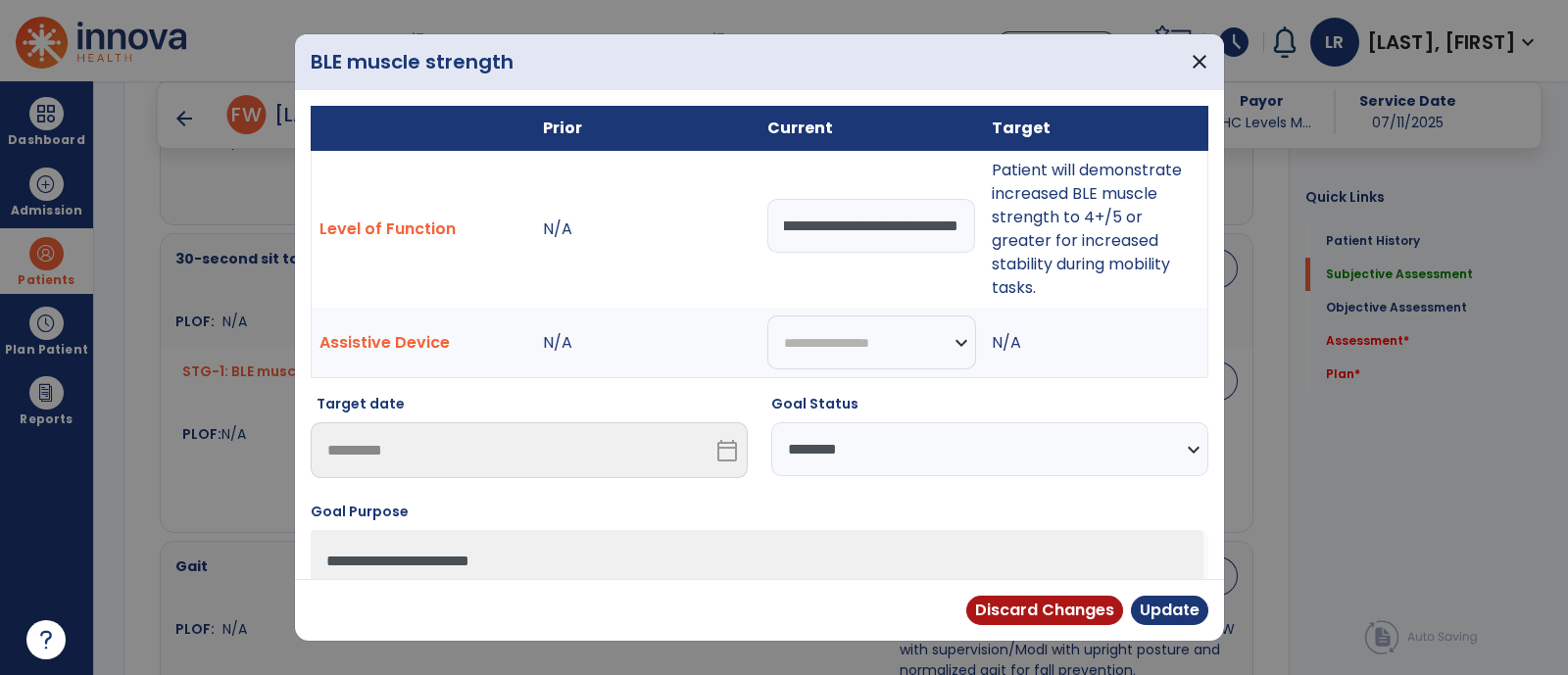 scroll, scrollTop: 0, scrollLeft: 139, axis: horizontal 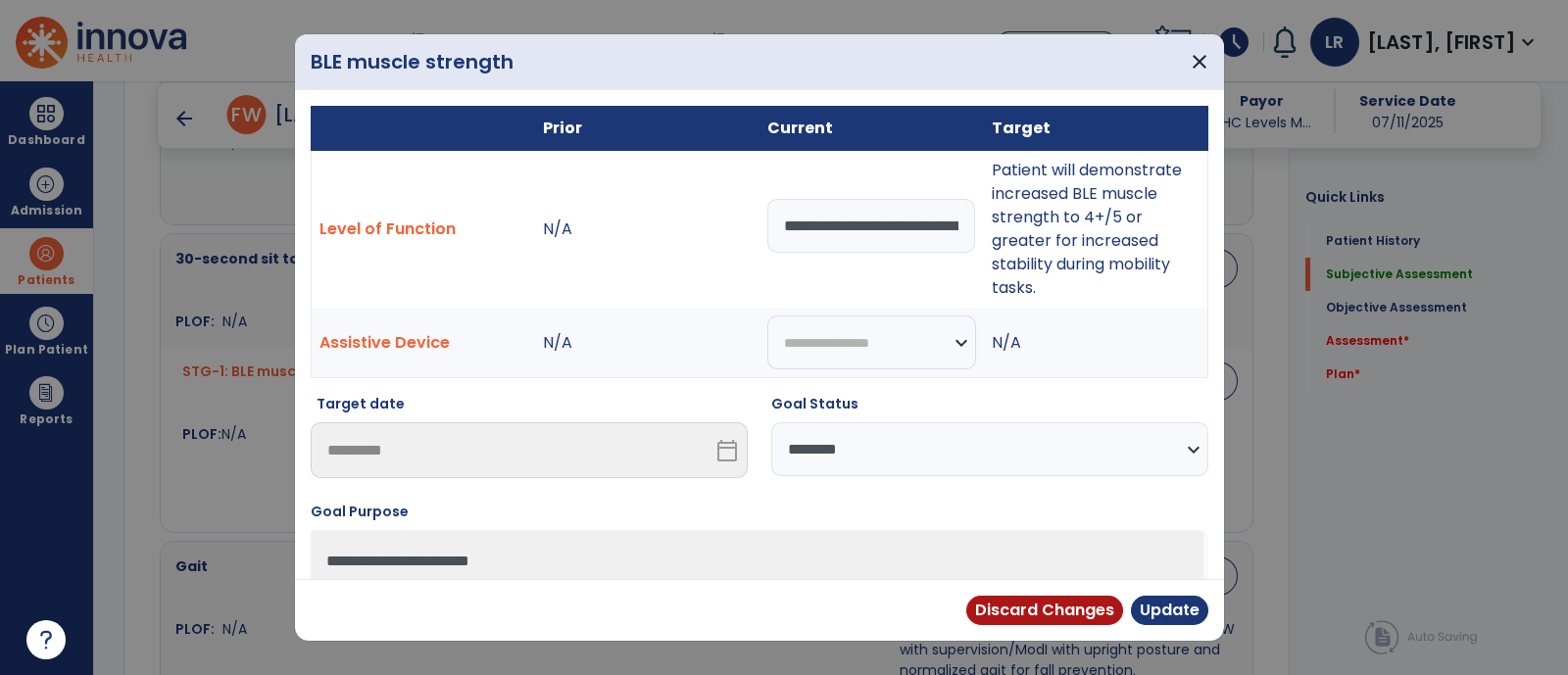 select on "**********" 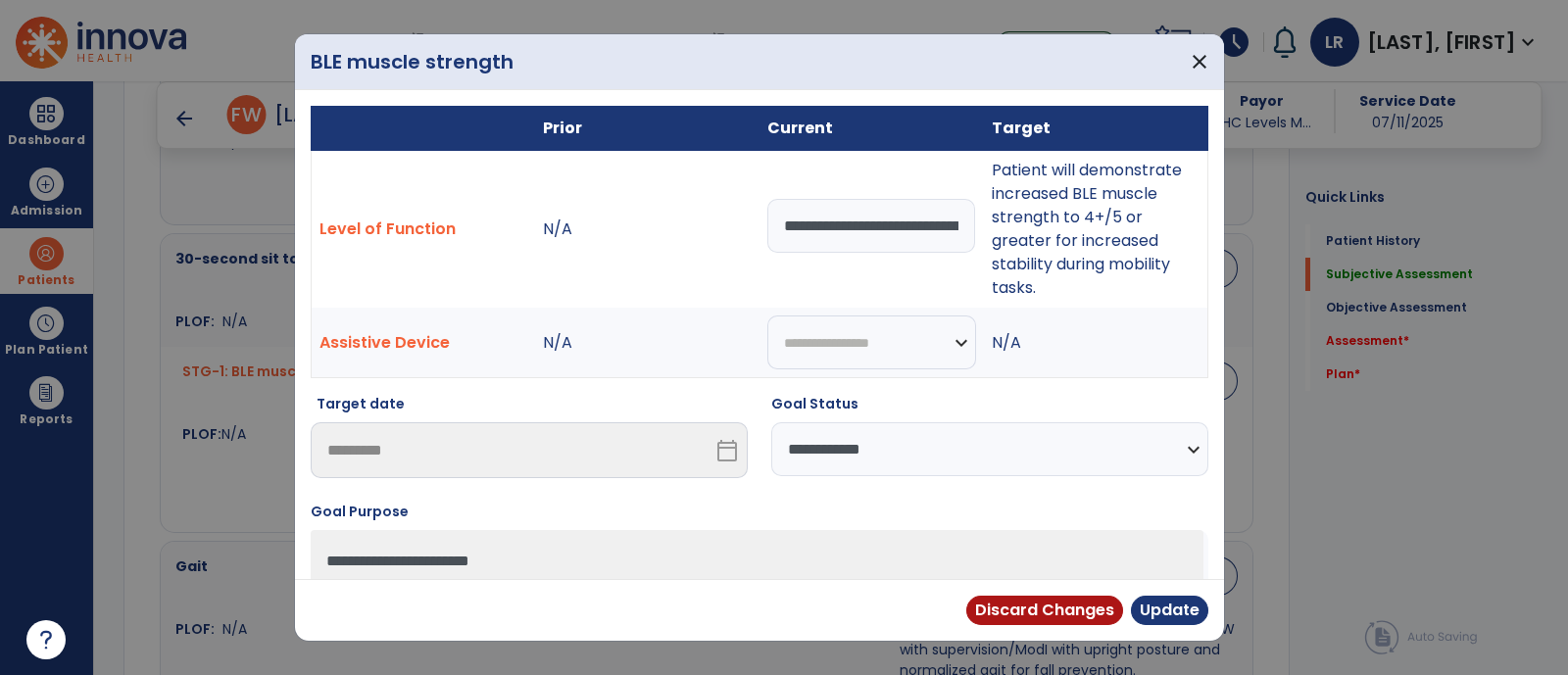 click on "**********" at bounding box center (990, 449) 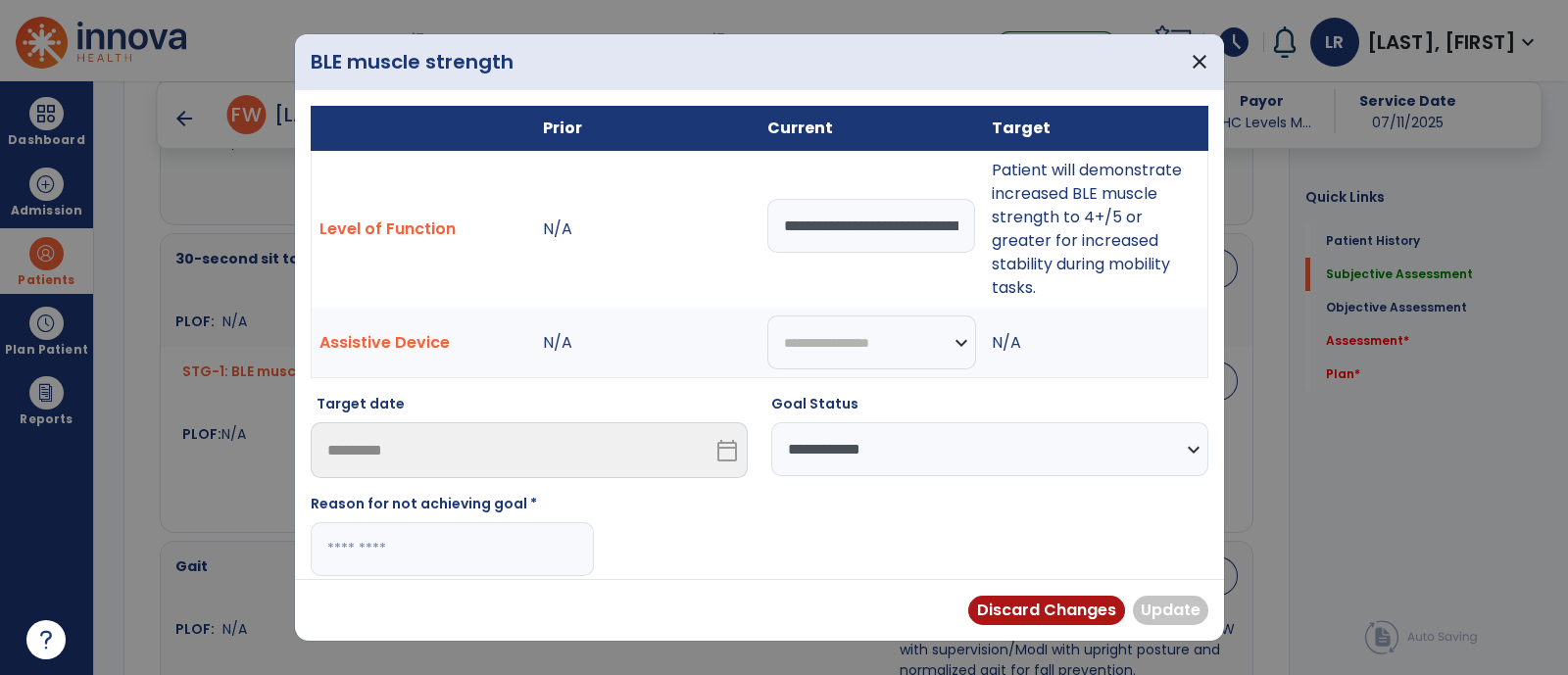 click at bounding box center [452, 549] 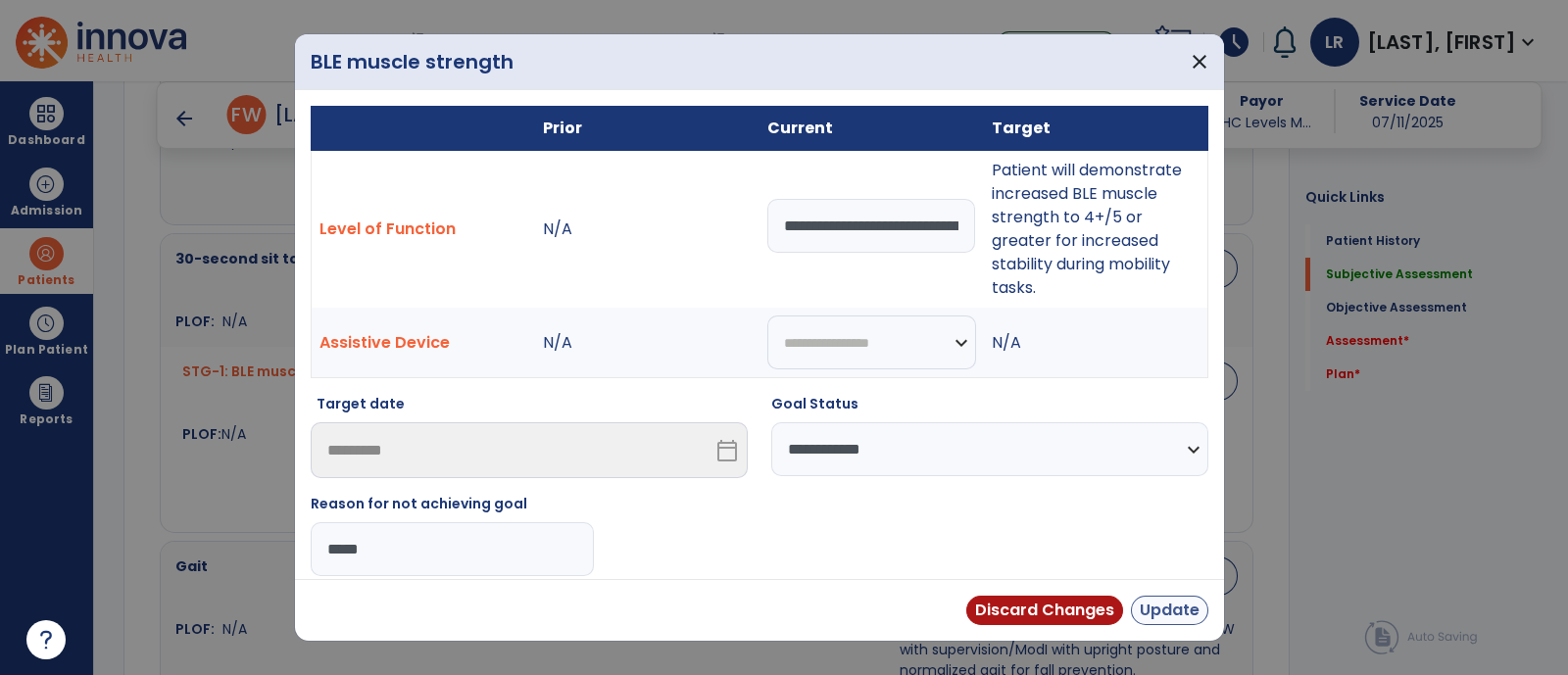 type on "*****" 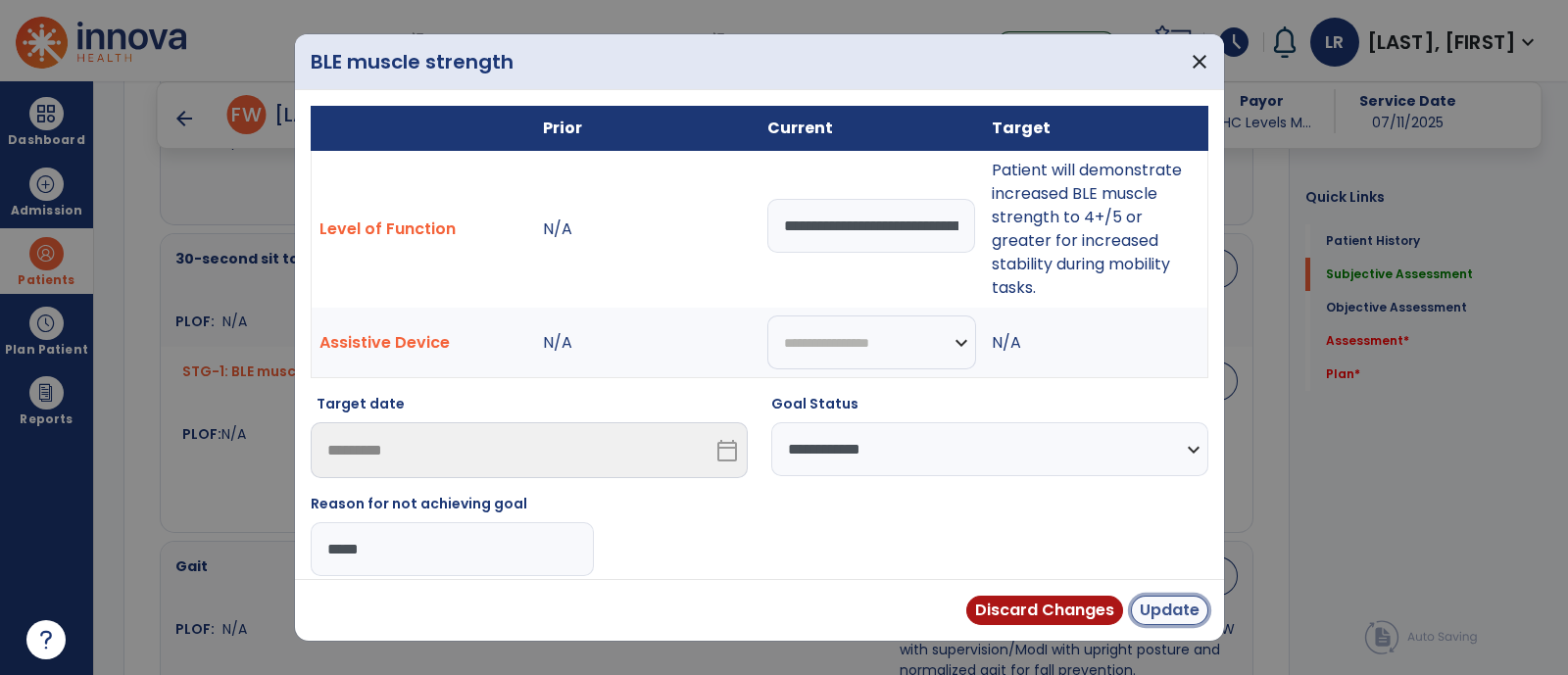 click on "Update" at bounding box center (1169, 610) 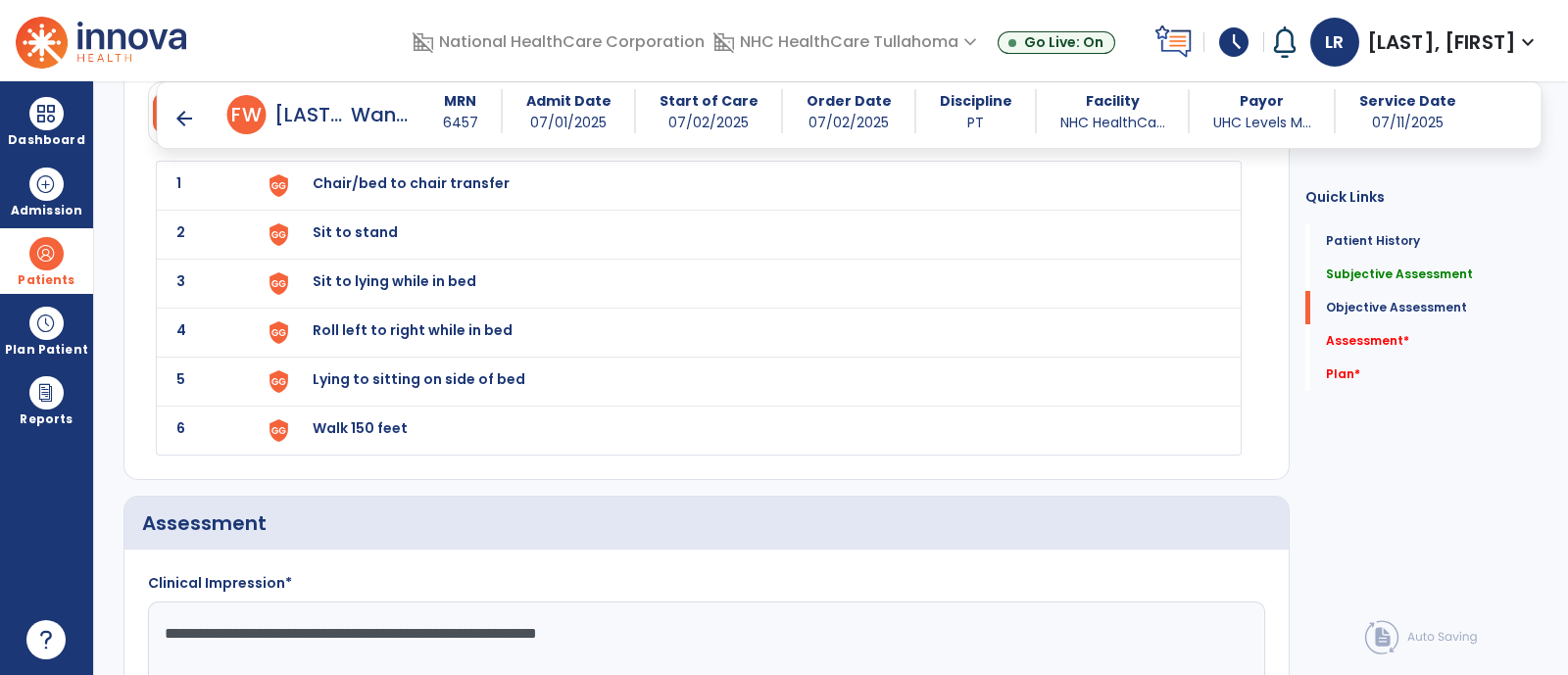 scroll, scrollTop: 2192, scrollLeft: 0, axis: vertical 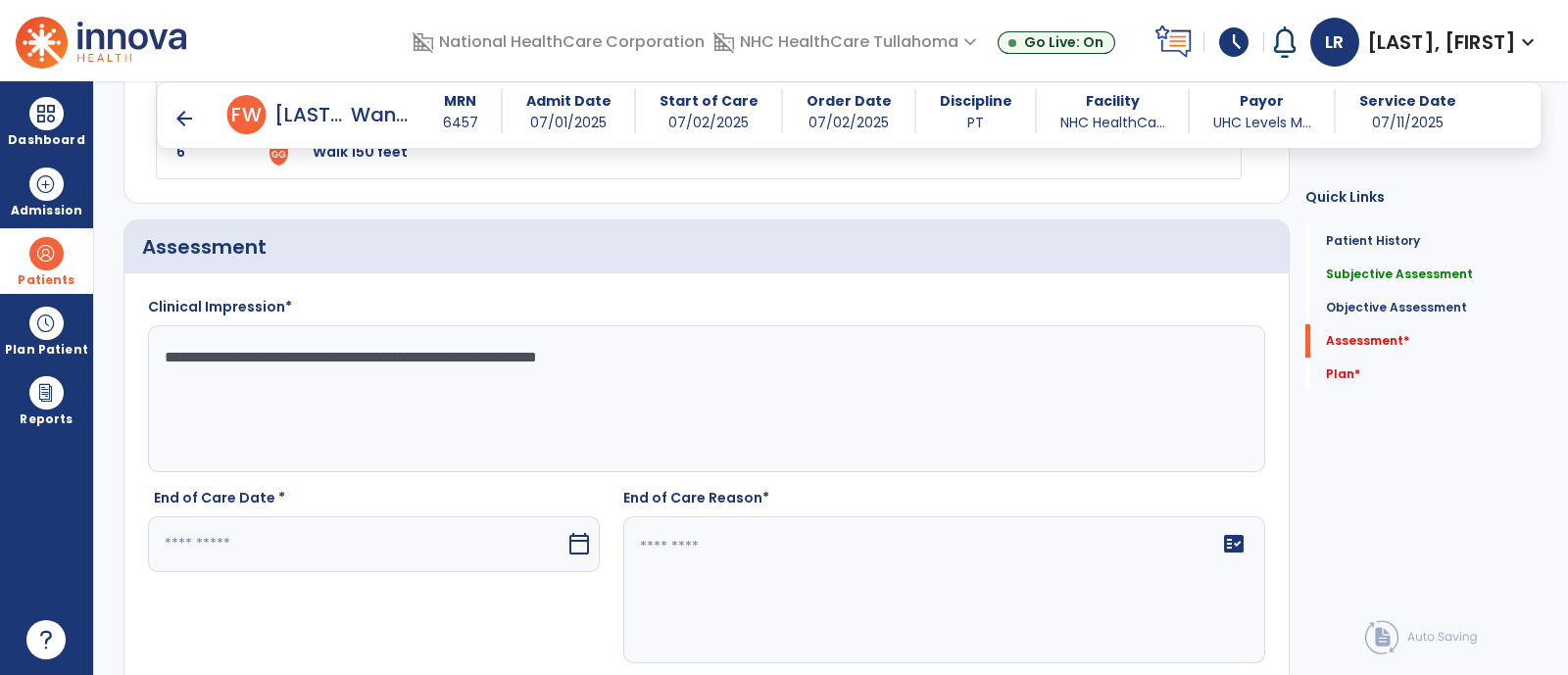 click on "**********" 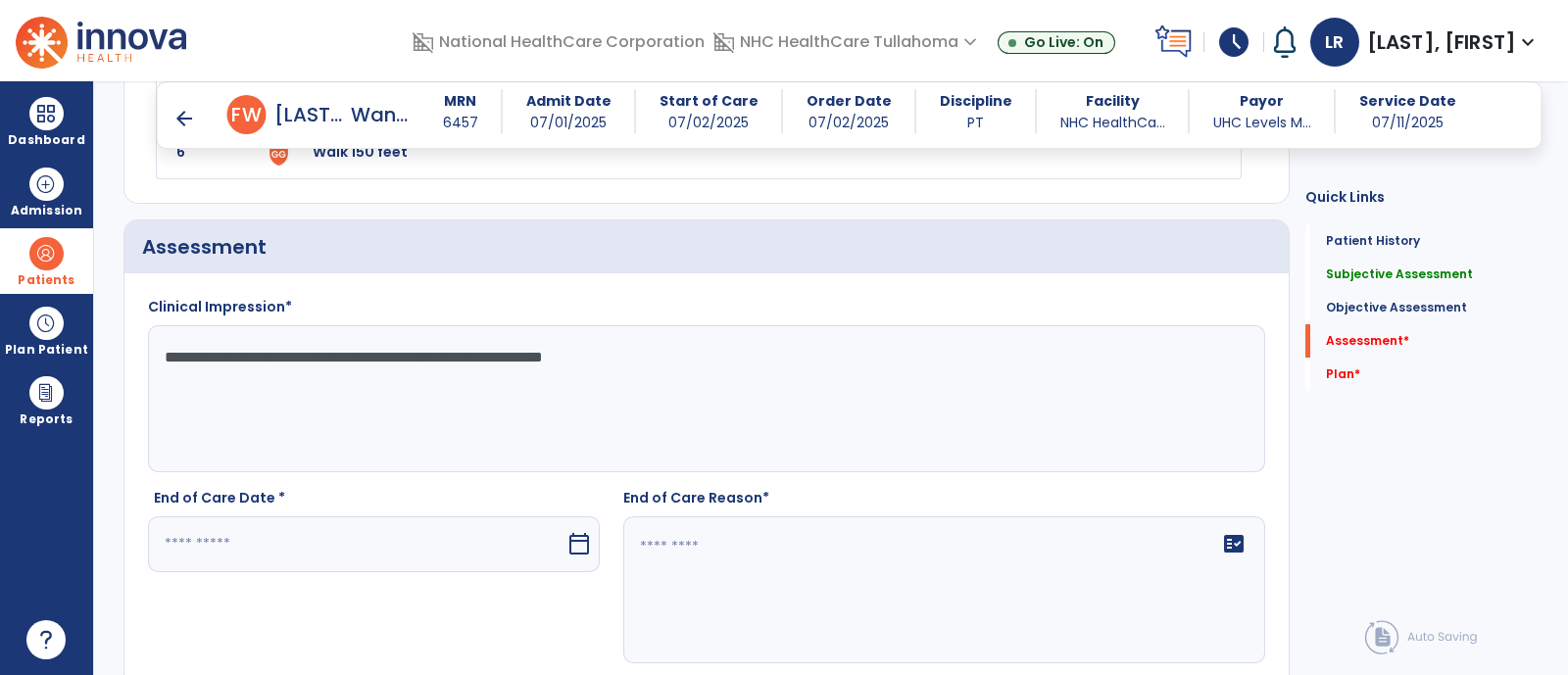 paste on "**********" 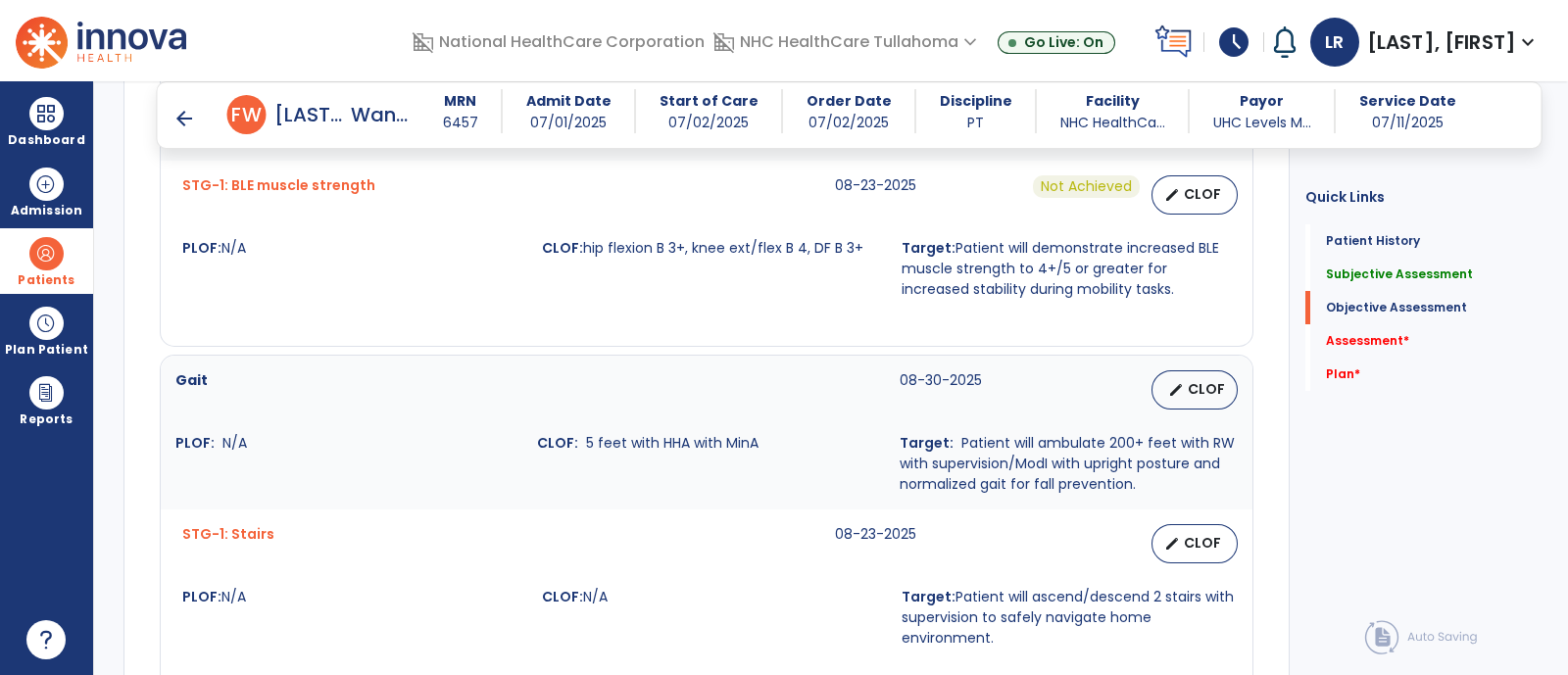 scroll, scrollTop: 1136, scrollLeft: 0, axis: vertical 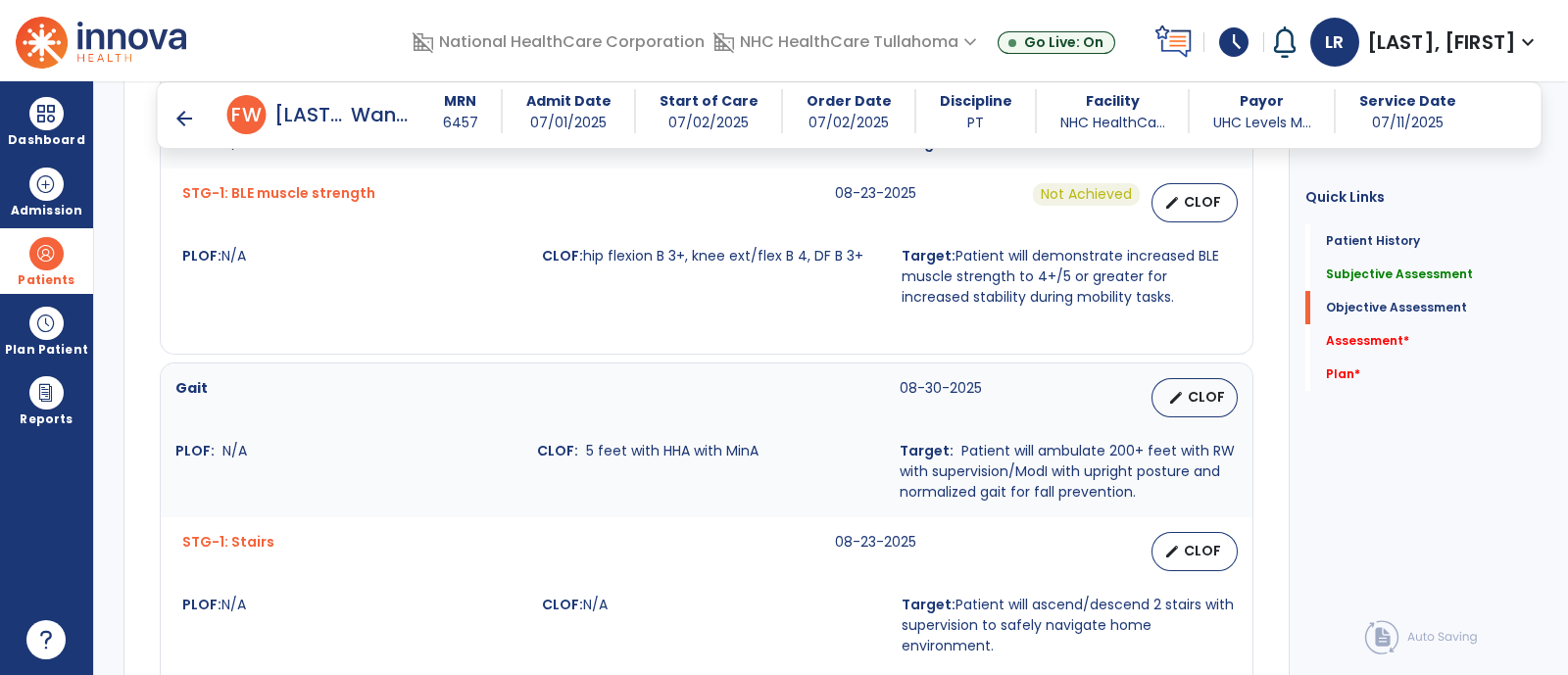 type on "**********" 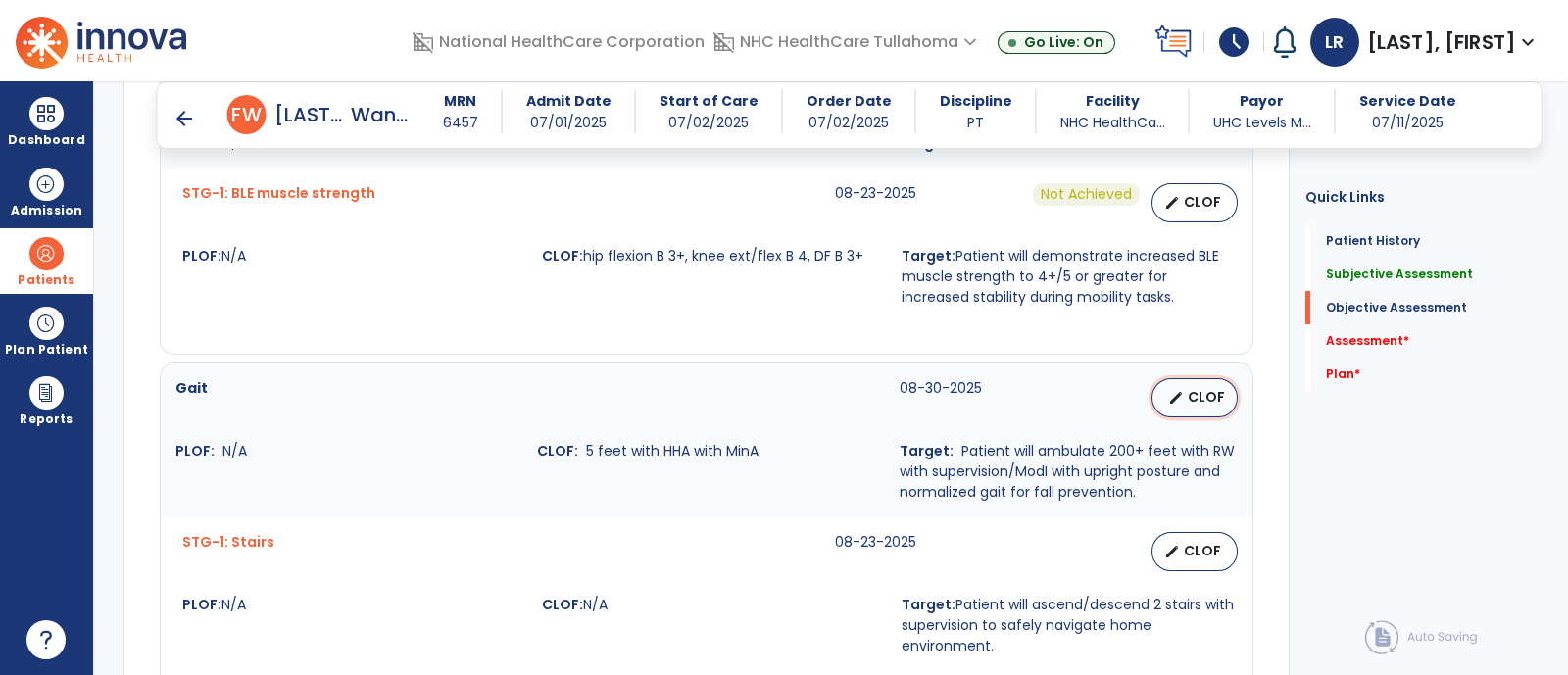 click on "CLOF" at bounding box center (1206, 397) 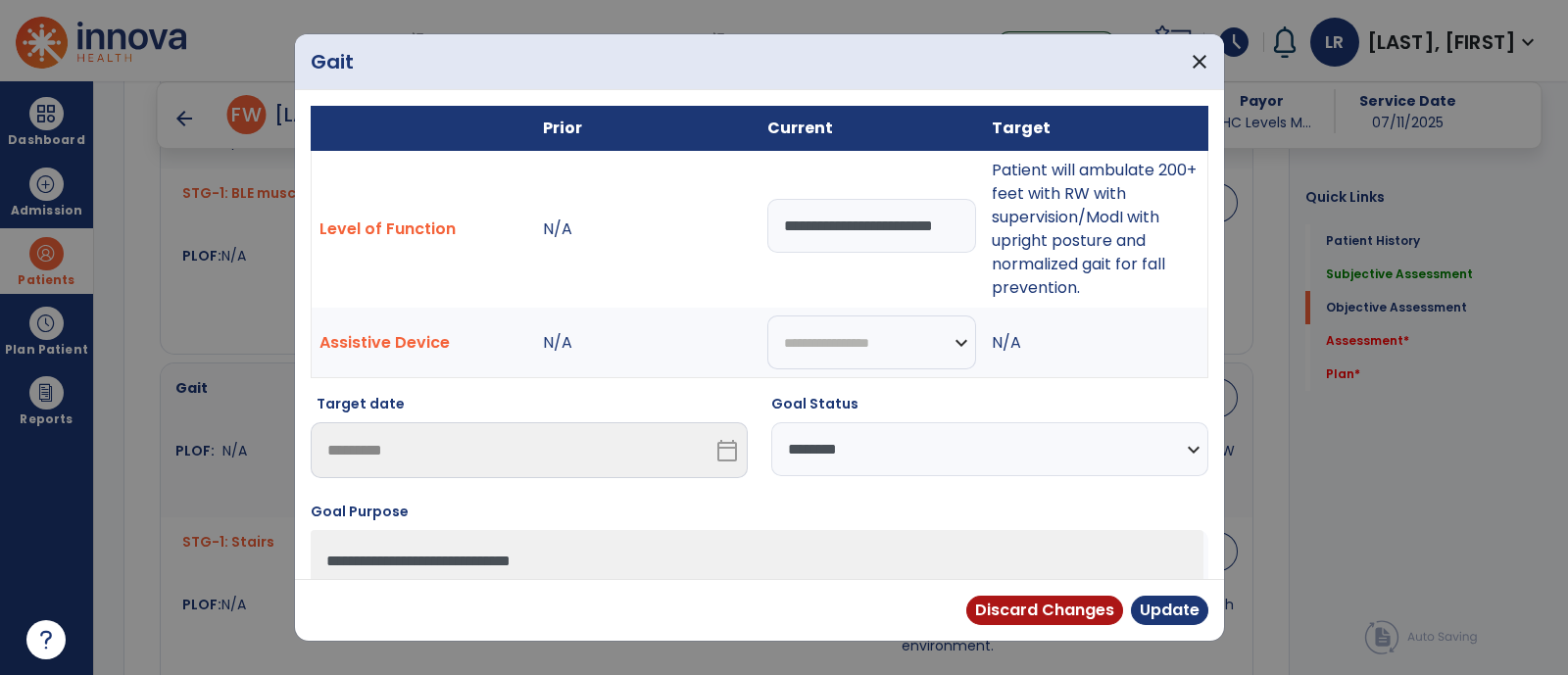 click on "**********" at bounding box center (871, 225) 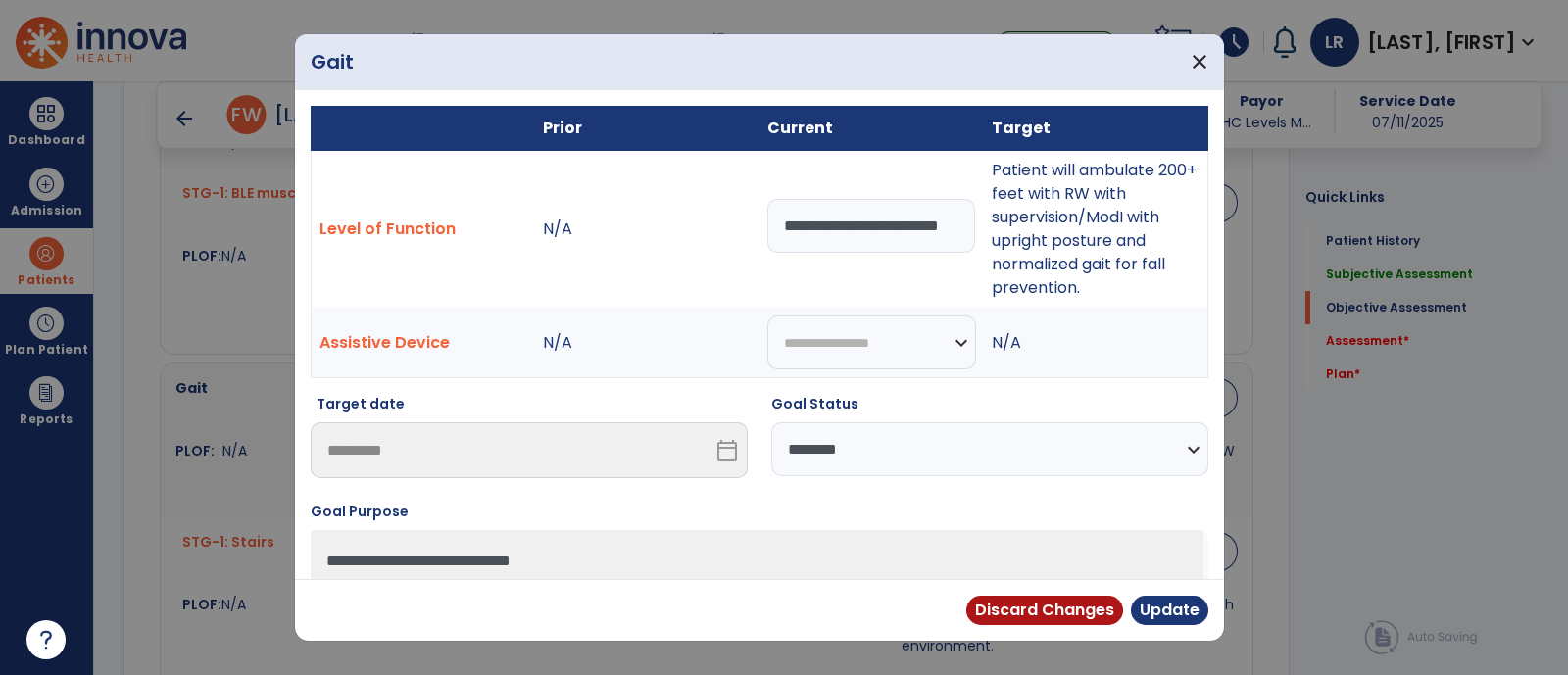 scroll, scrollTop: 0, scrollLeft: 41, axis: horizontal 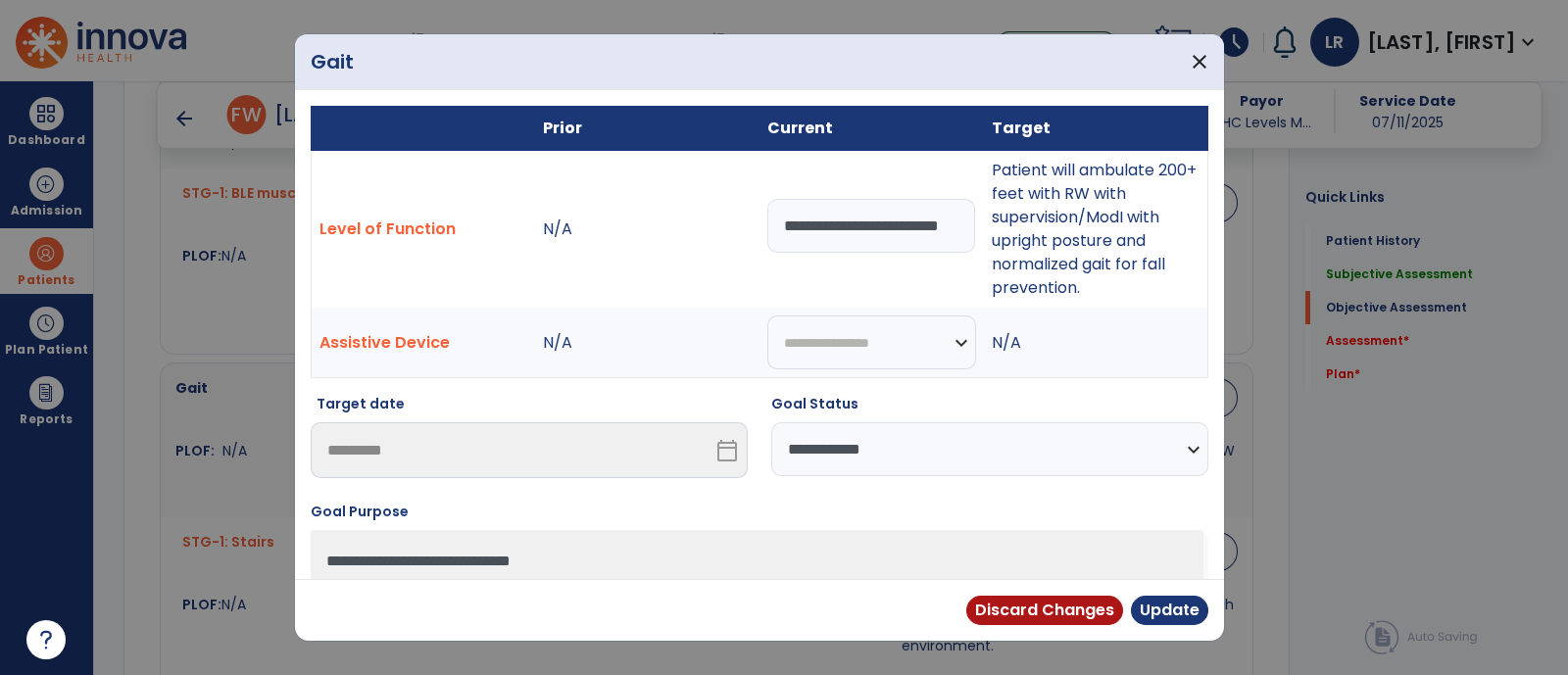 click on "**********" at bounding box center (990, 449) 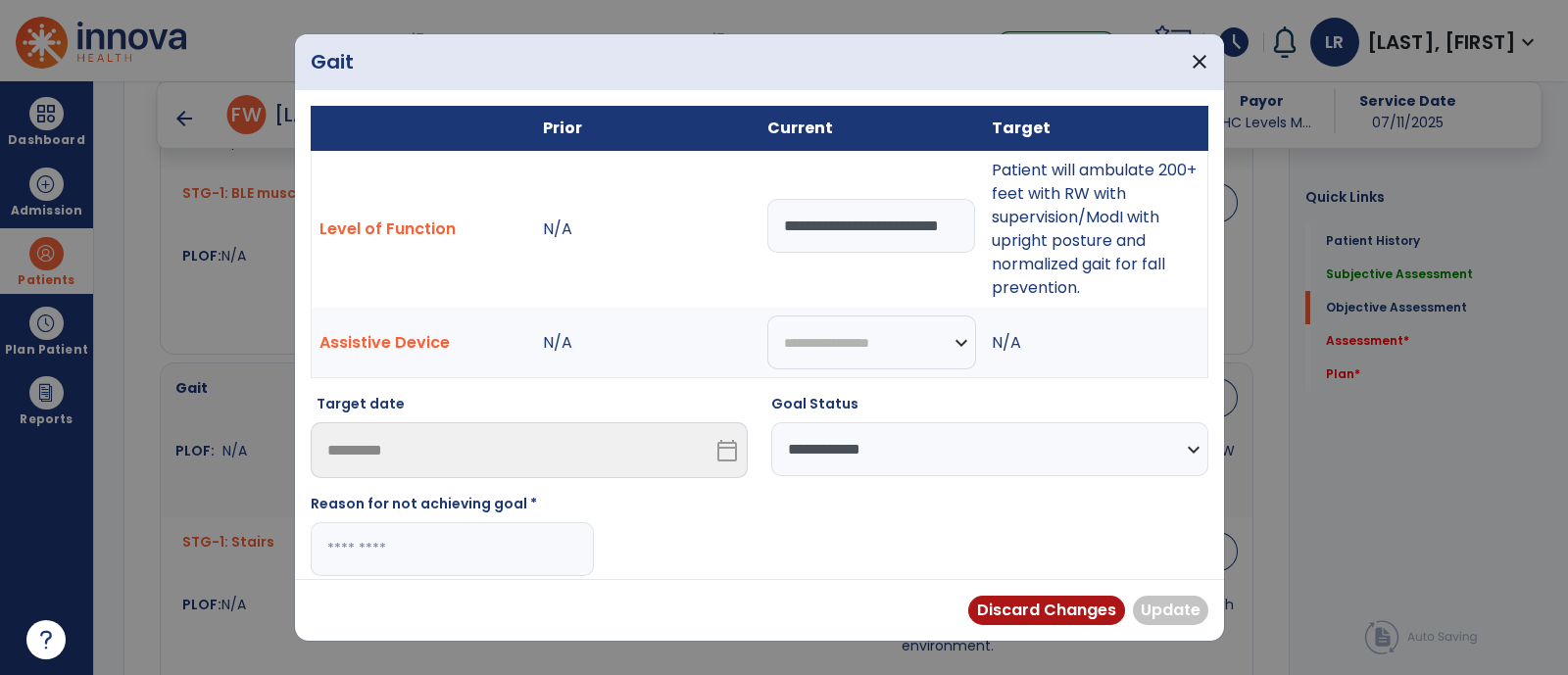 click at bounding box center [452, 549] 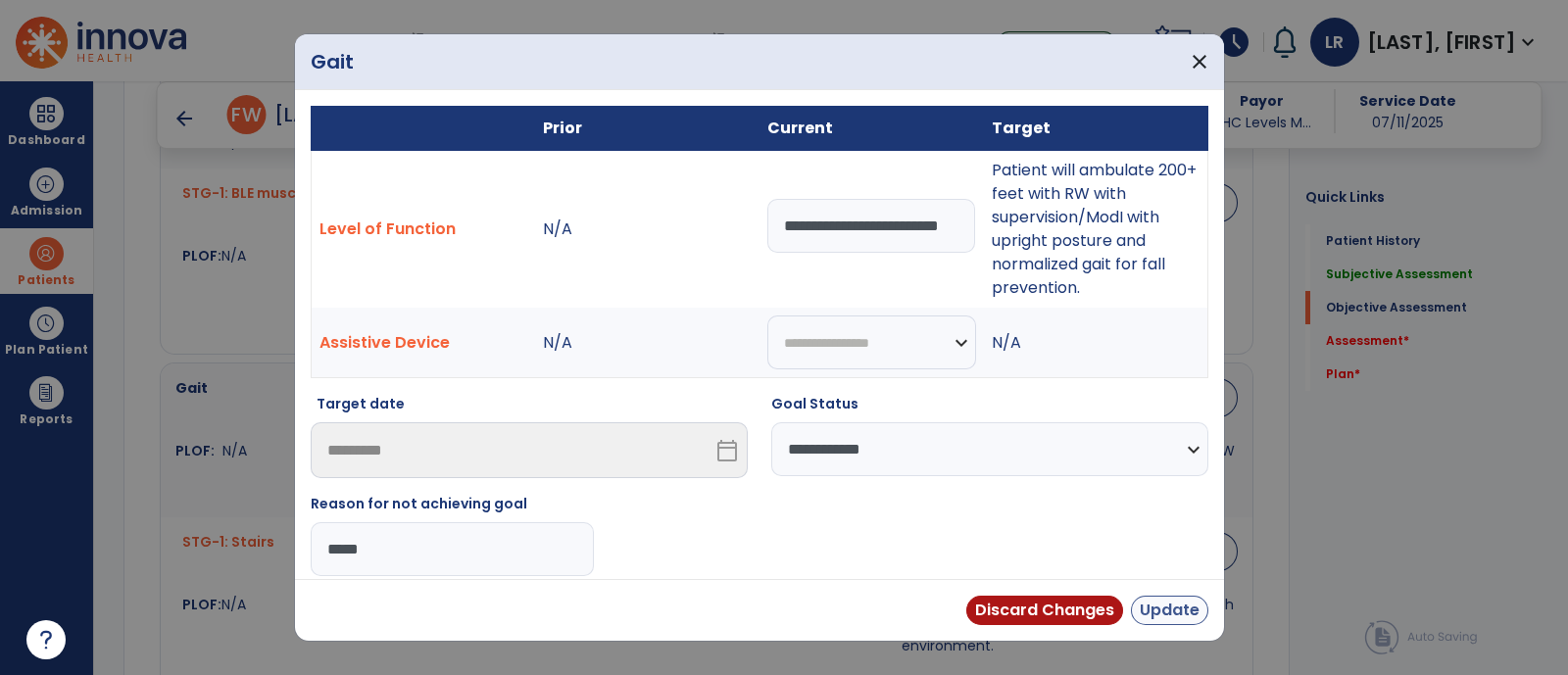 type on "*****" 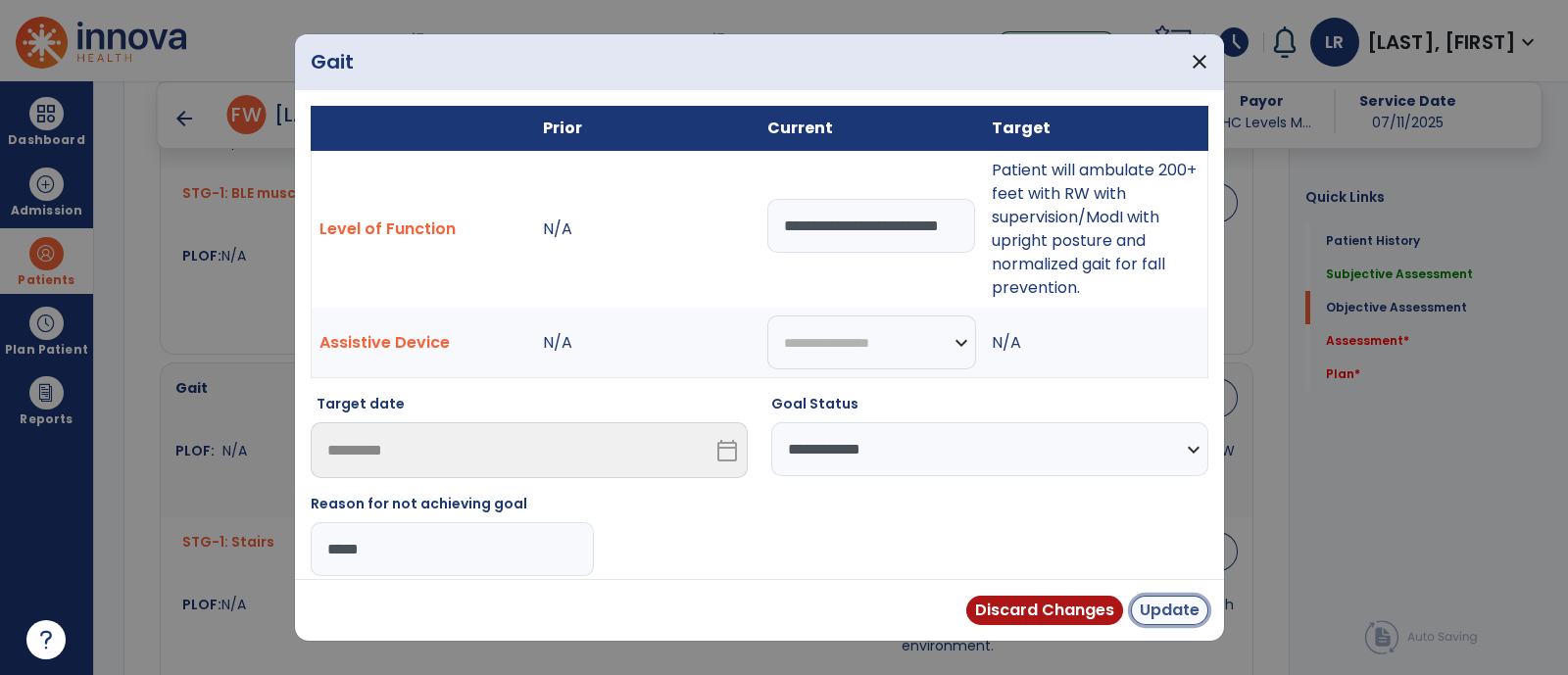 click on "Update" at bounding box center (1169, 610) 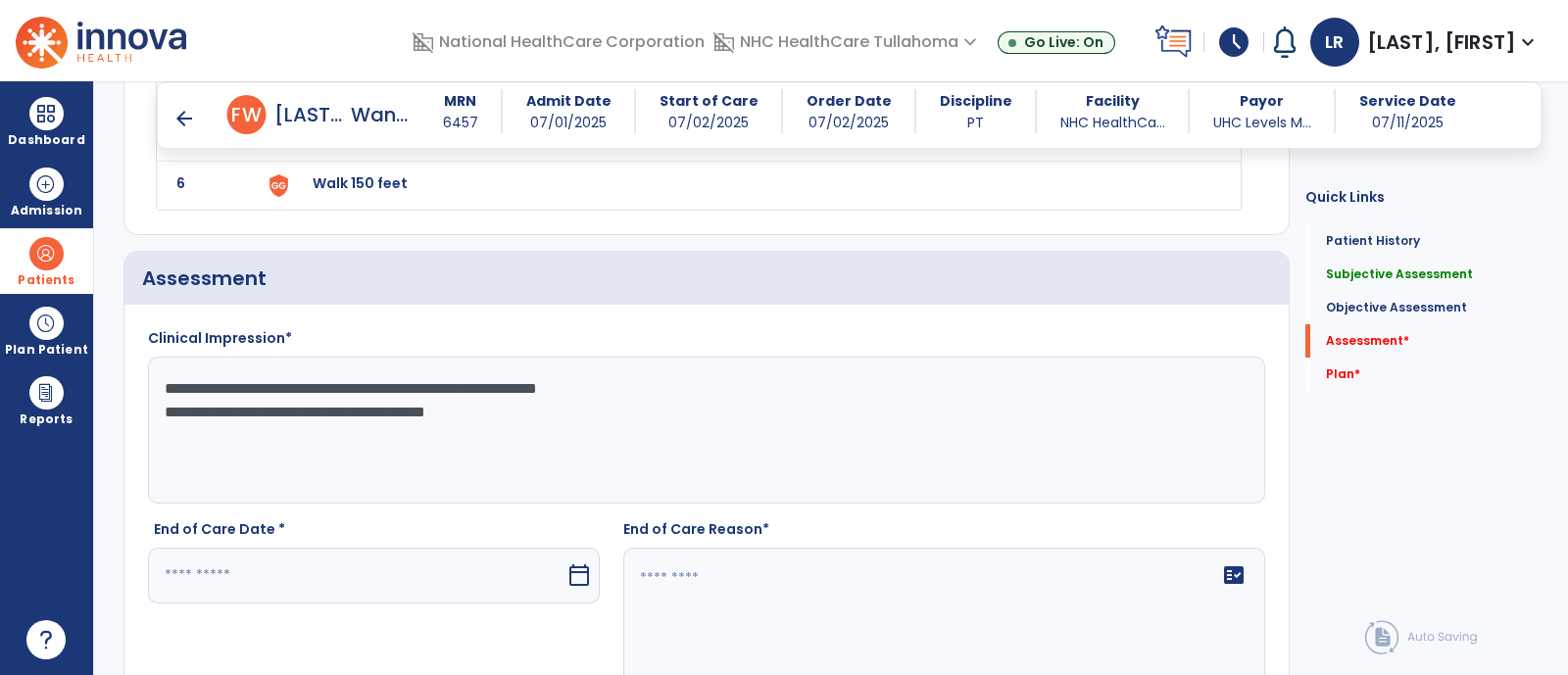 scroll, scrollTop: 2160, scrollLeft: 0, axis: vertical 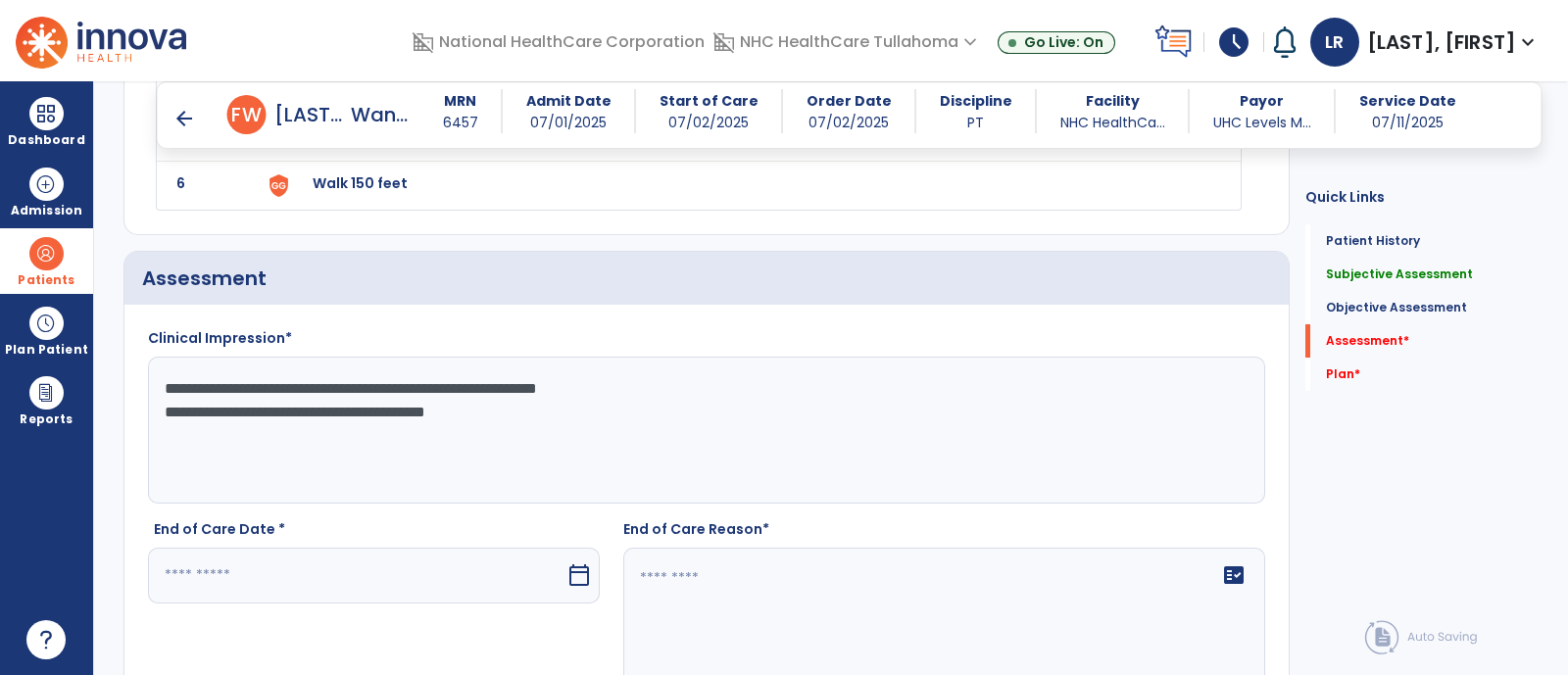 click on "**********" 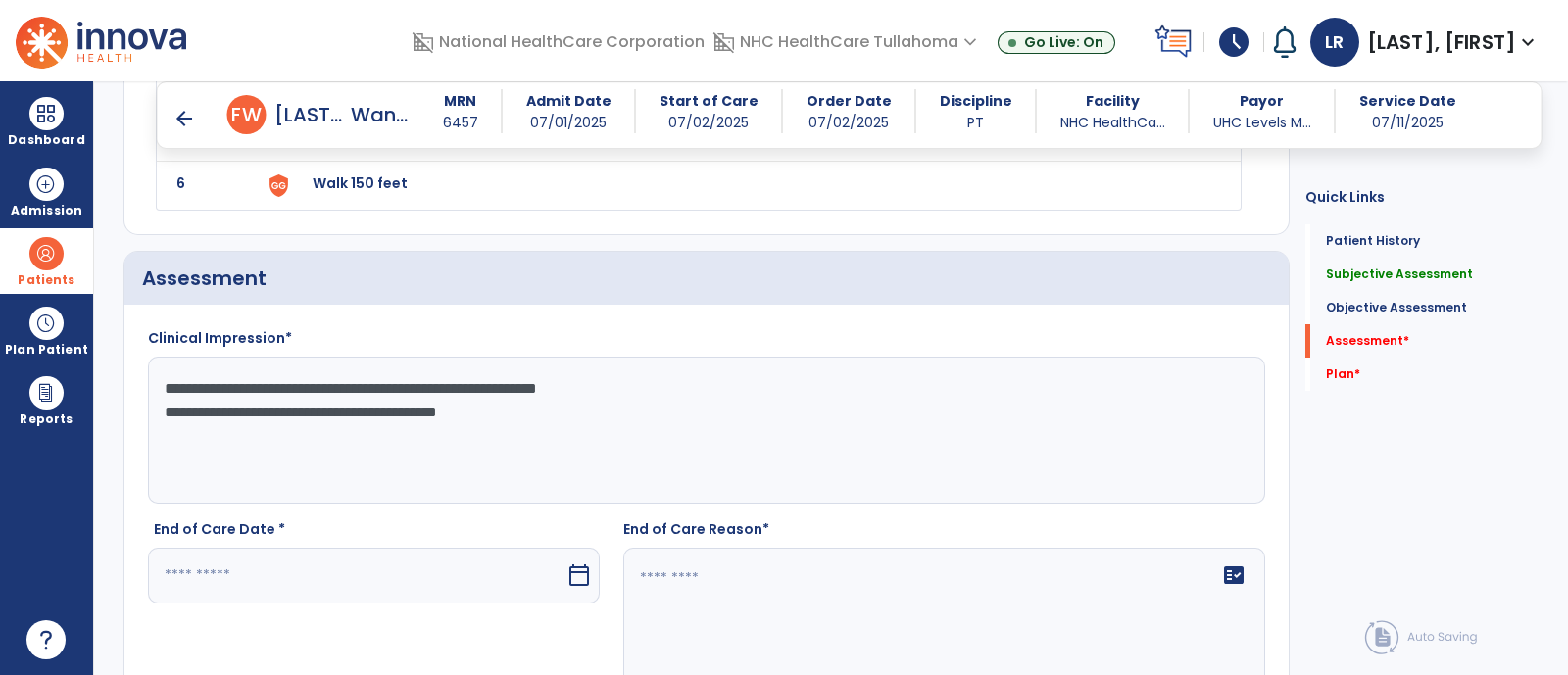 paste on "**********" 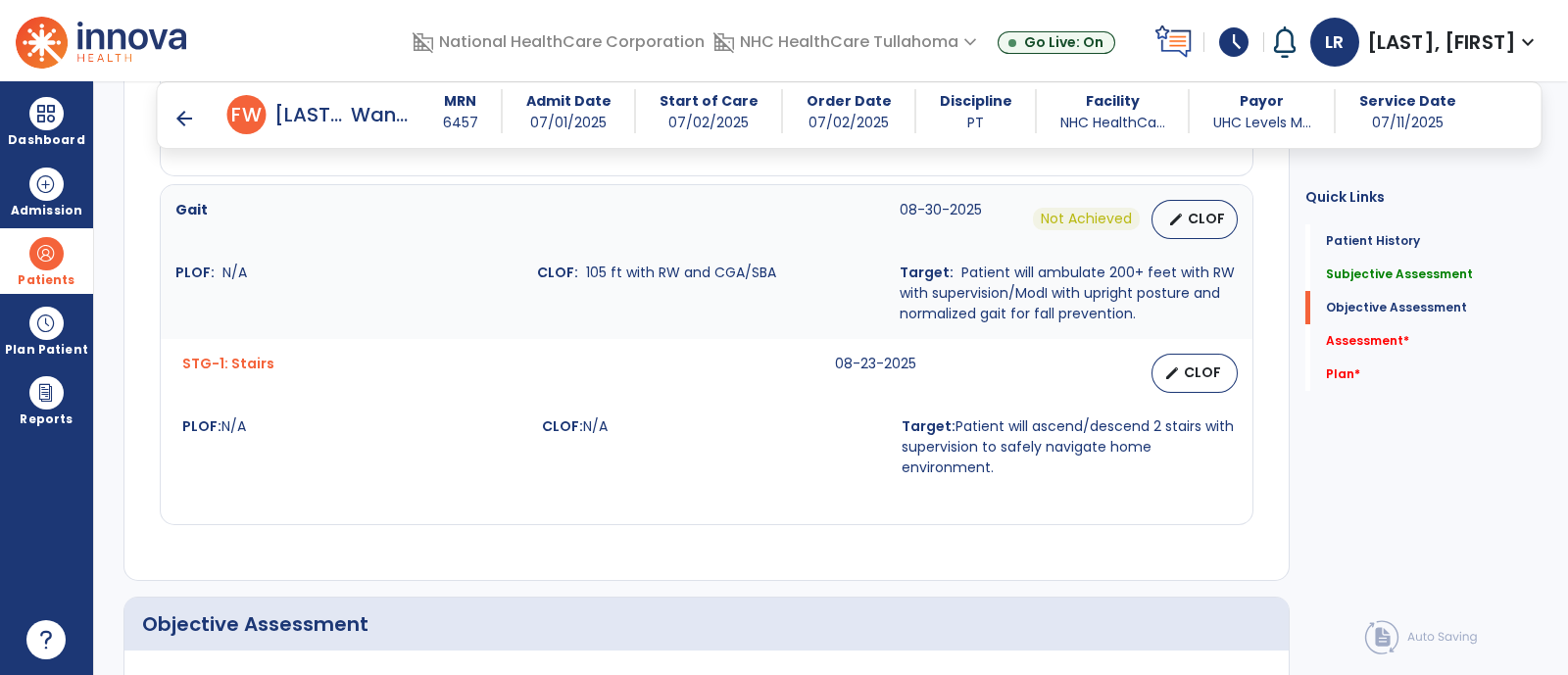 scroll, scrollTop: 1316, scrollLeft: 0, axis: vertical 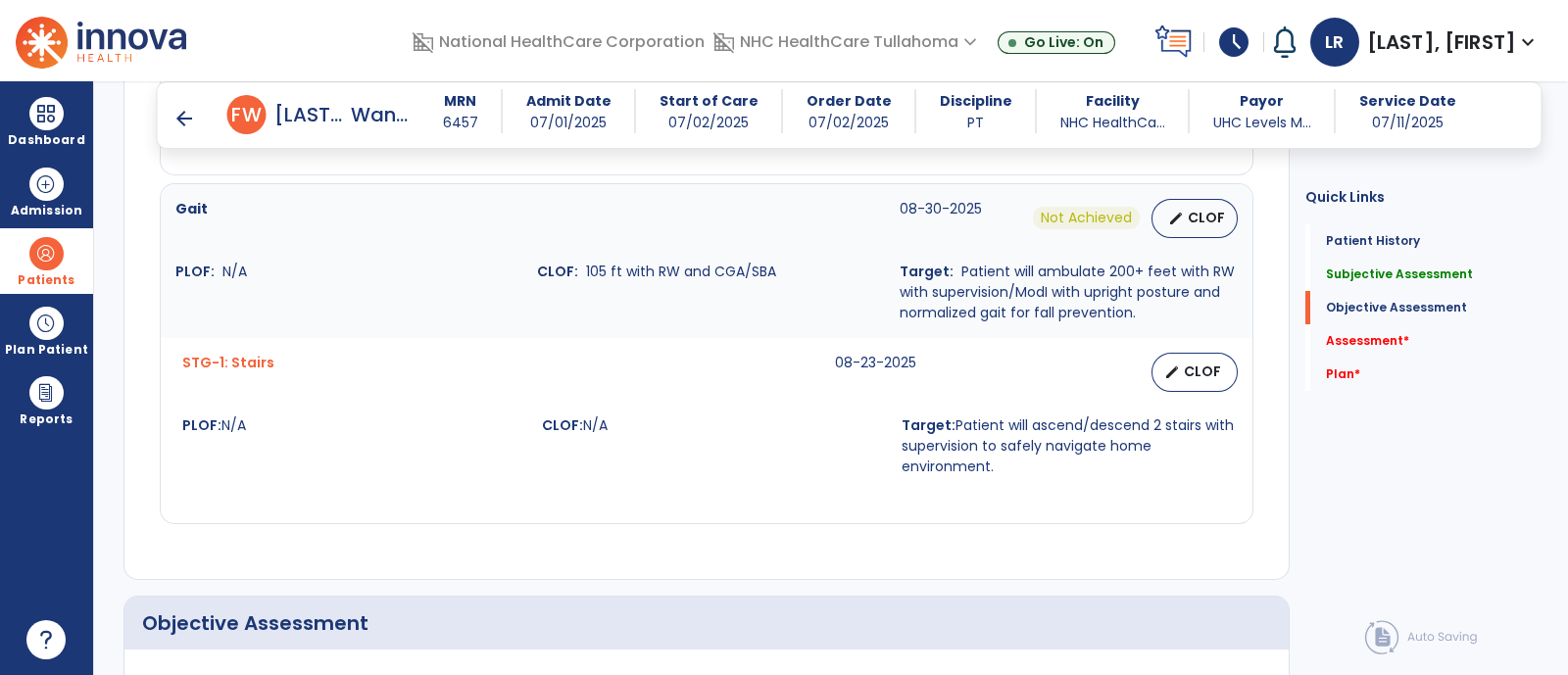 type on "**********" 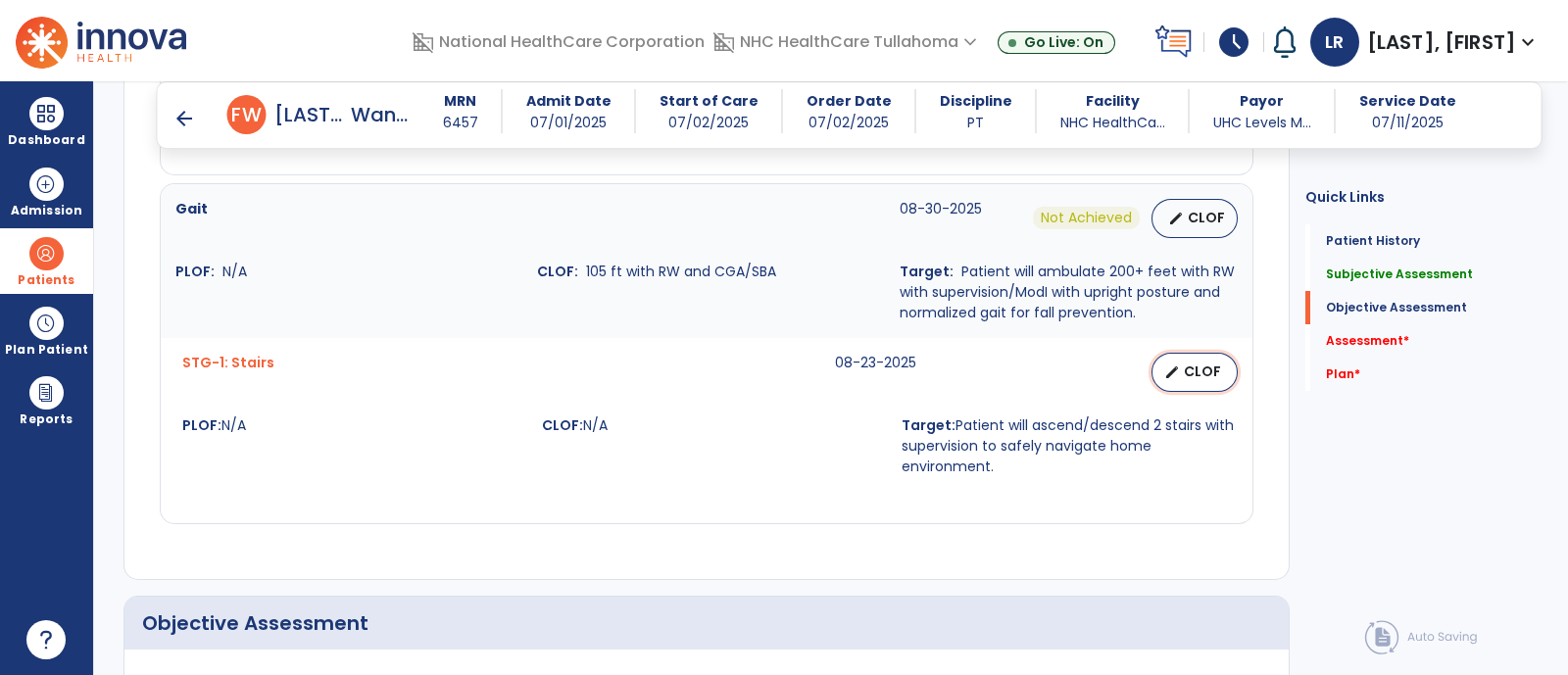 click on "edit   CLOF" at bounding box center [1195, 372] 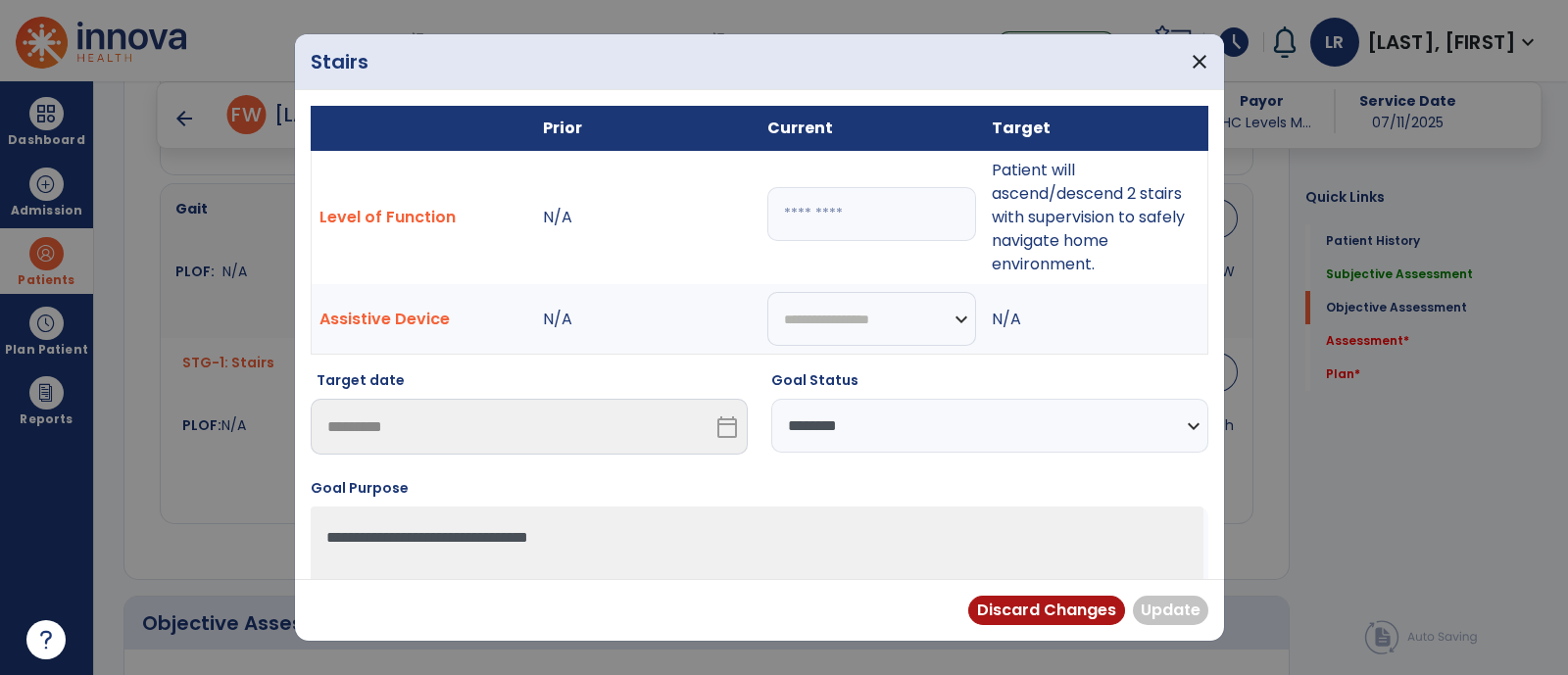 click at bounding box center [871, 214] 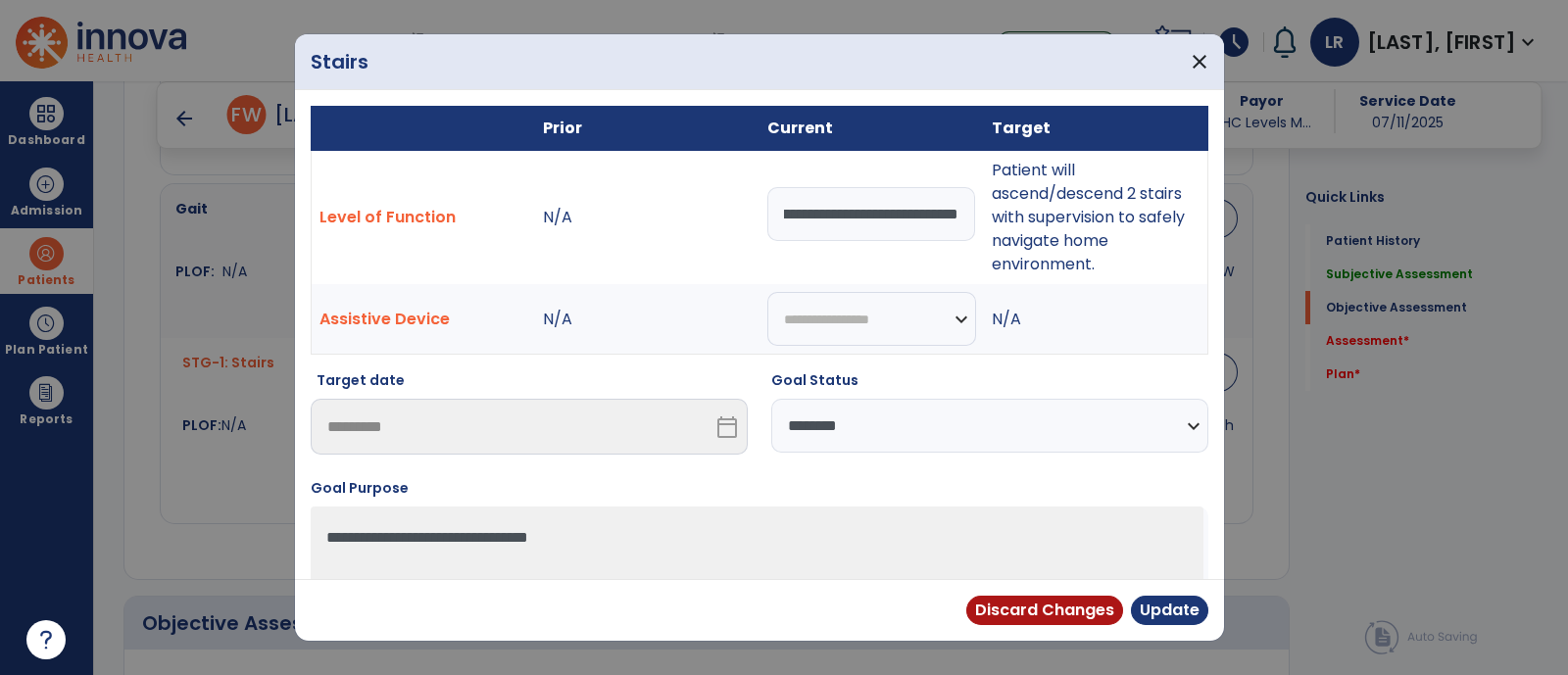 scroll, scrollTop: 0, scrollLeft: 179, axis: horizontal 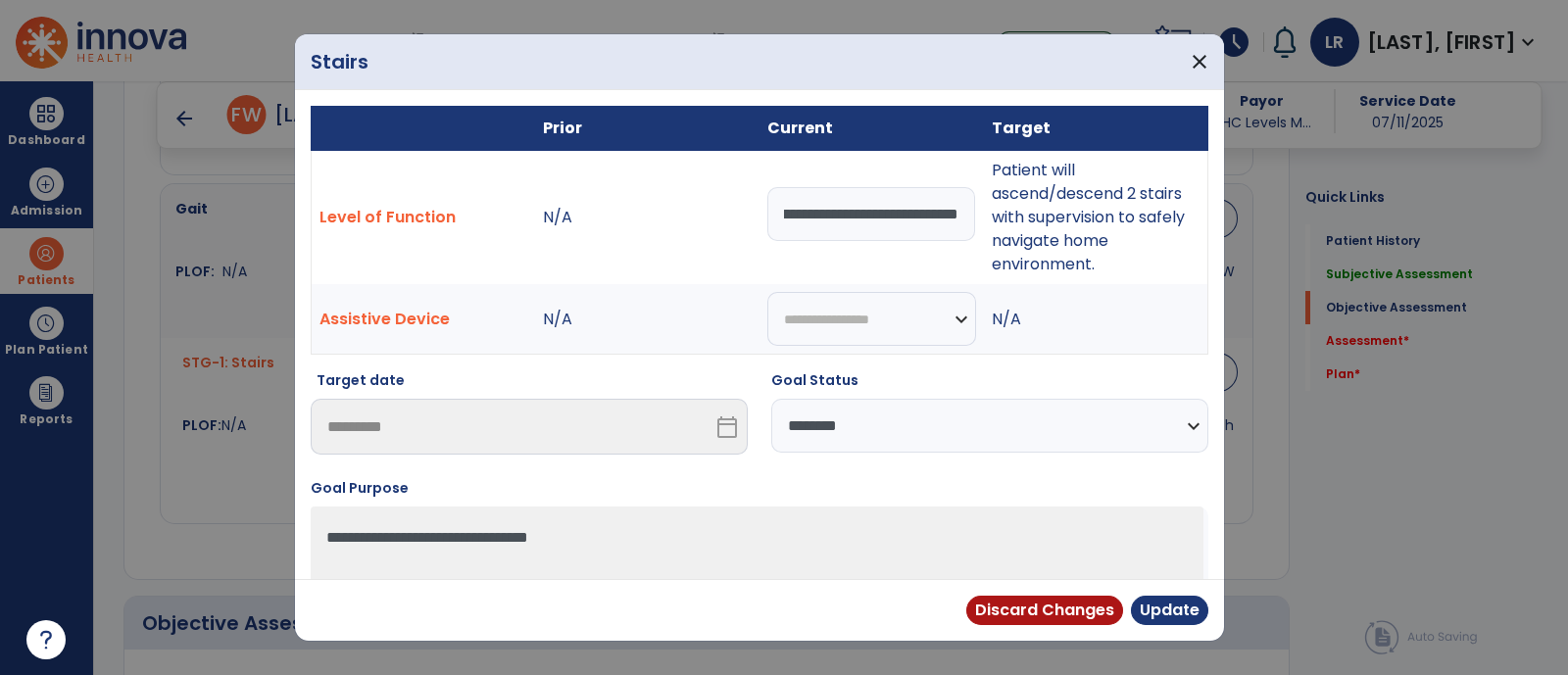 click on "**********" at bounding box center [871, 214] 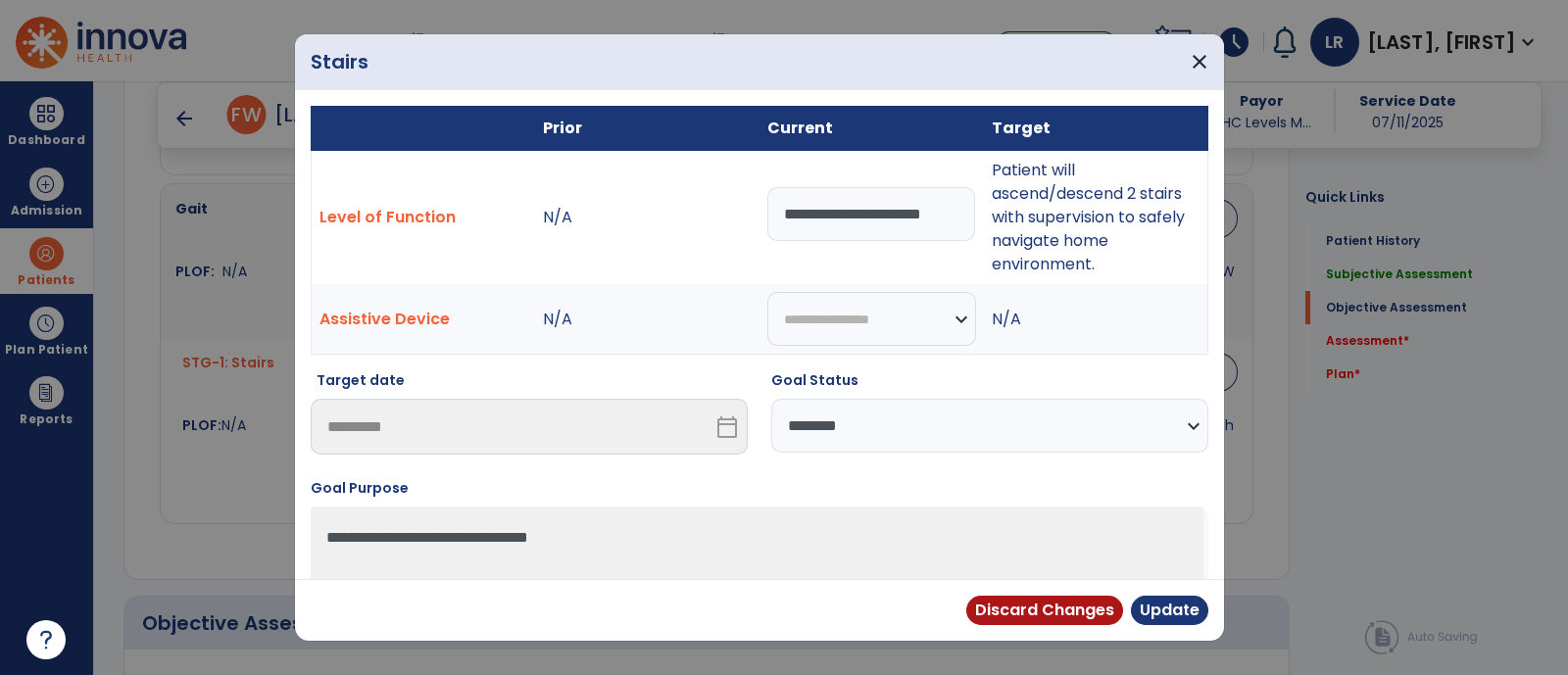 scroll, scrollTop: 0, scrollLeft: 14, axis: horizontal 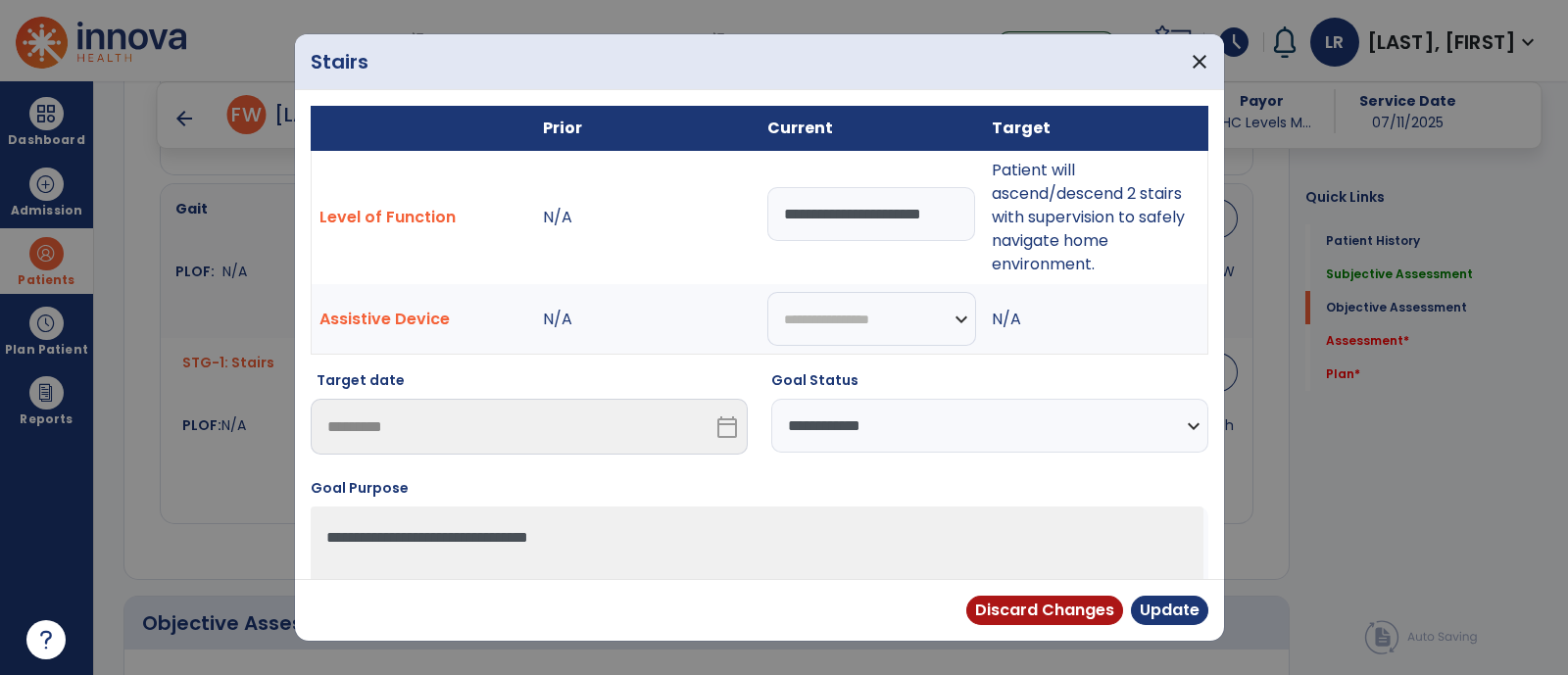 click on "**********" at bounding box center (990, 425) 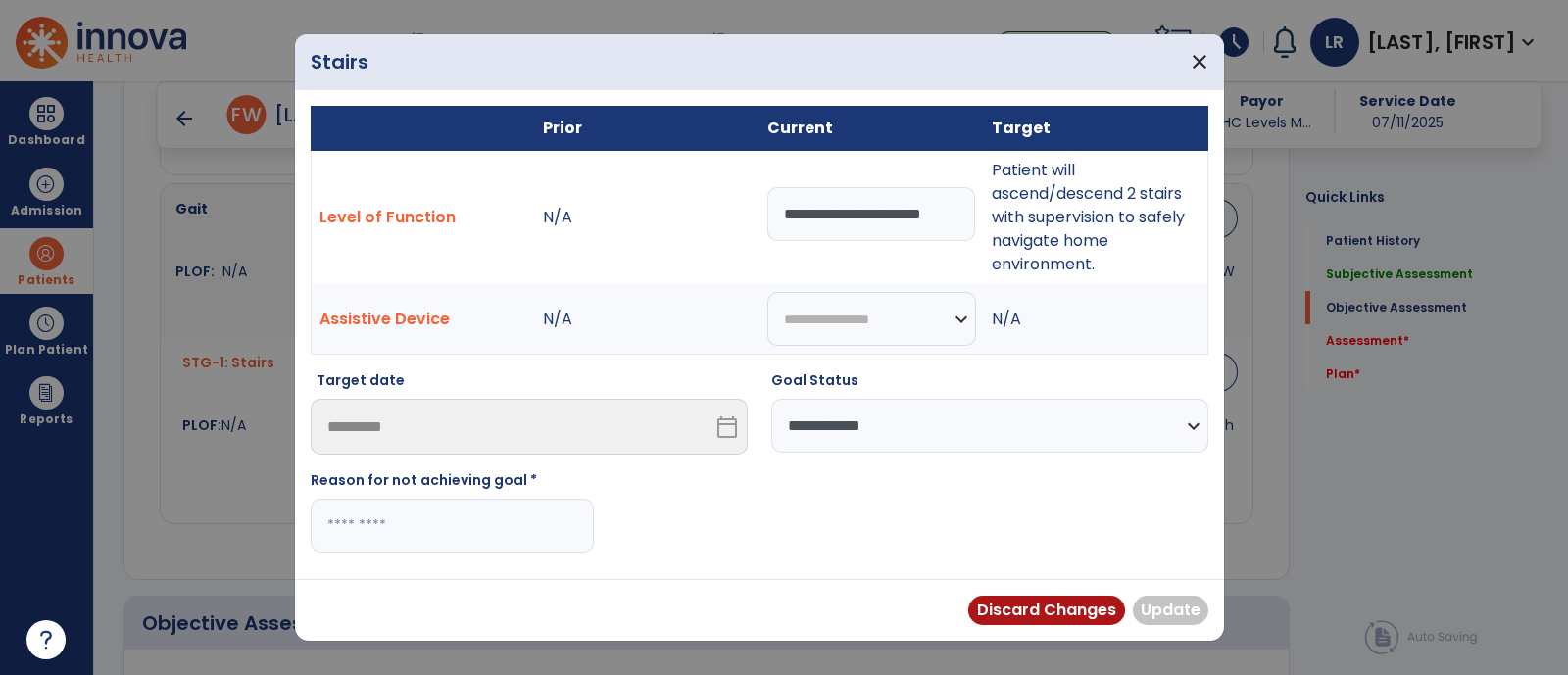 click on "**********" at bounding box center [760, 469] 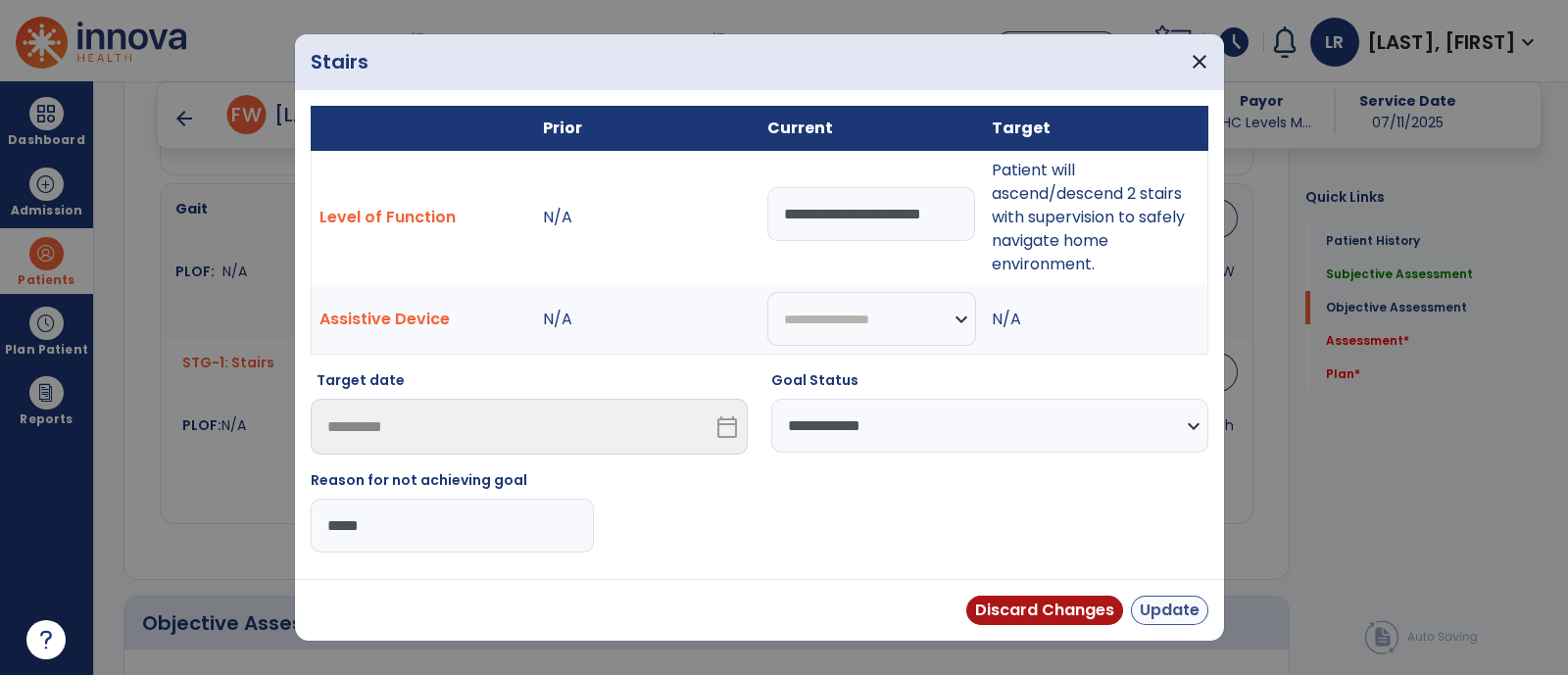 type on "*****" 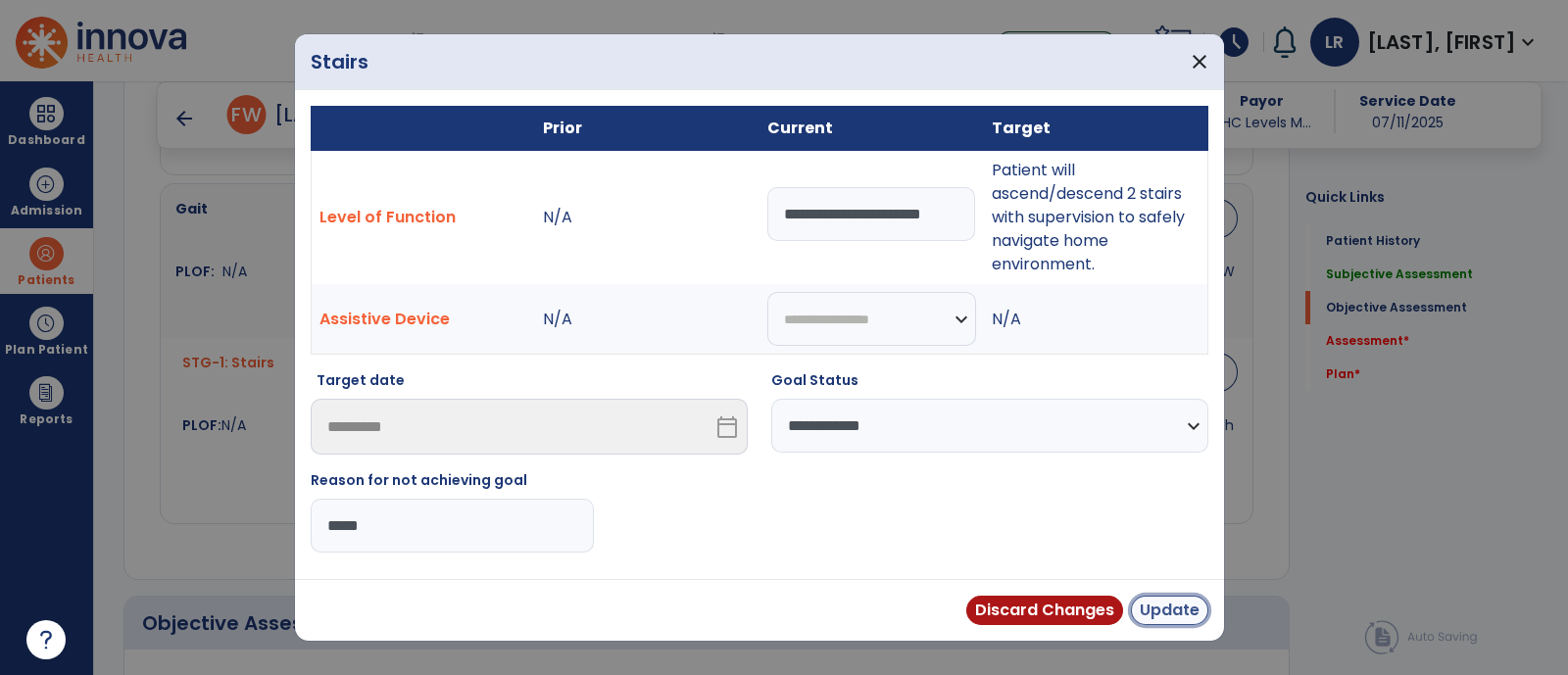 click on "Update" at bounding box center (1169, 610) 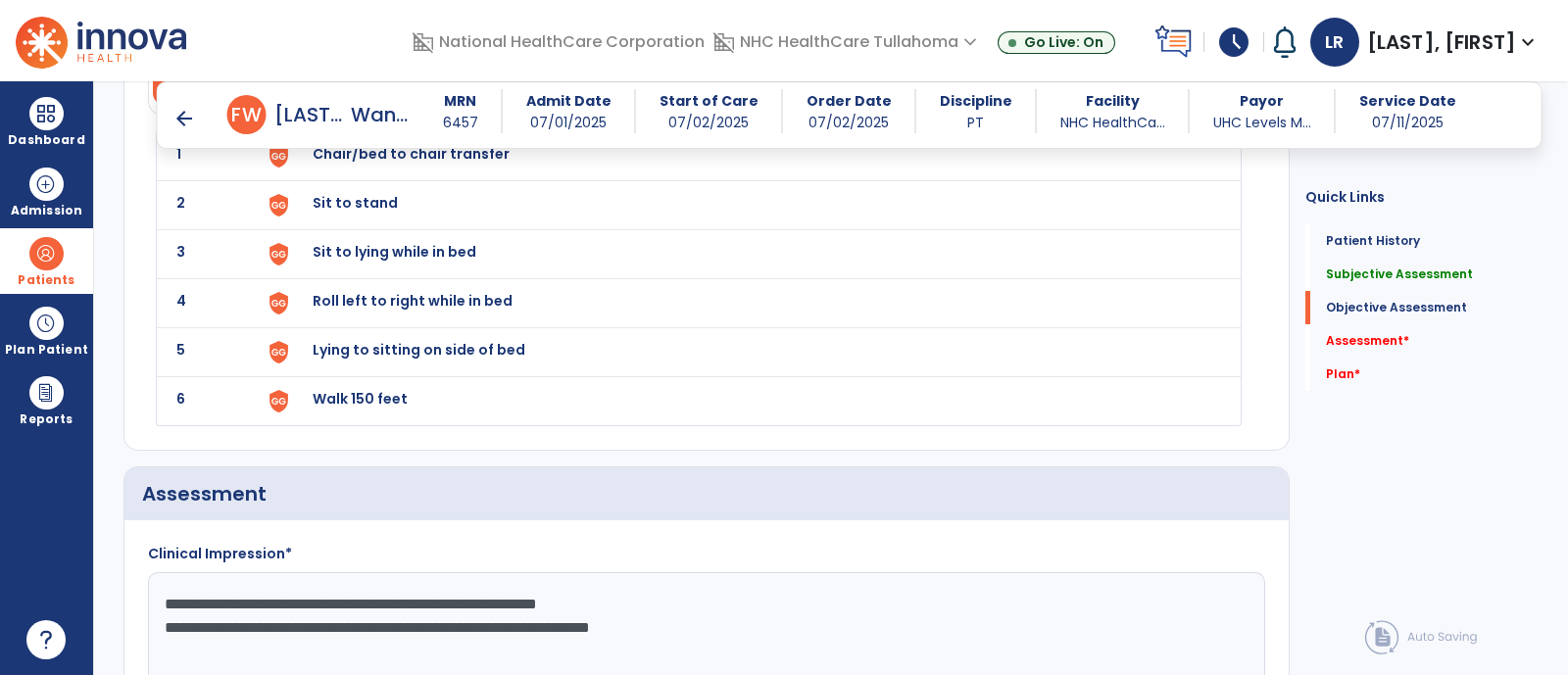 click on "Lying to sitting on side of bed" at bounding box center (745, 156) 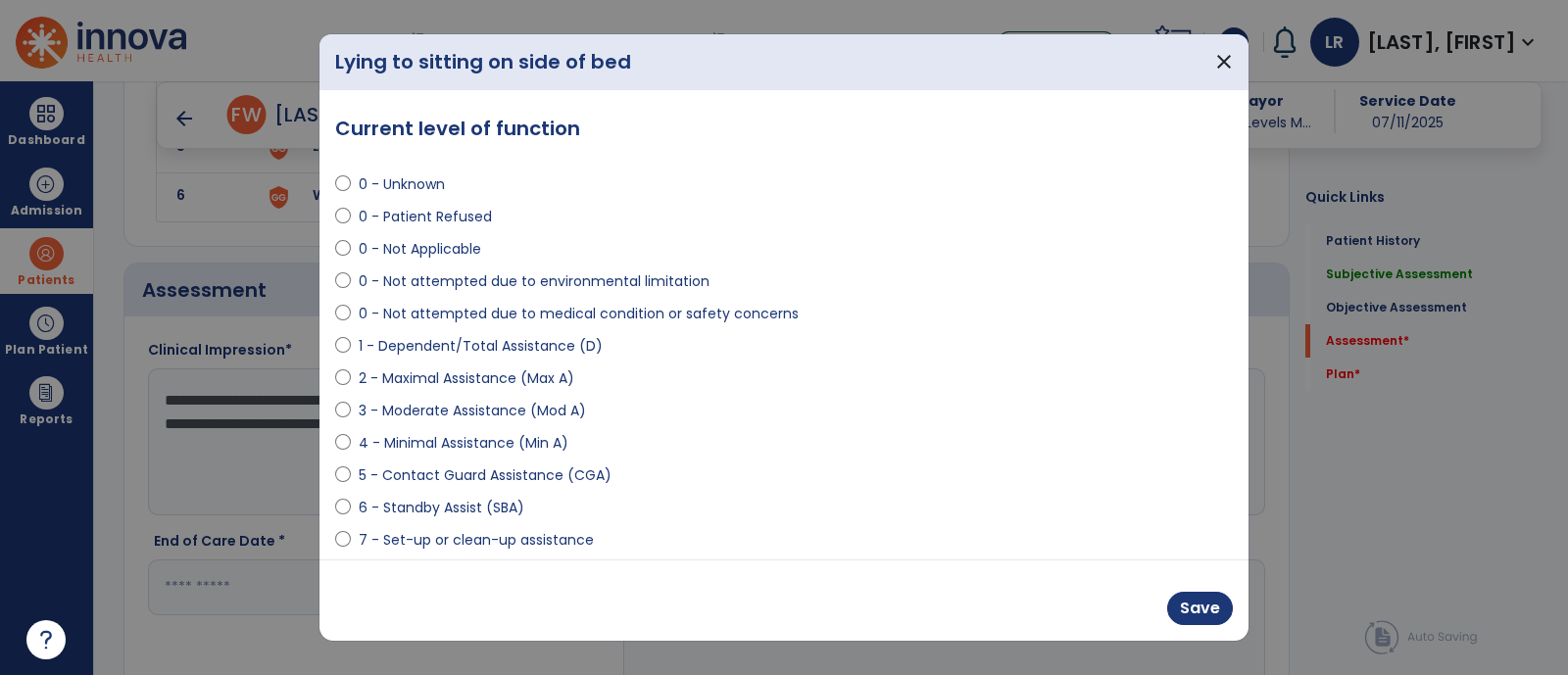 scroll, scrollTop: 2150, scrollLeft: 0, axis: vertical 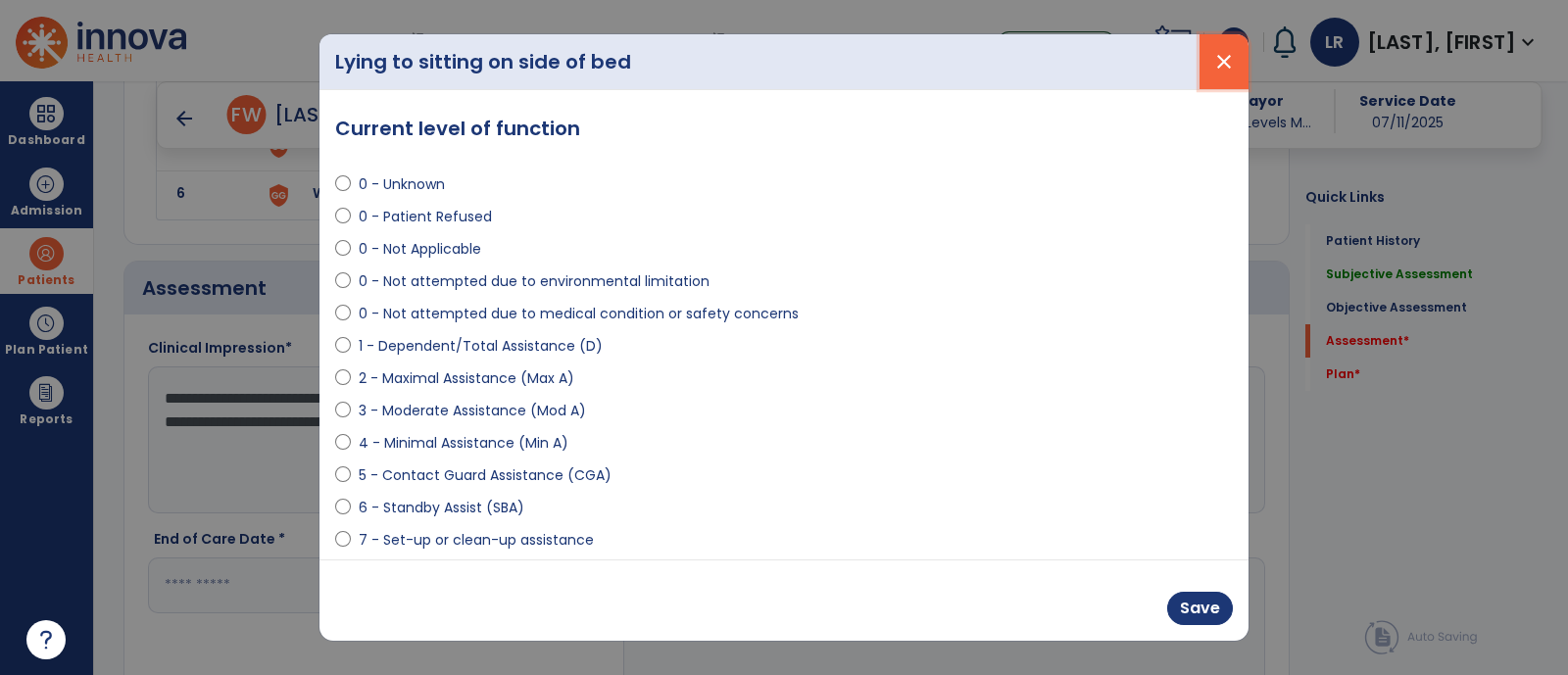 click on "close" at bounding box center (1224, 62) 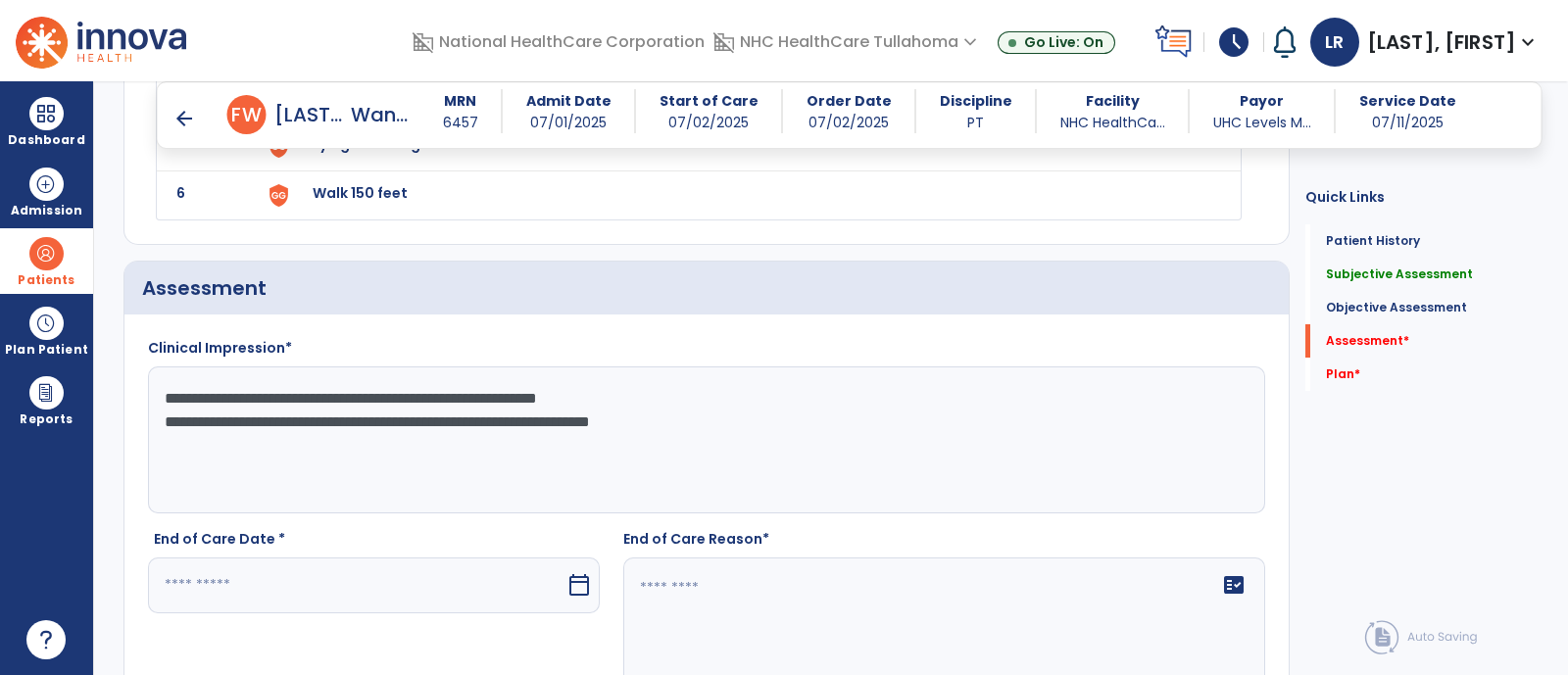 click on "**********" 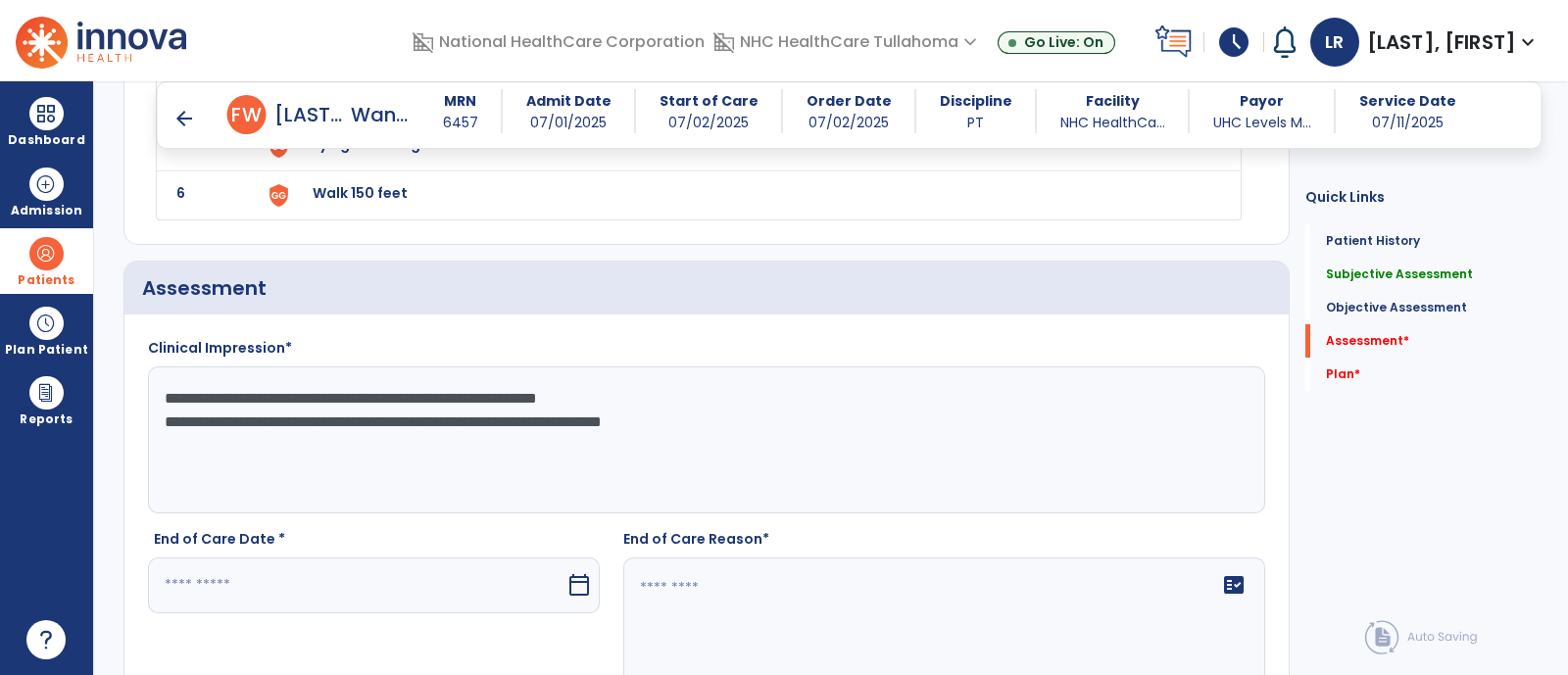paste on "**********" 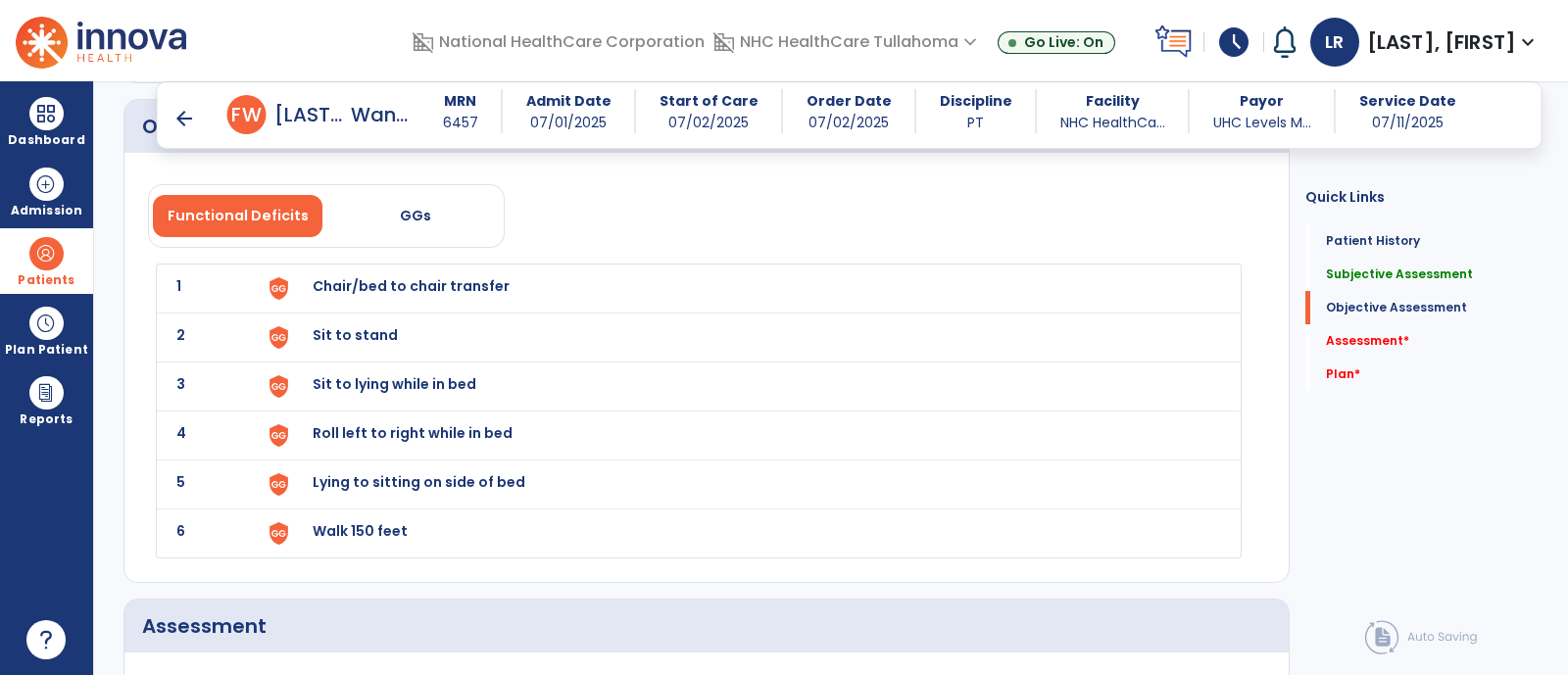 scroll, scrollTop: 1815, scrollLeft: 0, axis: vertical 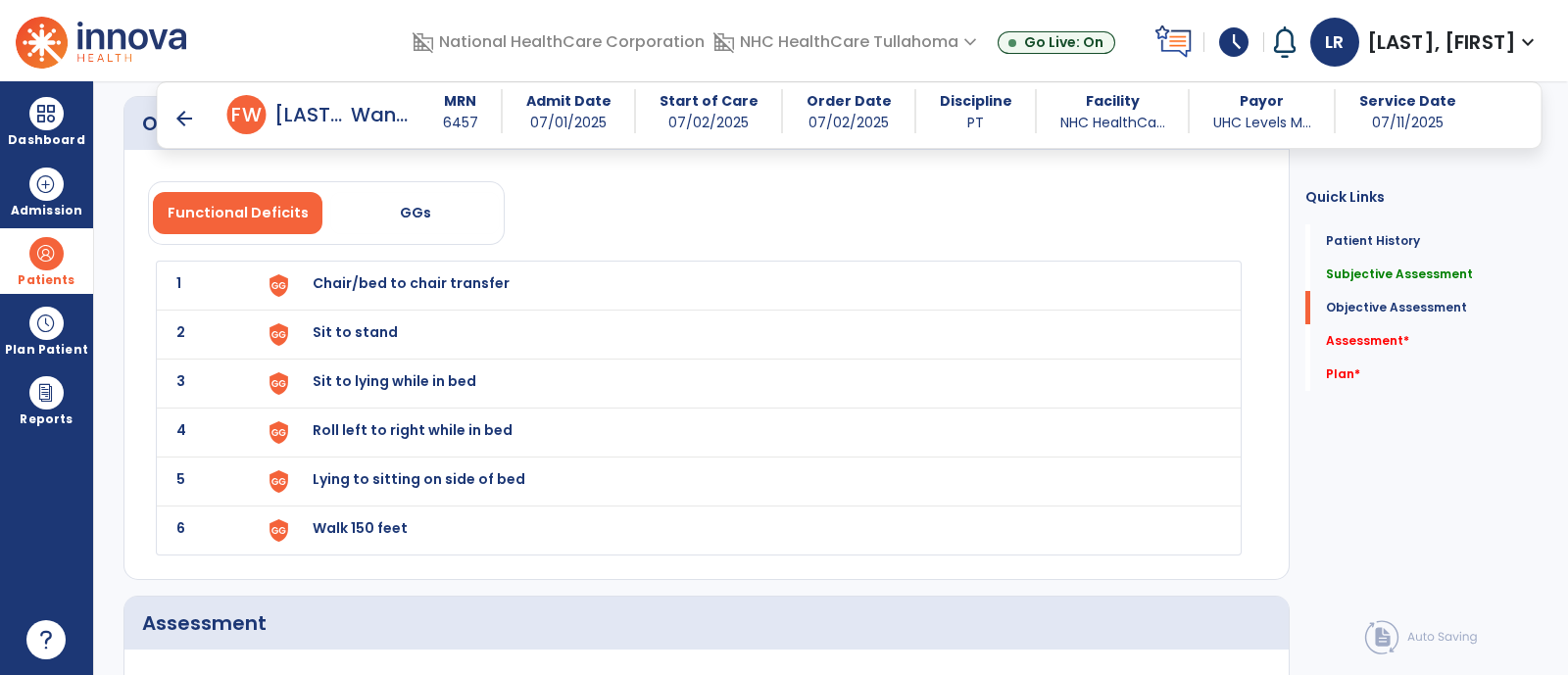 type on "**********" 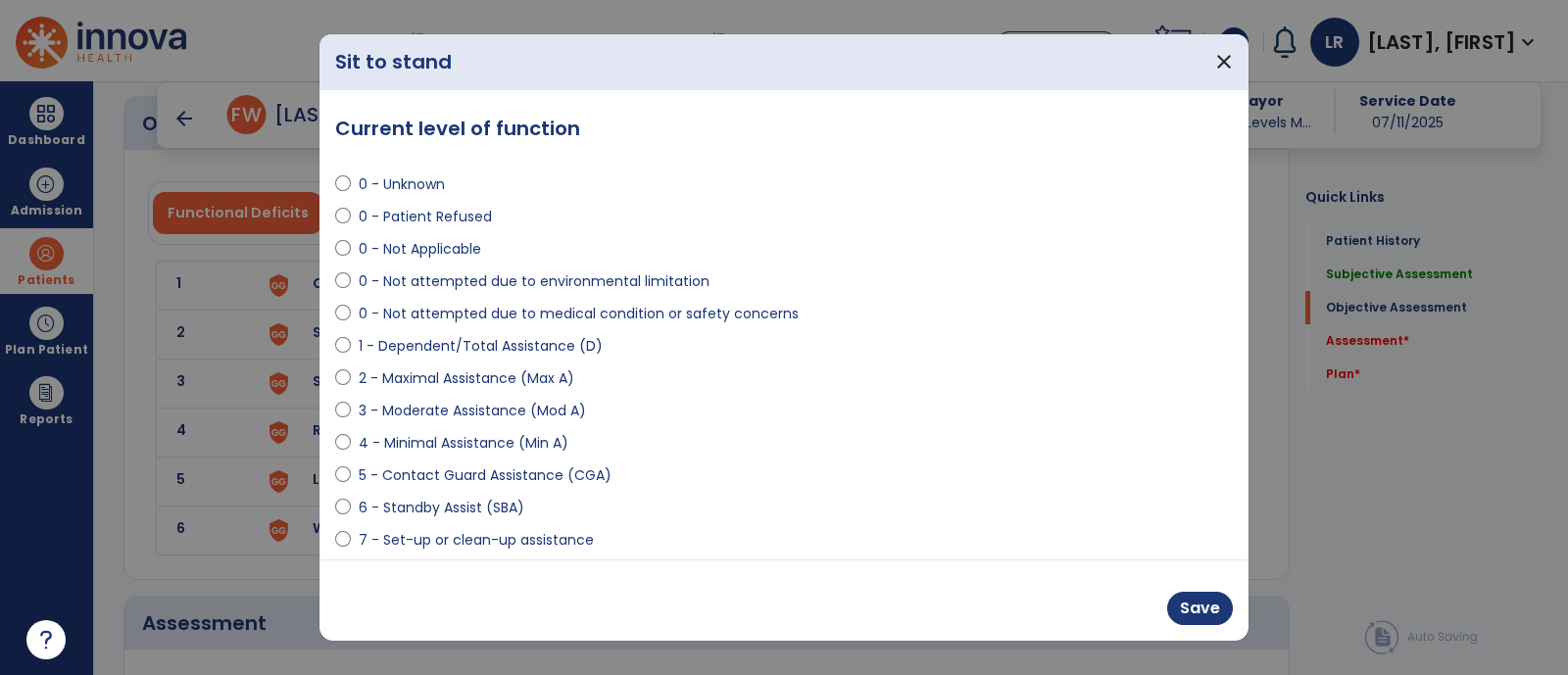 select on "**********" 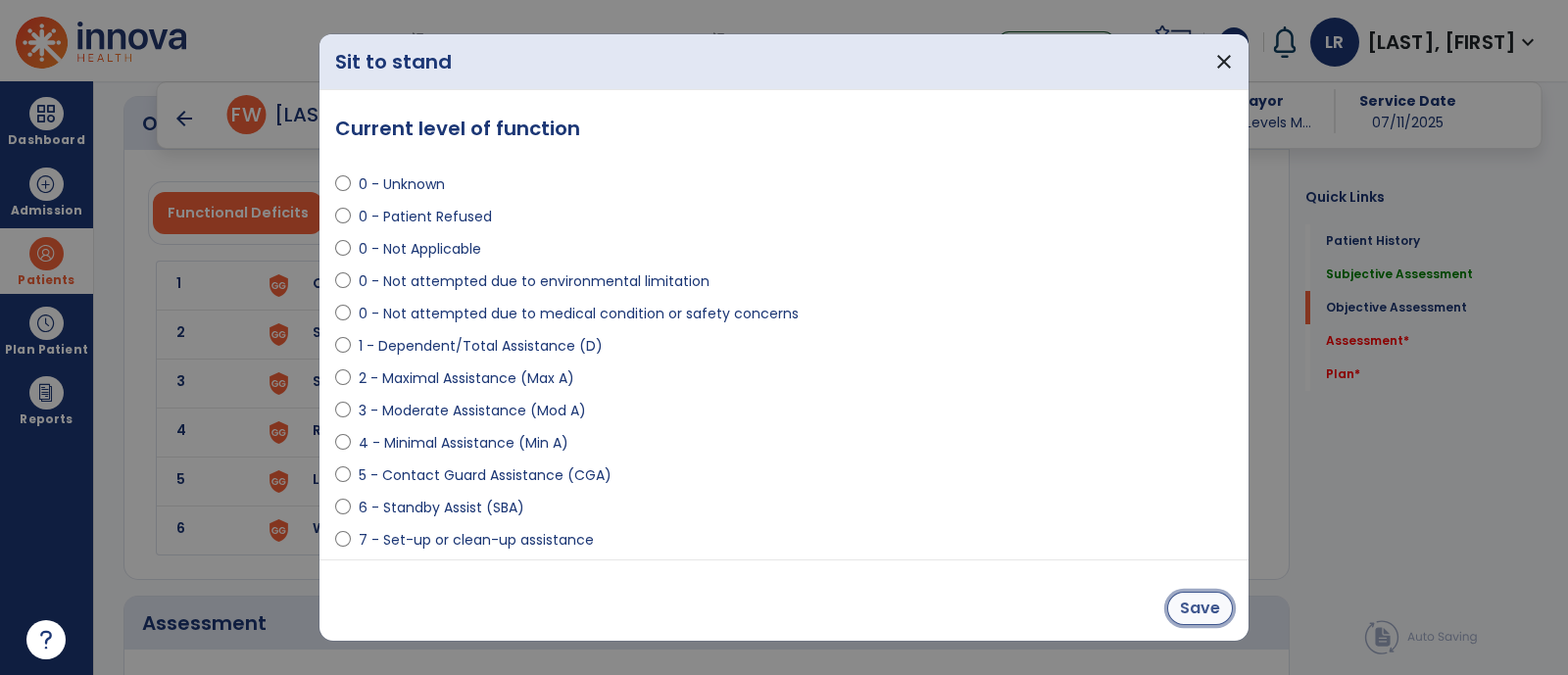 click on "Save" at bounding box center [1200, 608] 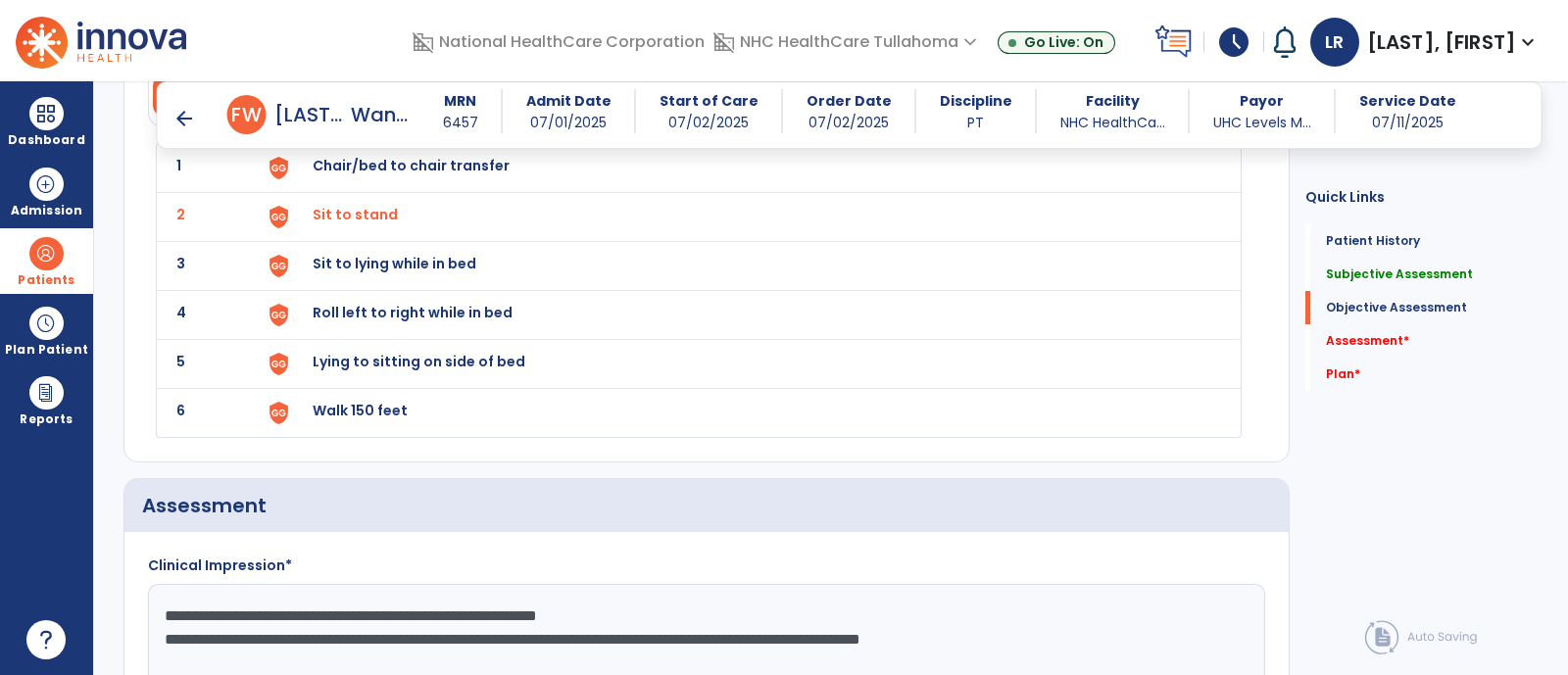 scroll, scrollTop: 1938, scrollLeft: 0, axis: vertical 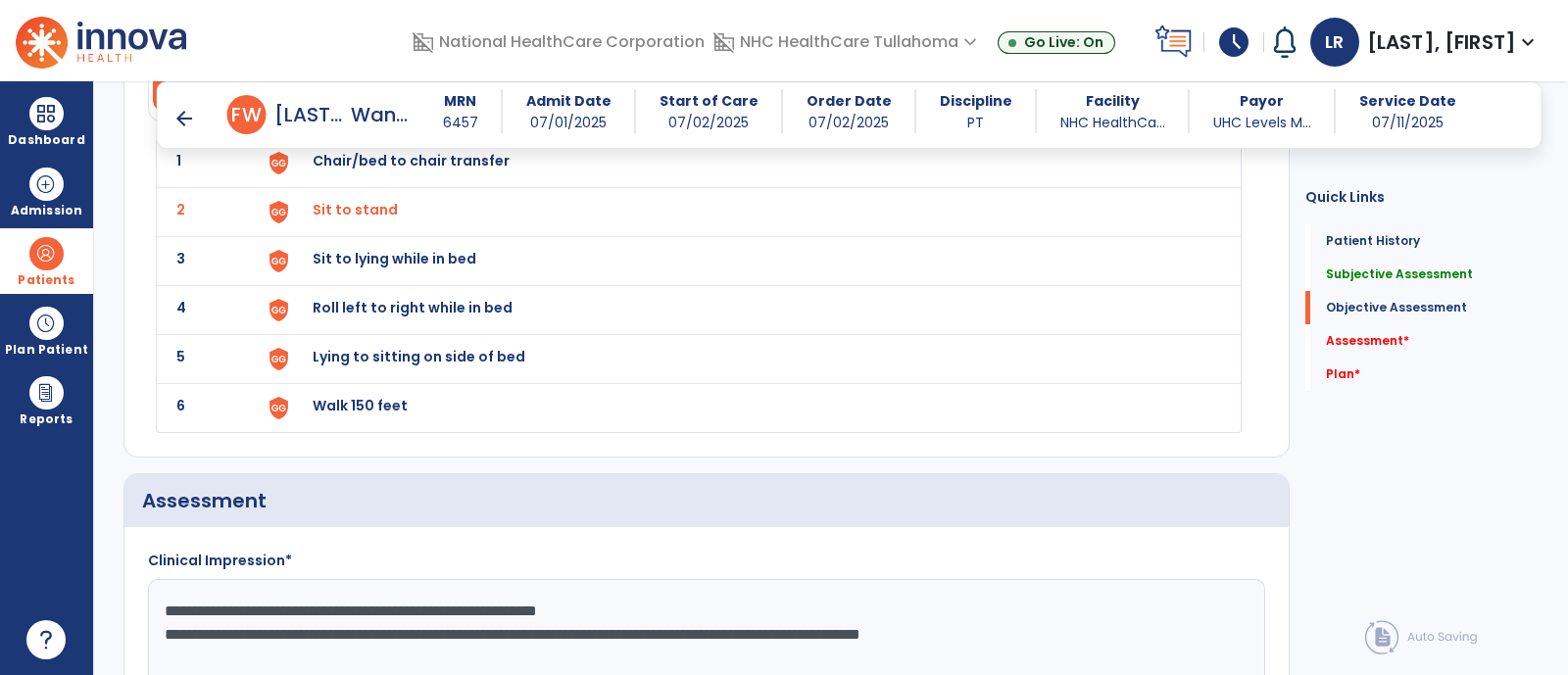 click on "Walk 150 feet" at bounding box center [411, 161] 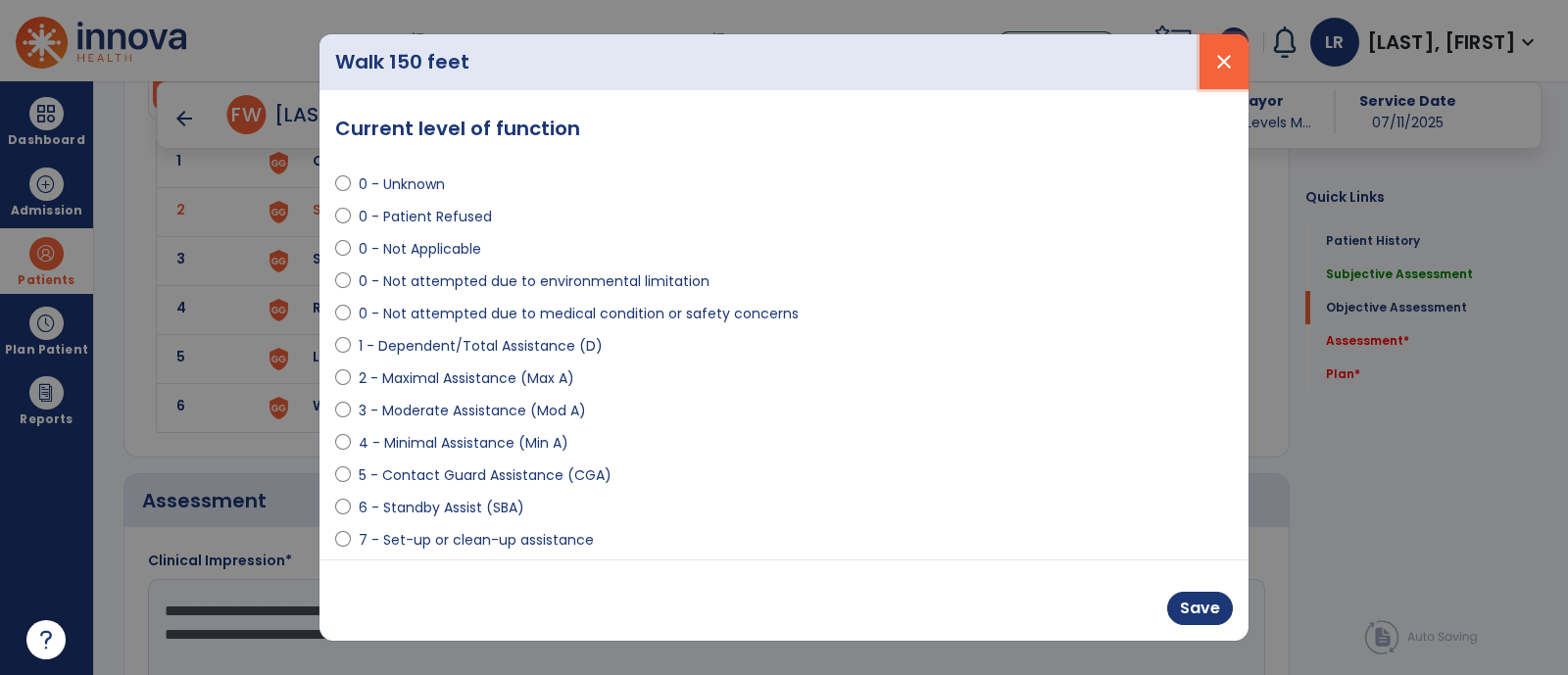 click on "close" at bounding box center [1224, 62] 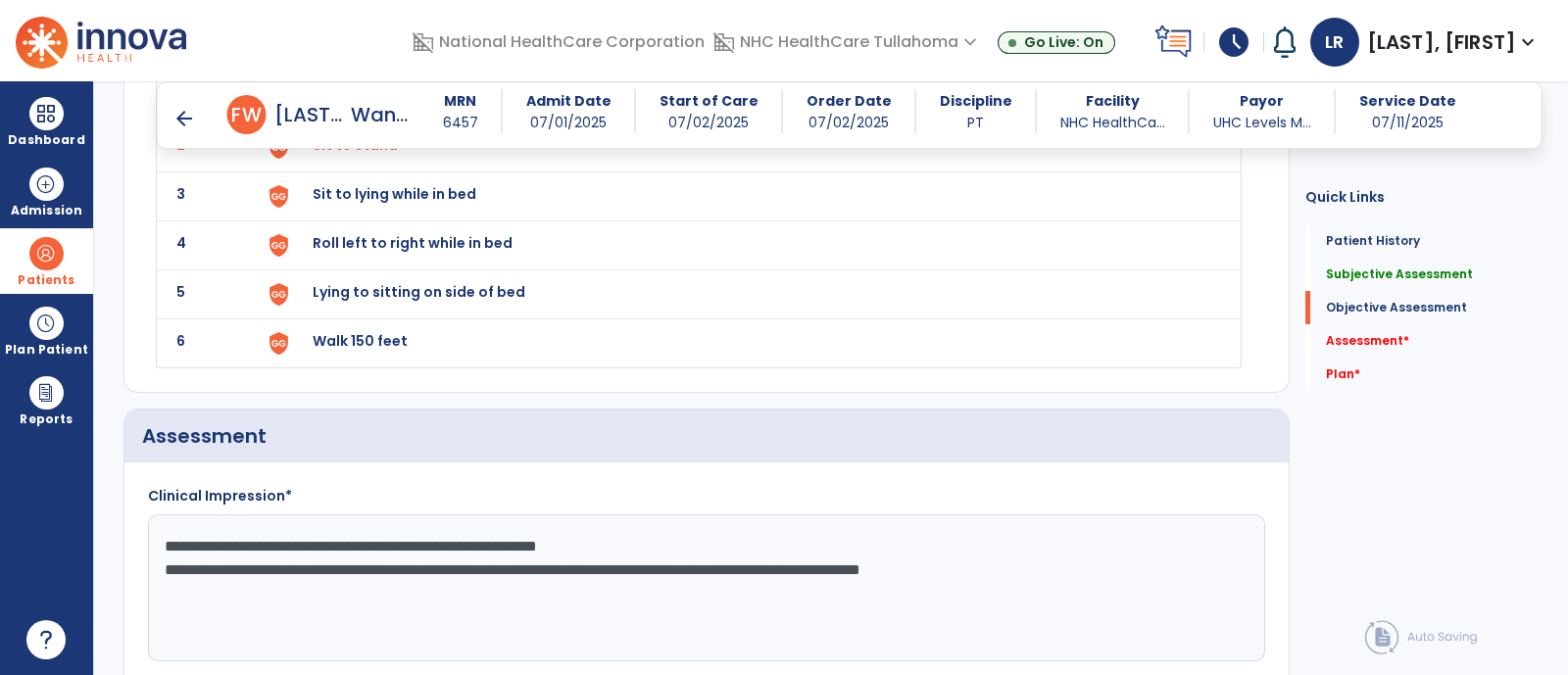 scroll, scrollTop: 2003, scrollLeft: 0, axis: vertical 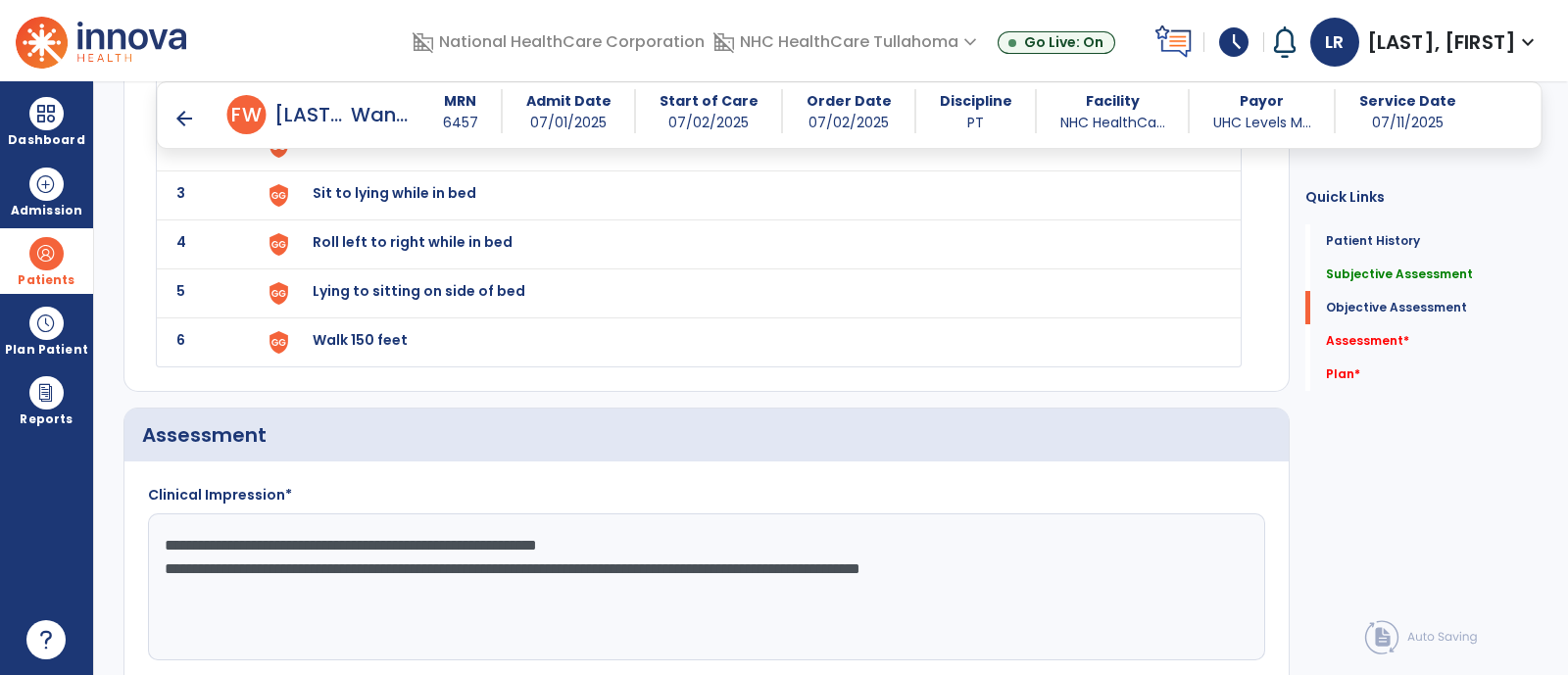 click on "**********" 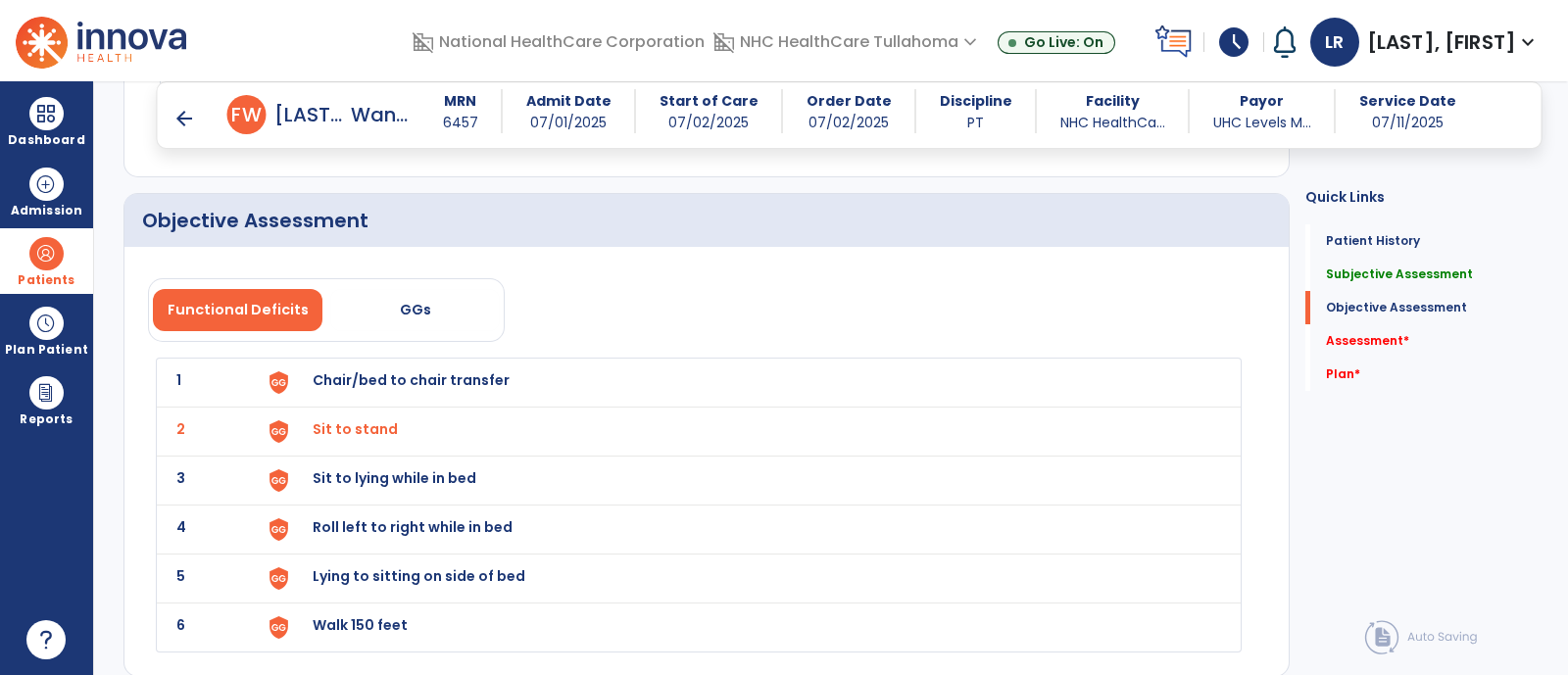 scroll, scrollTop: 1717, scrollLeft: 0, axis: vertical 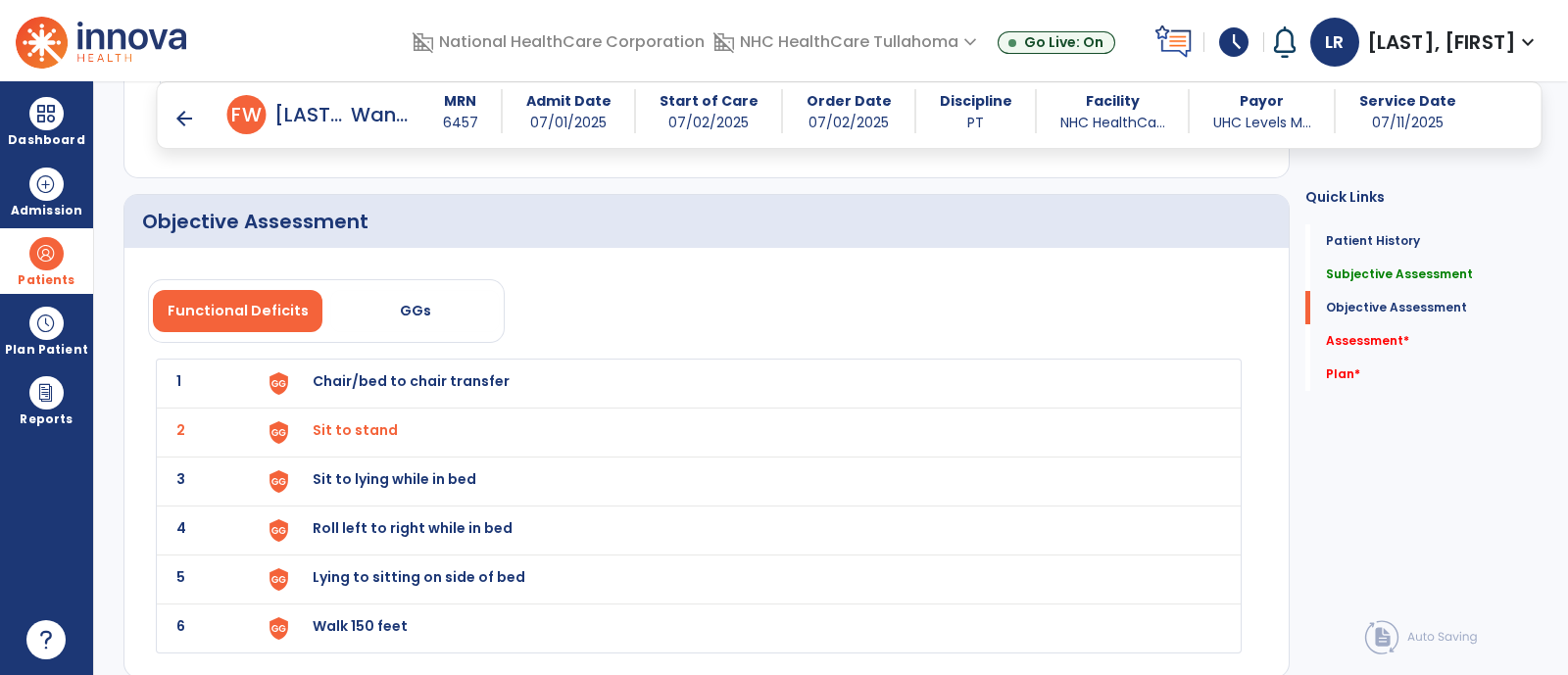 type on "**********" 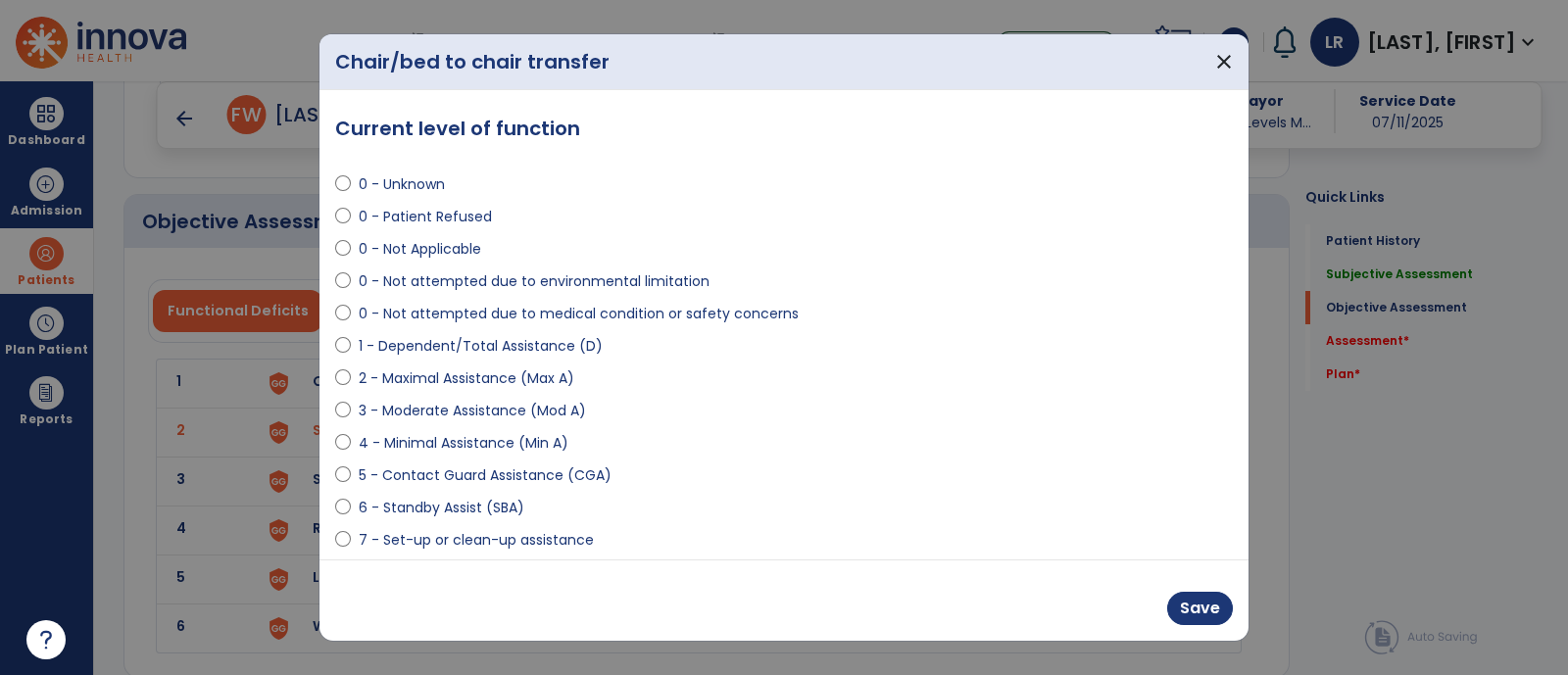 scroll, scrollTop: 205, scrollLeft: 0, axis: vertical 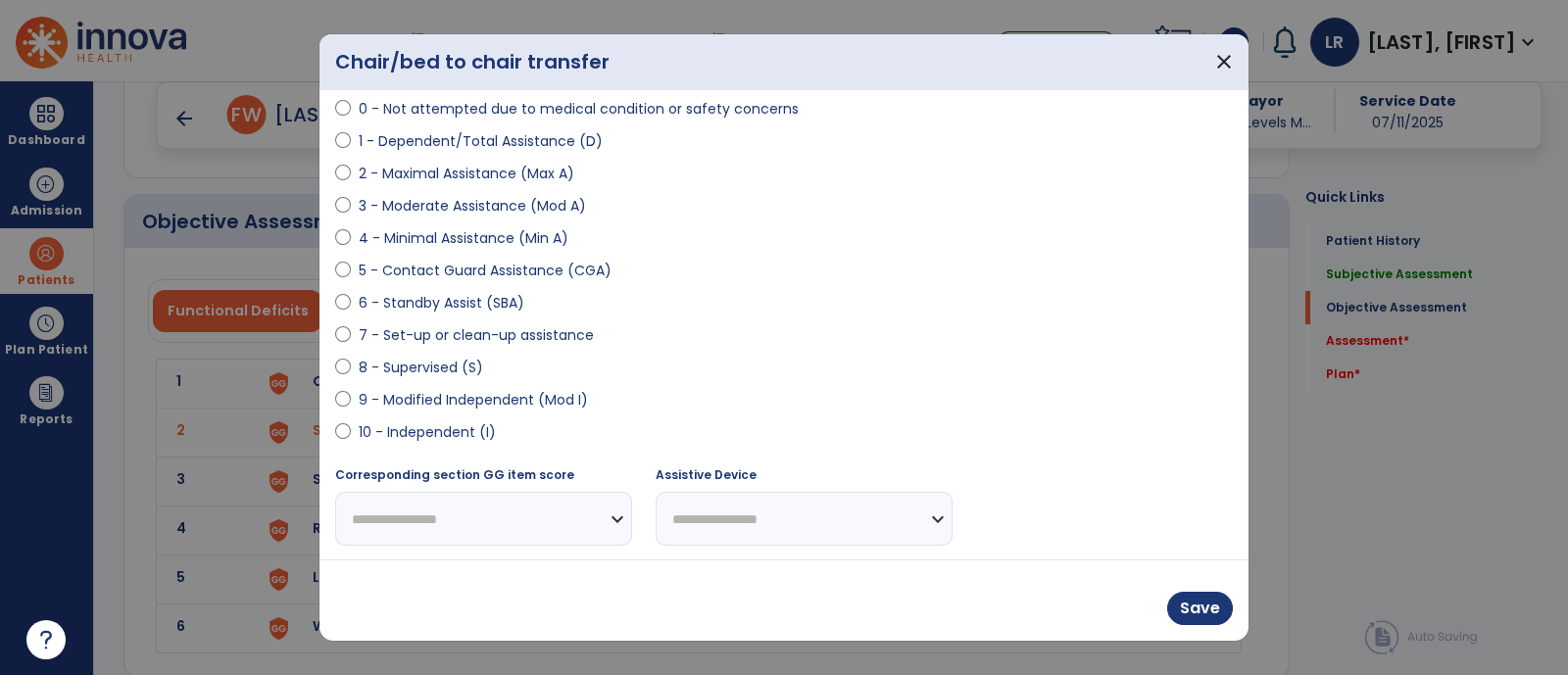 select on "**********" 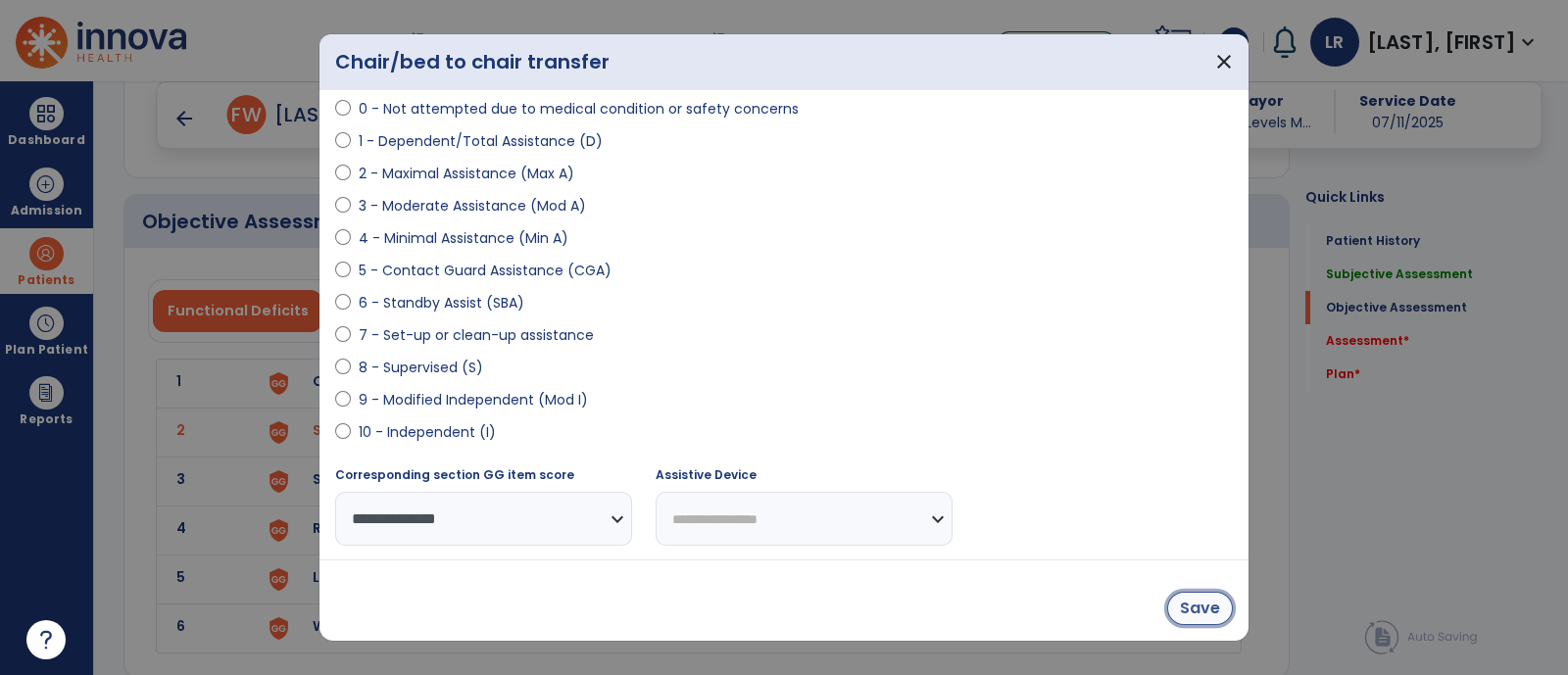click on "Save" at bounding box center (1200, 608) 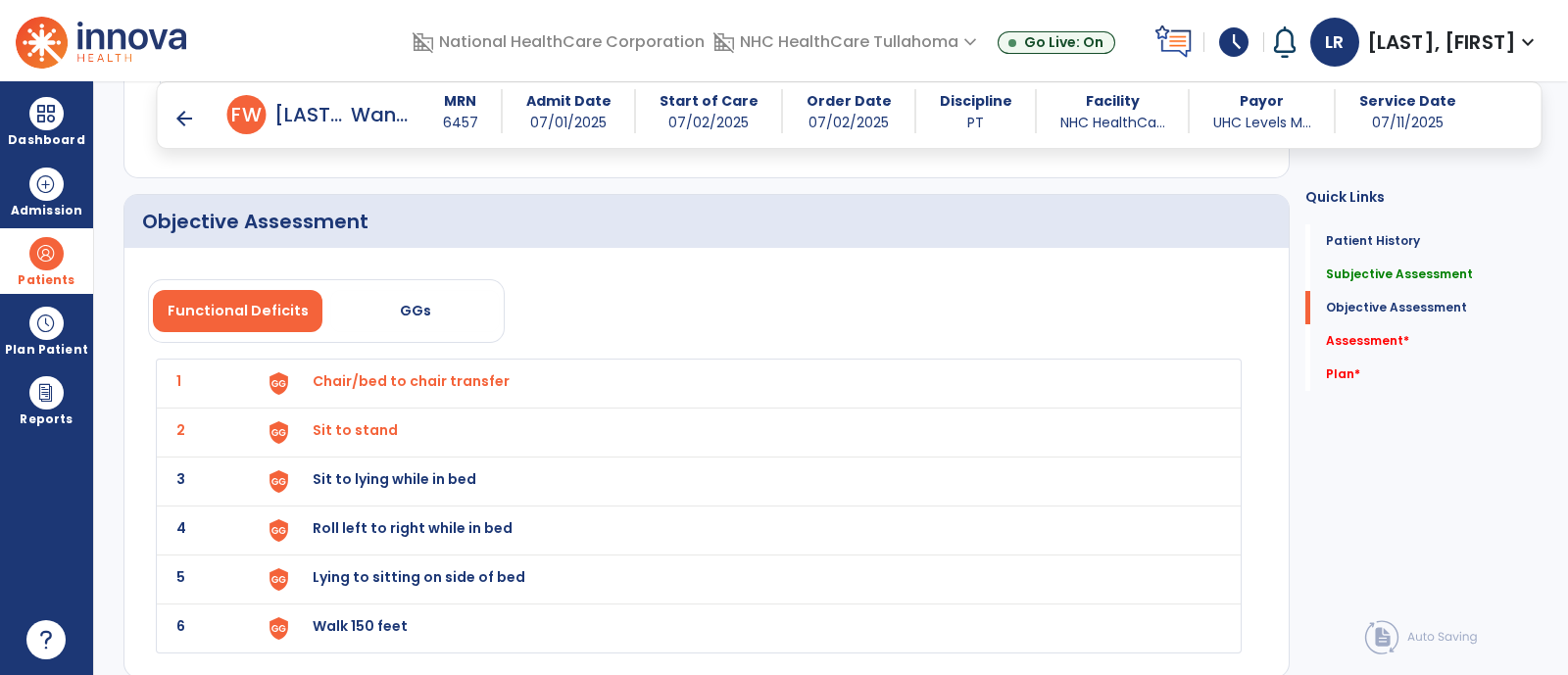 click on "Sit to lying while in bed" at bounding box center (411, 381) 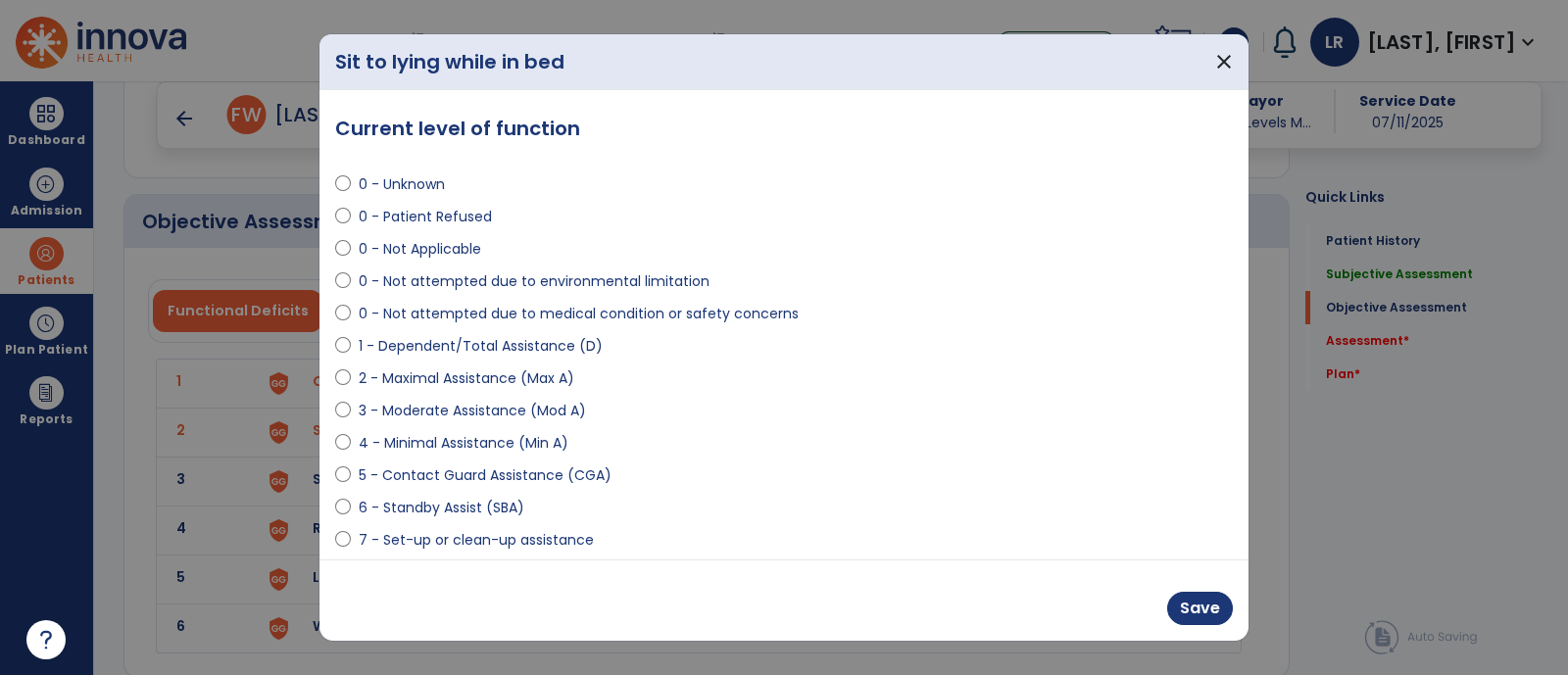 scroll, scrollTop: 205, scrollLeft: 0, axis: vertical 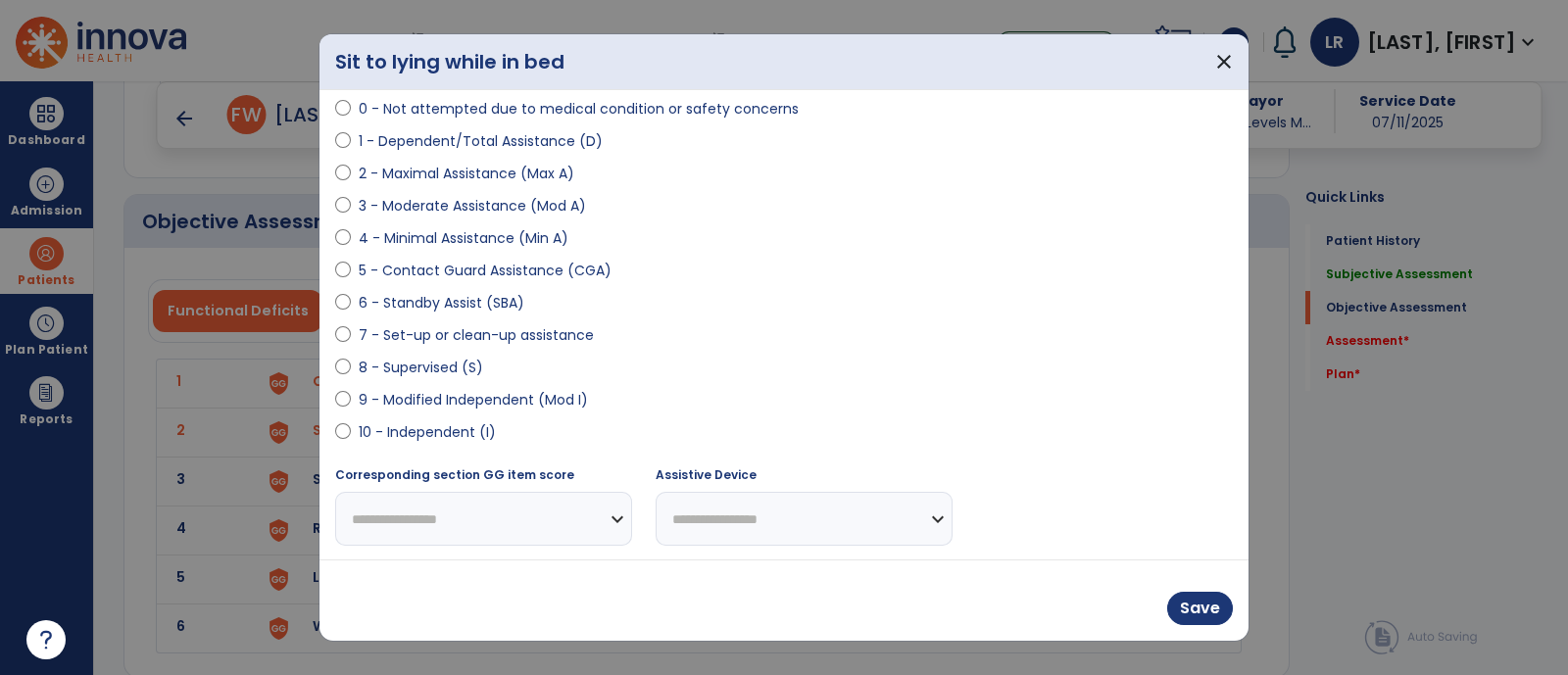 select on "**********" 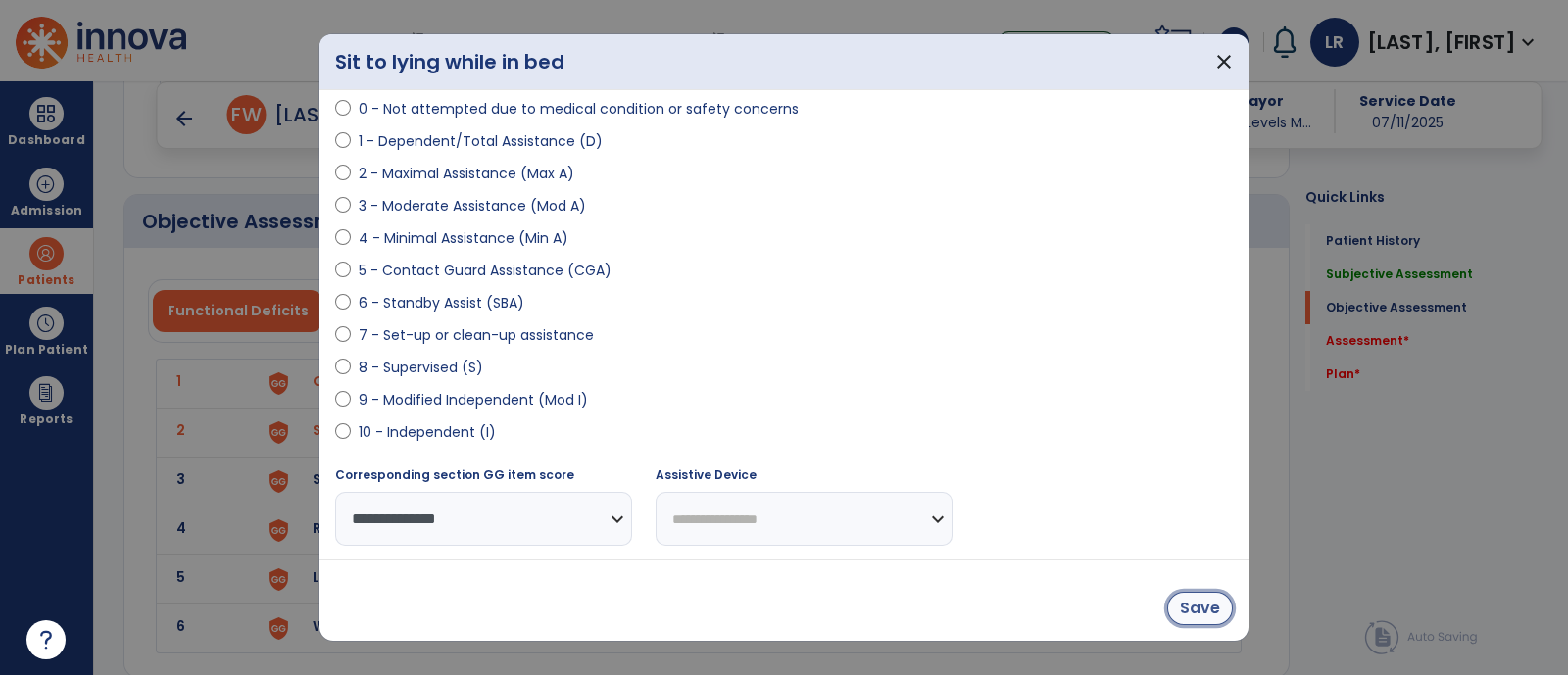 click on "Save" at bounding box center (1200, 608) 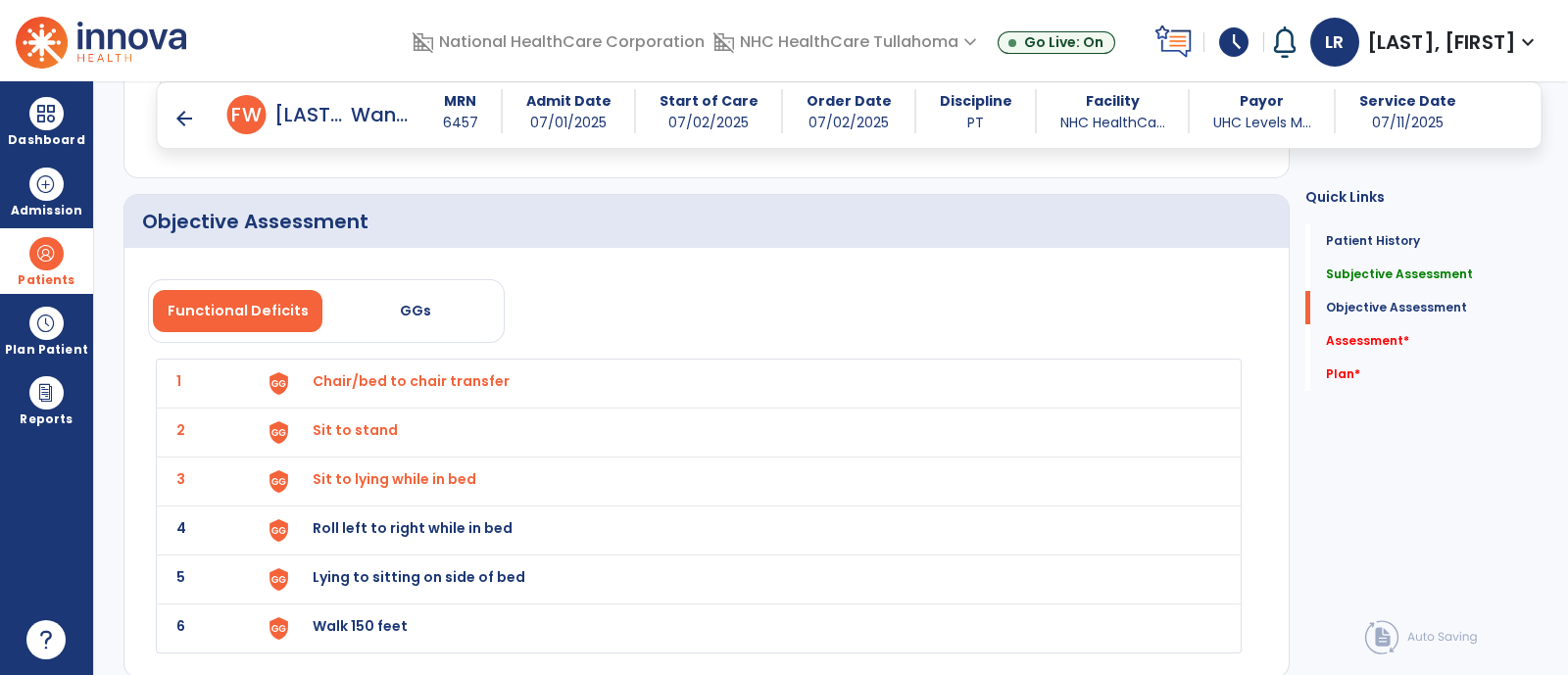 click on "Roll left to right while in bed" at bounding box center (411, 381) 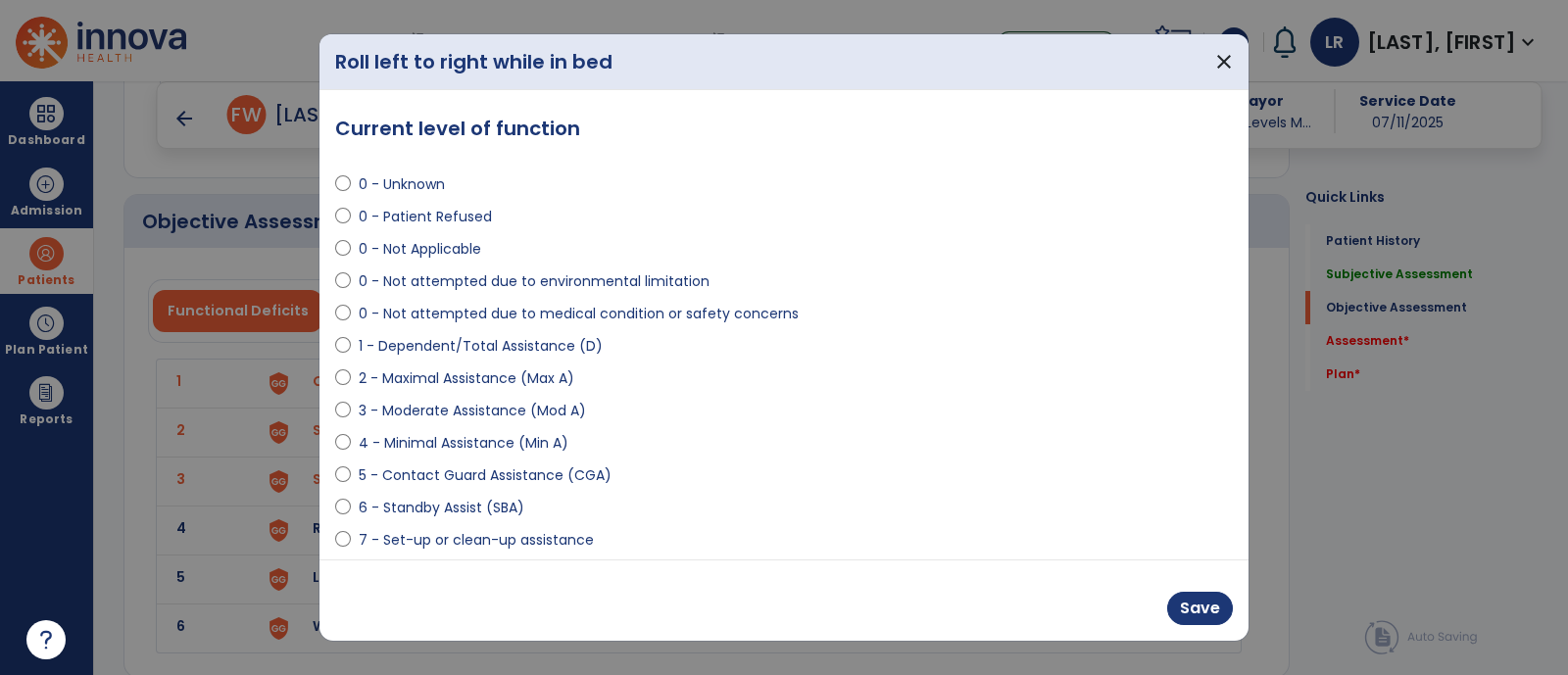 scroll, scrollTop: 205, scrollLeft: 0, axis: vertical 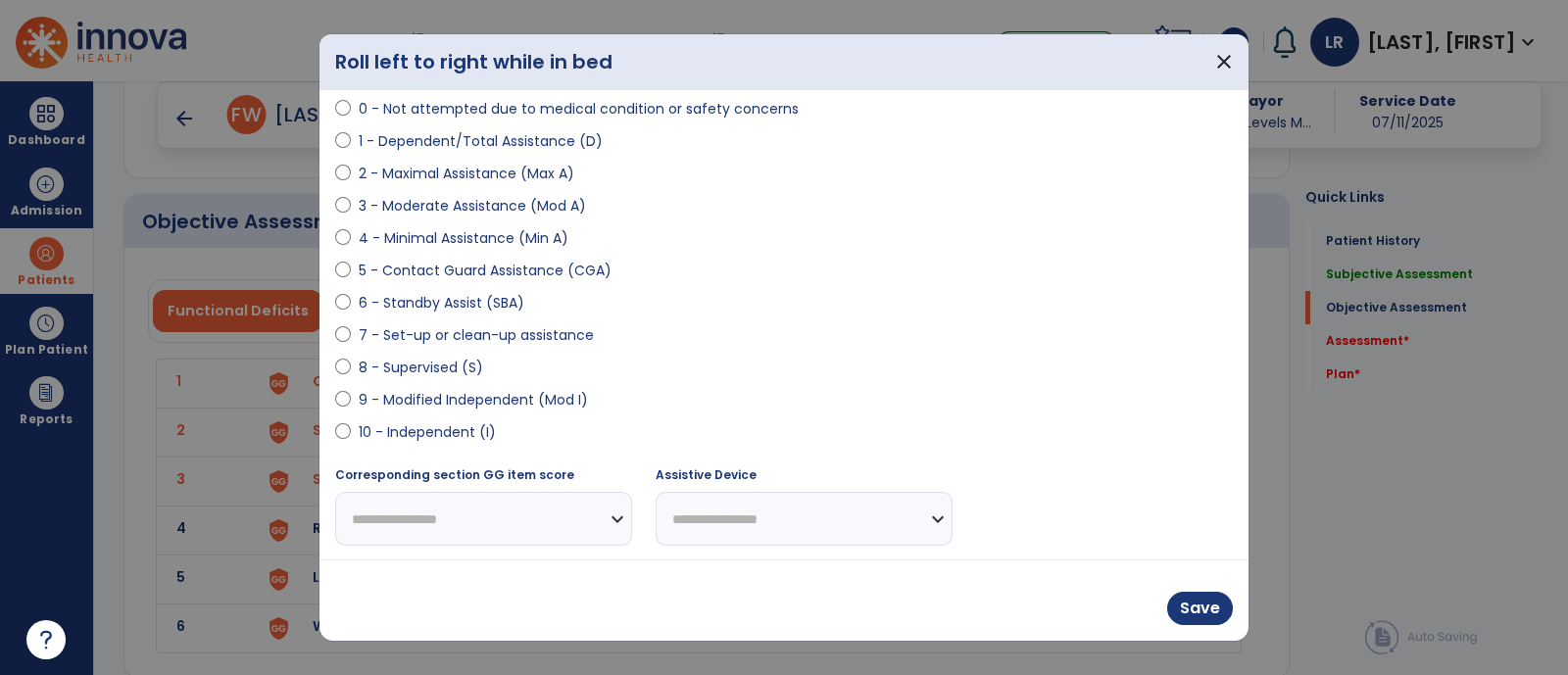 select on "**********" 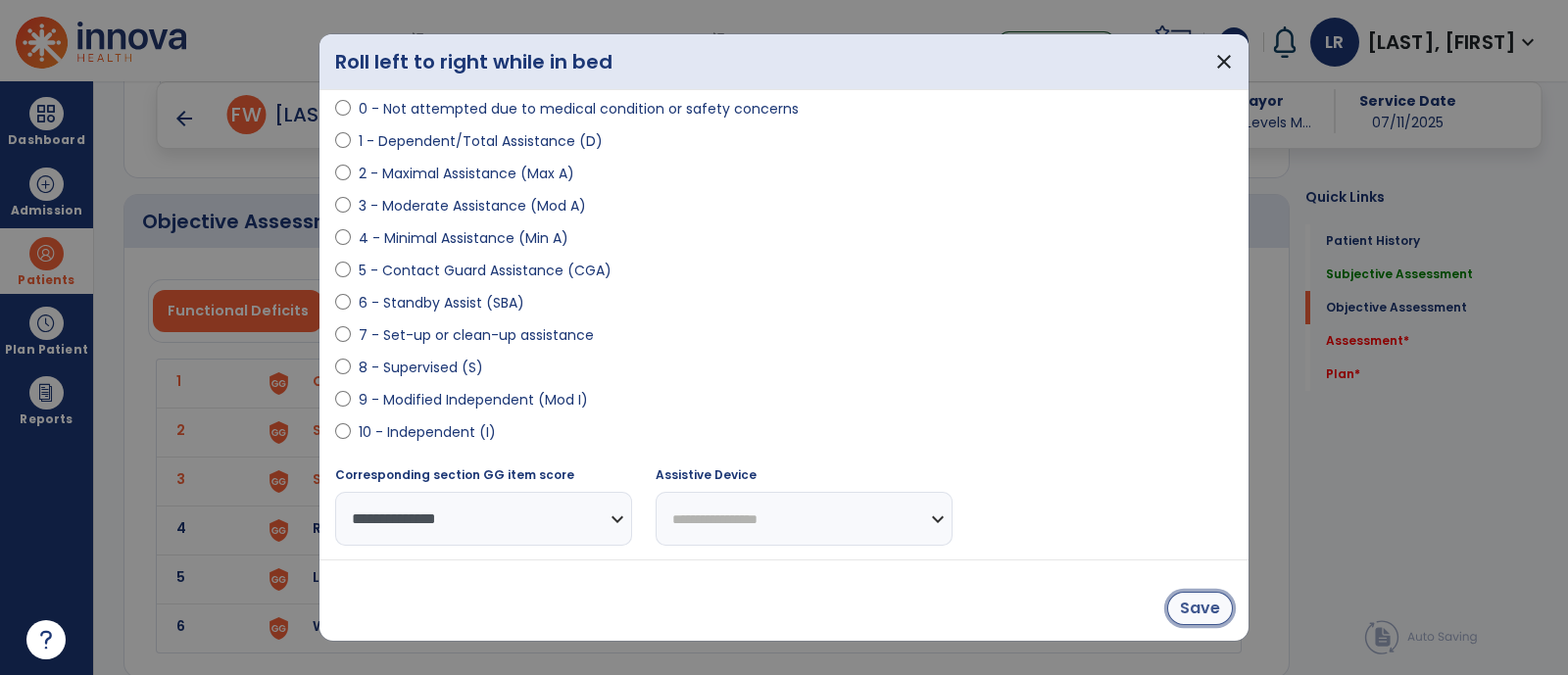 click on "Save" at bounding box center (1200, 608) 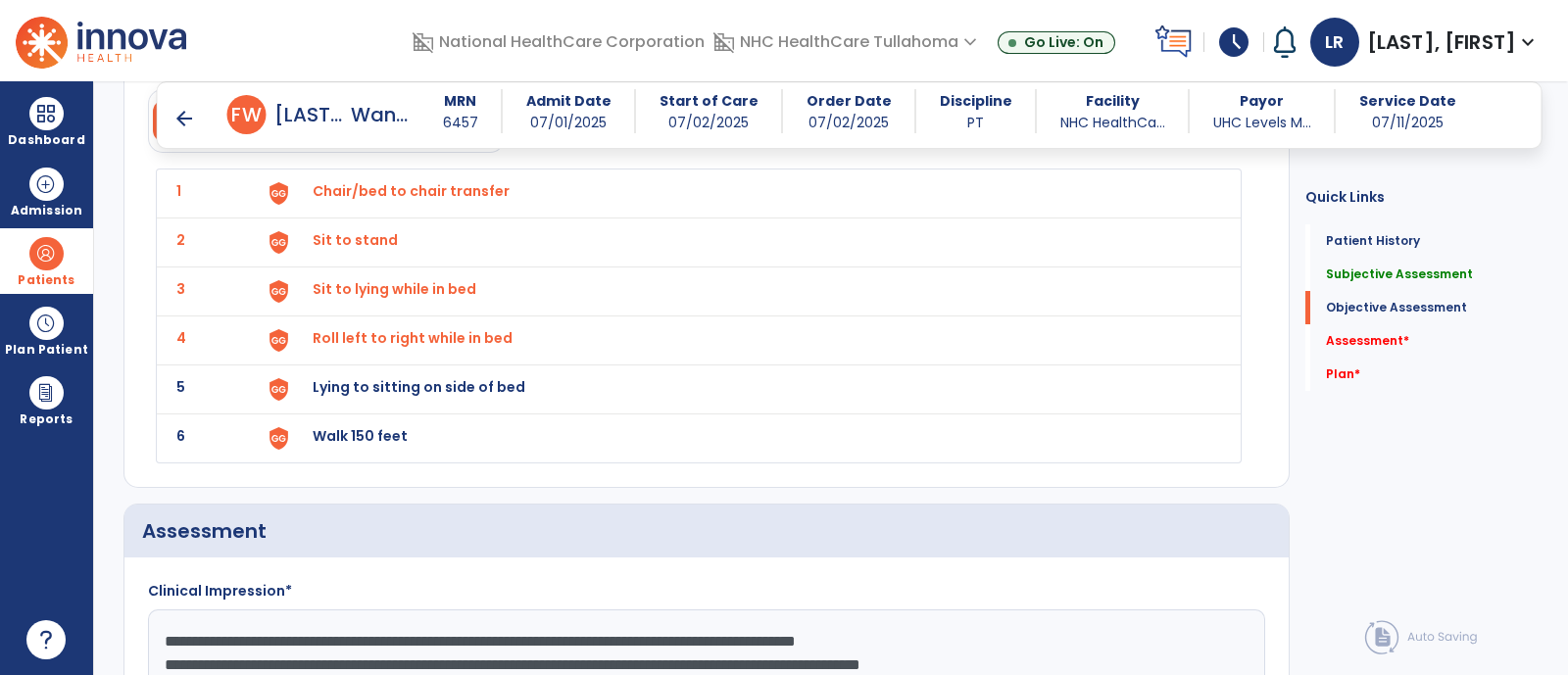 scroll, scrollTop: 1908, scrollLeft: 0, axis: vertical 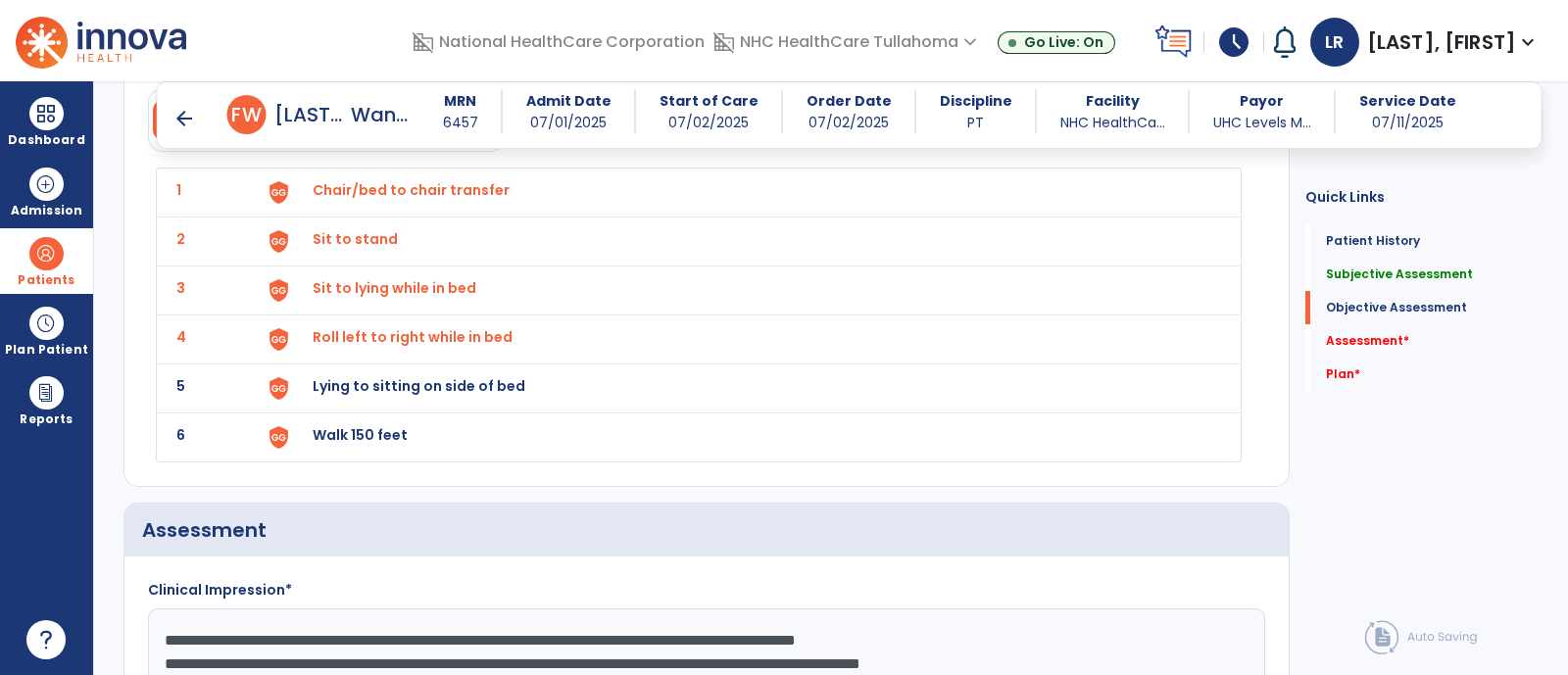 click on "Lying to sitting on side of bed" at bounding box center (411, 190) 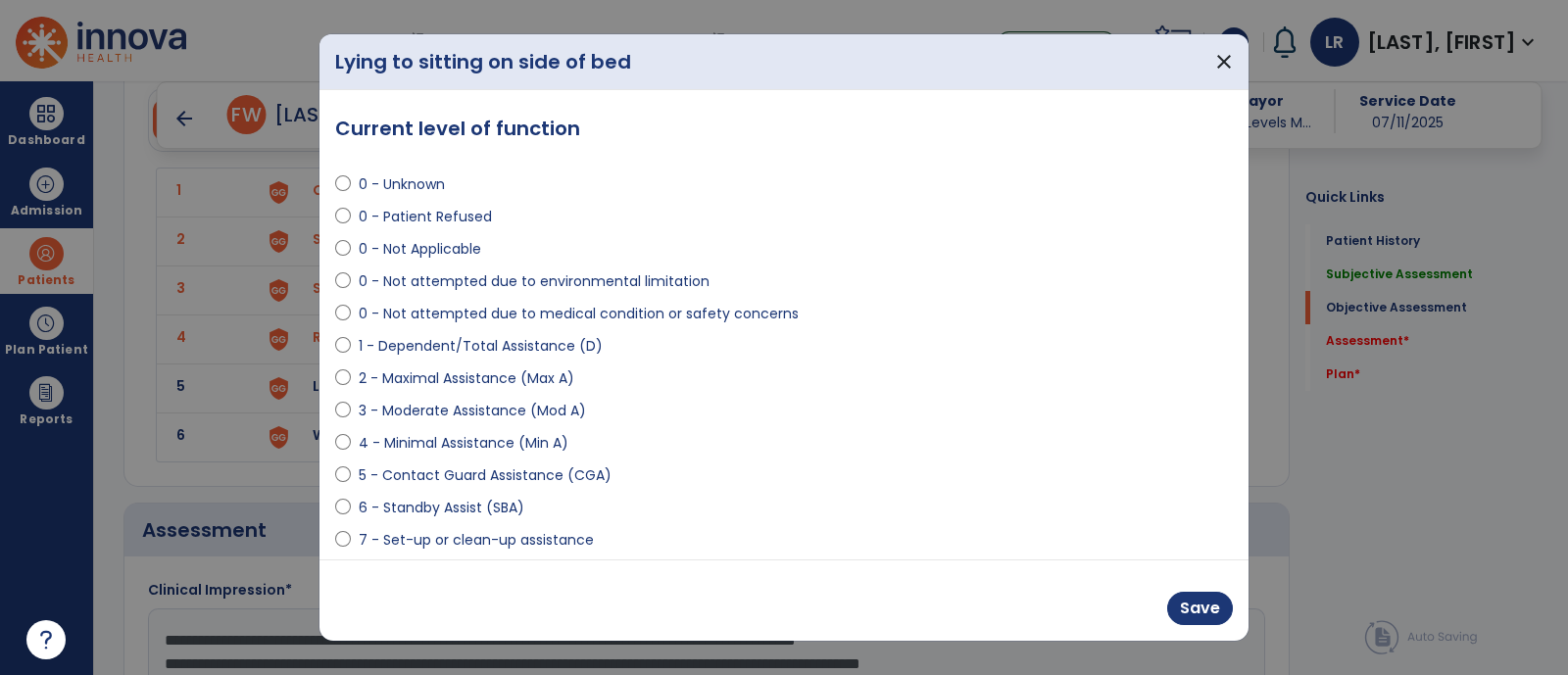 scroll, scrollTop: 205, scrollLeft: 0, axis: vertical 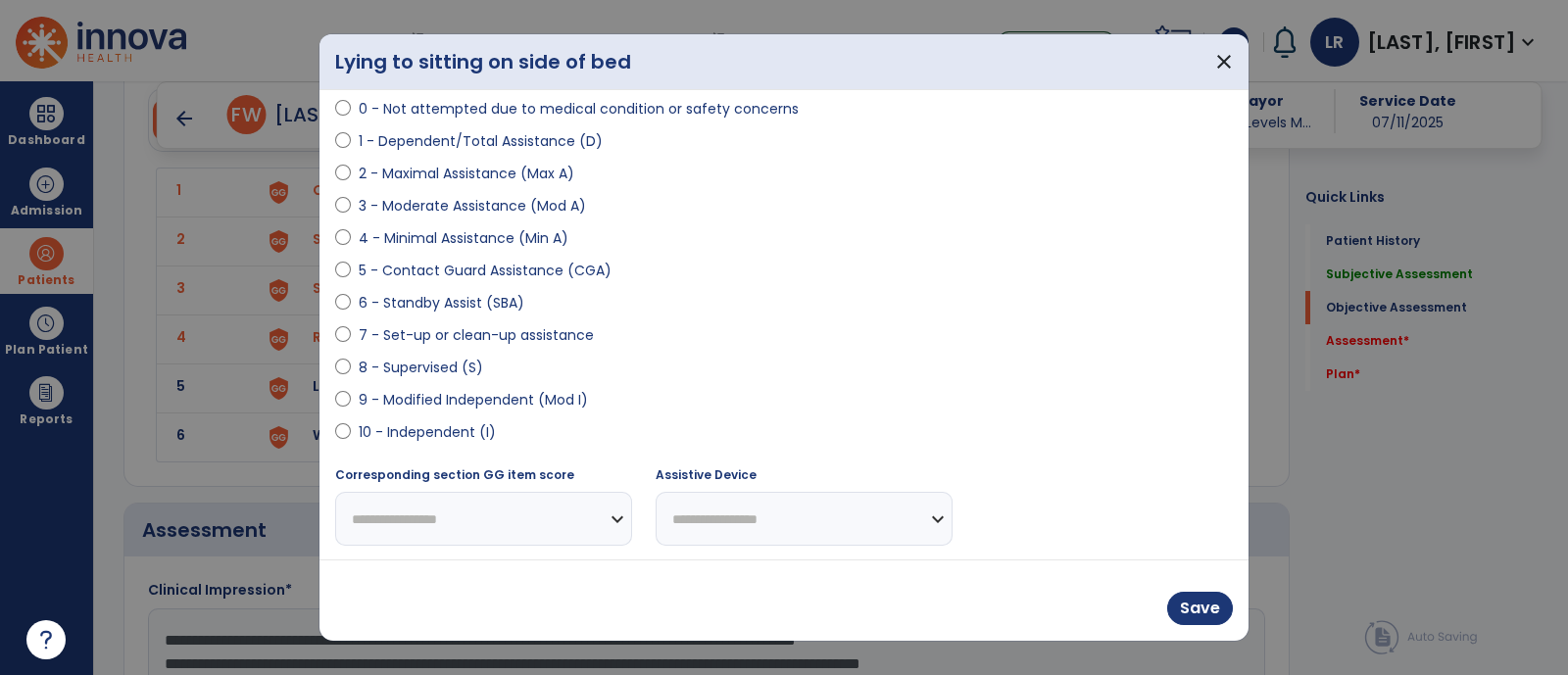 select on "**********" 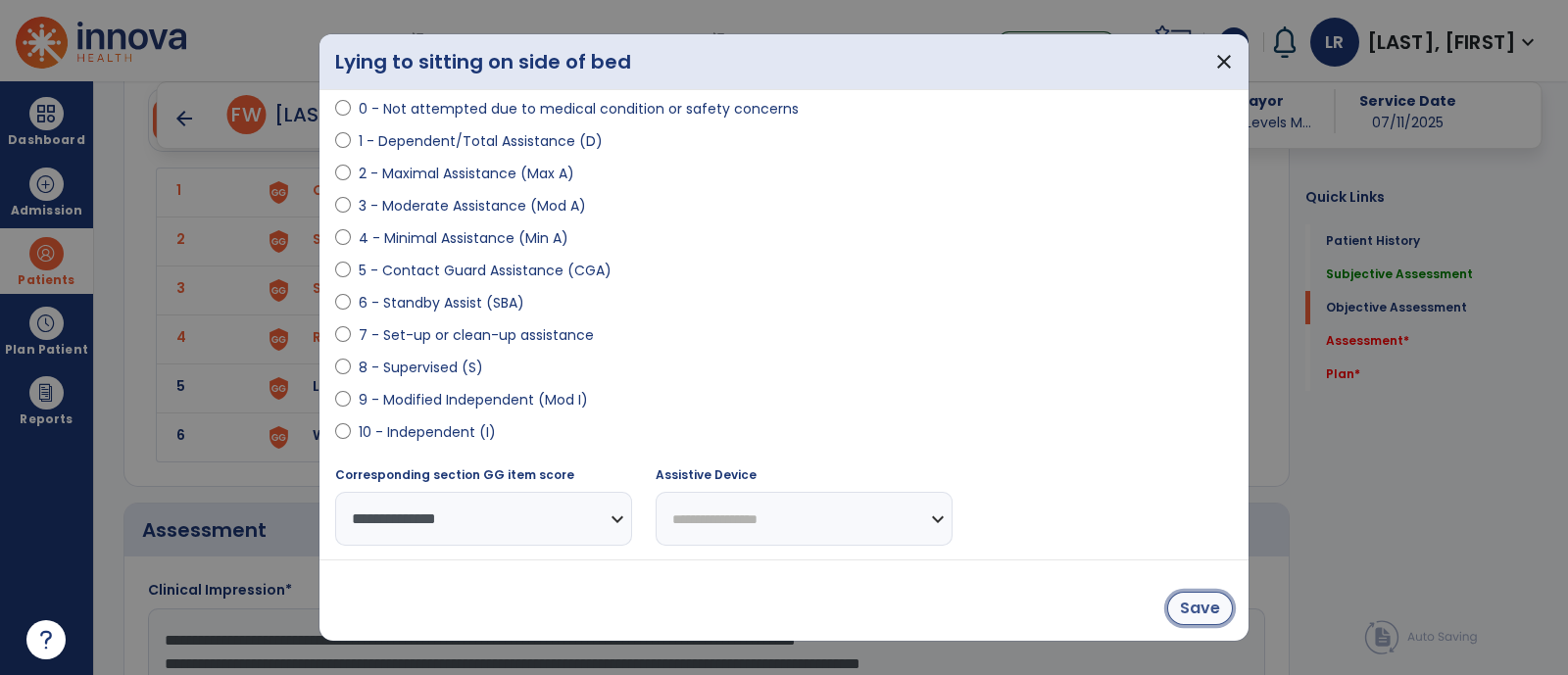 click on "Save" at bounding box center (1200, 608) 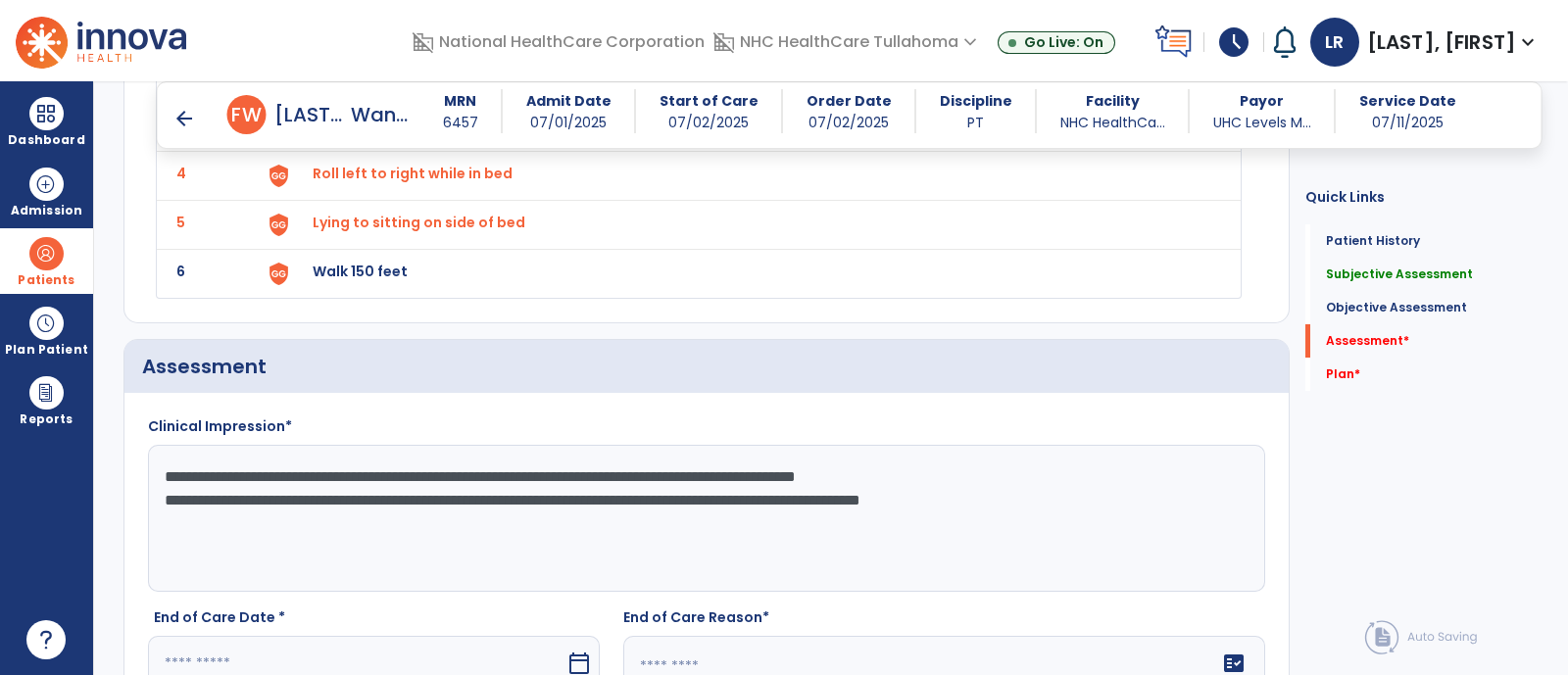 scroll, scrollTop: 2072, scrollLeft: 0, axis: vertical 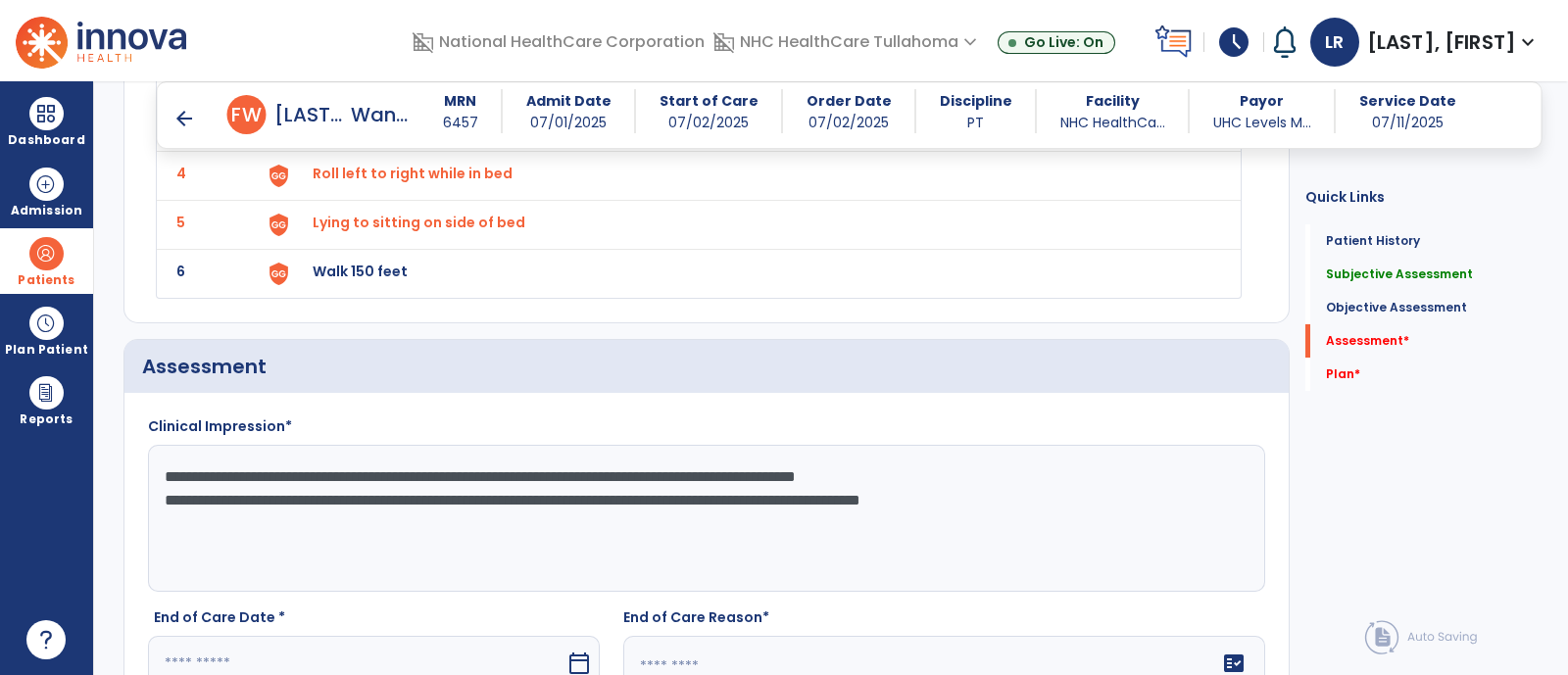 click on "**********" 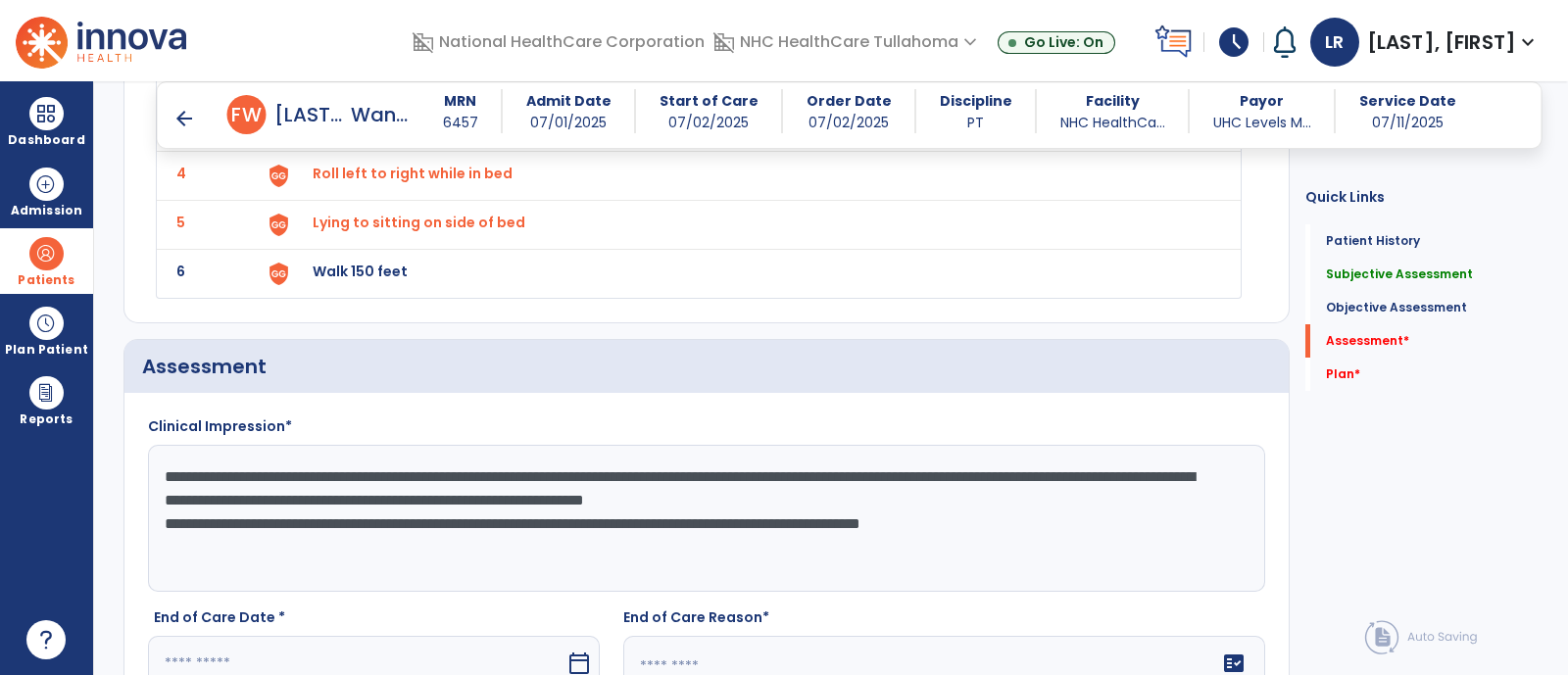 drag, startPoint x: 1098, startPoint y: 526, endPoint x: 719, endPoint y: 547, distance: 379.58135 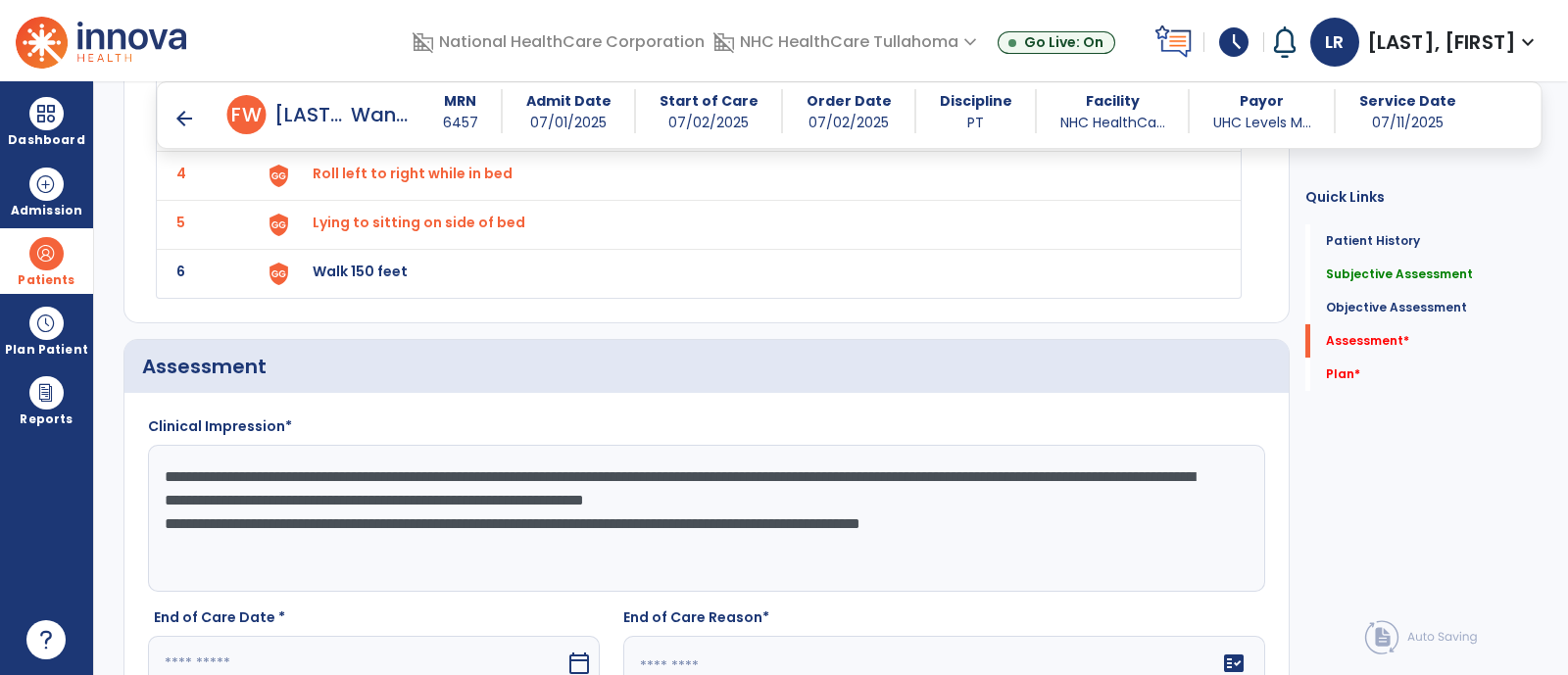click on "**********" 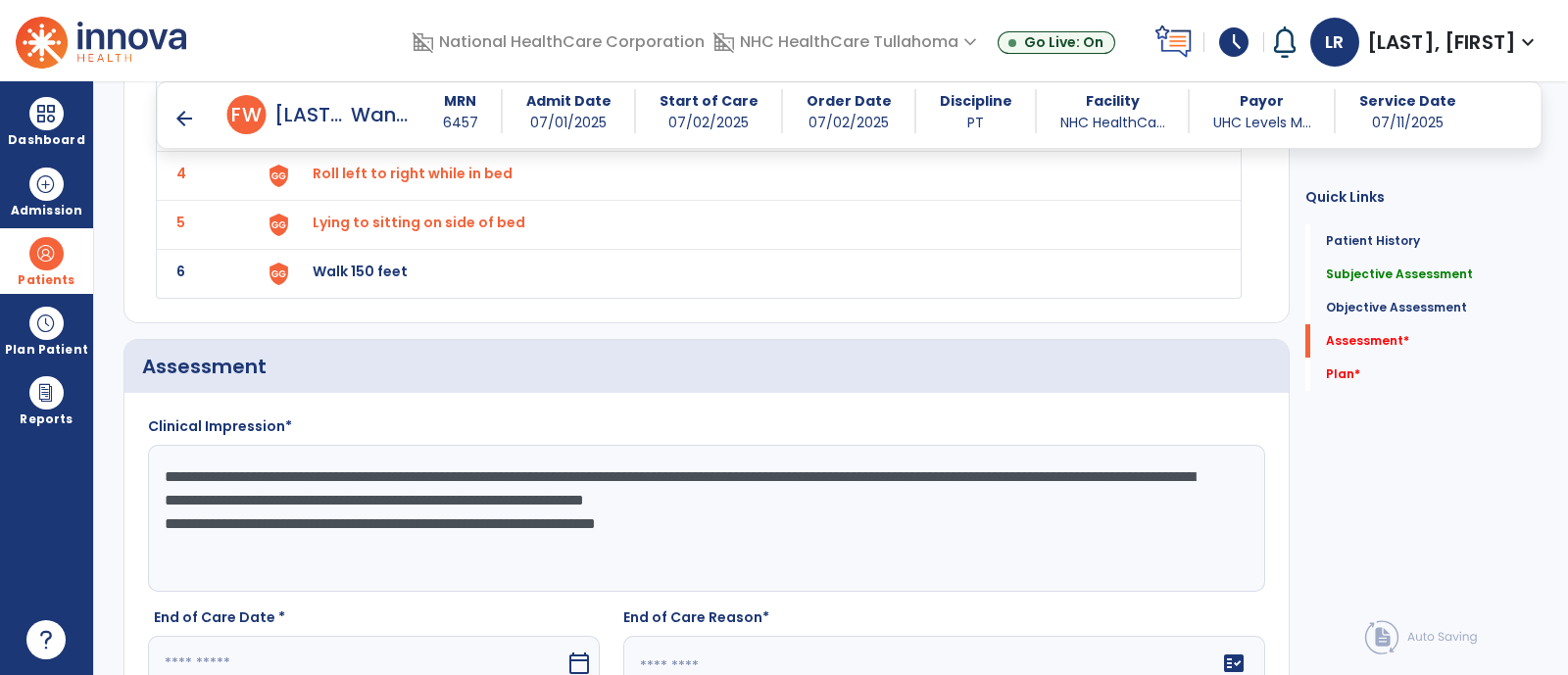 drag, startPoint x: 720, startPoint y: 511, endPoint x: 523, endPoint y: 521, distance: 197.2536 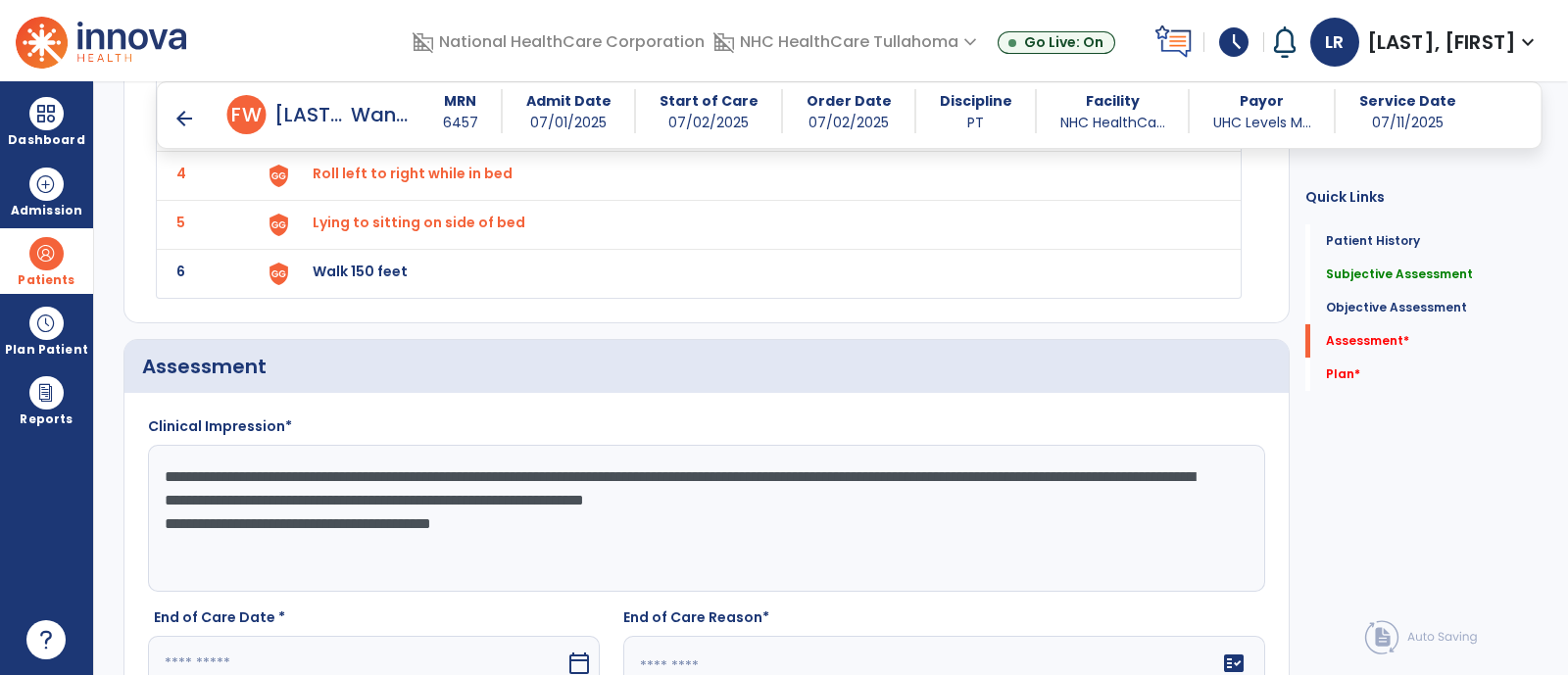 scroll, scrollTop: 2341, scrollLeft: 0, axis: vertical 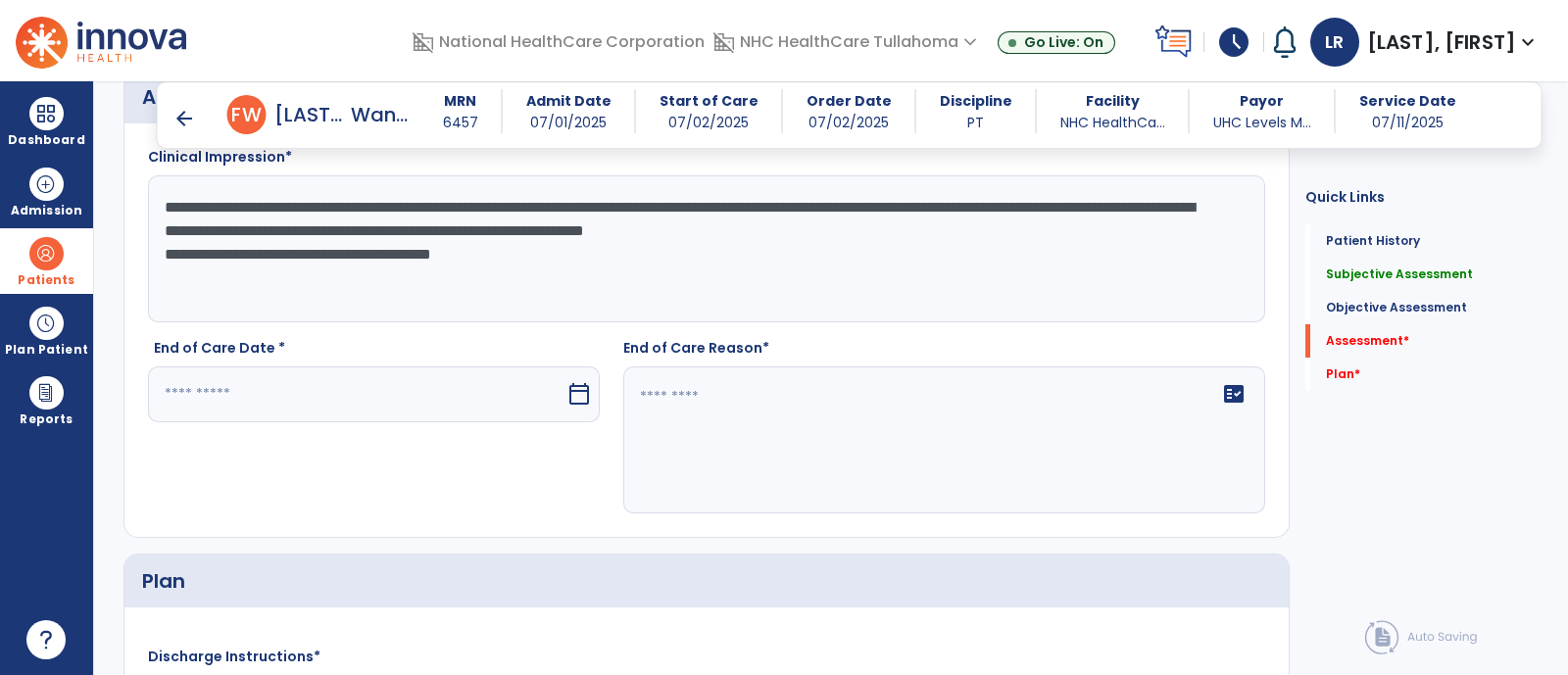 type on "**********" 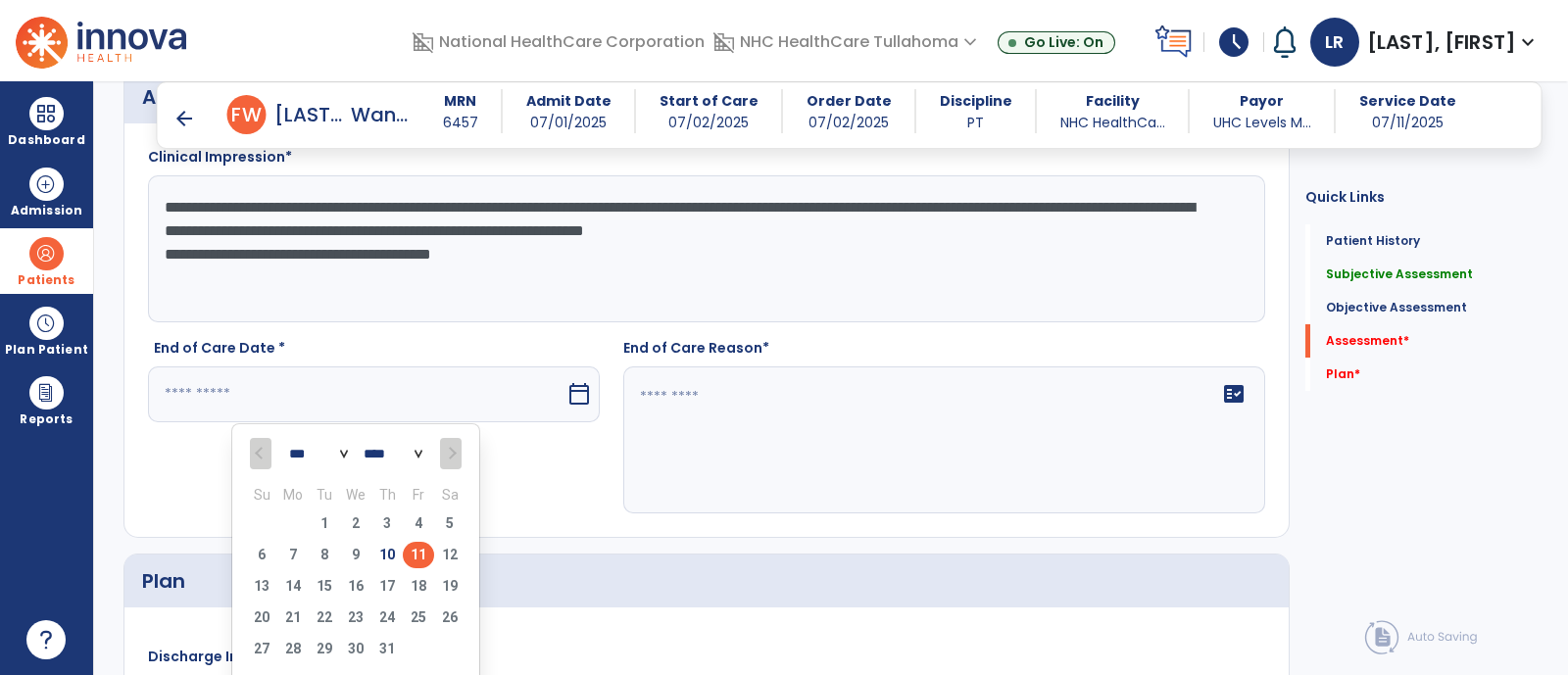 click on "11" at bounding box center (418, 554) 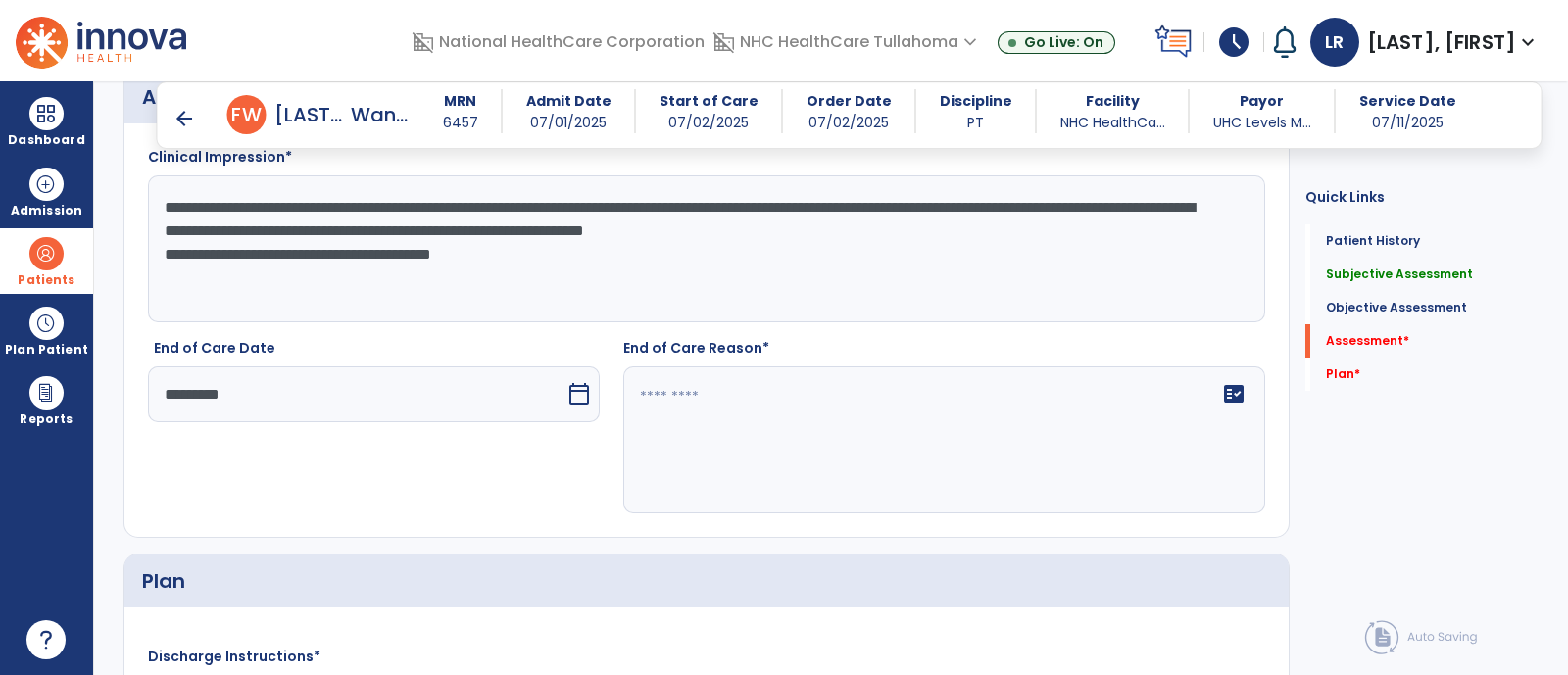 click on "fact_check" 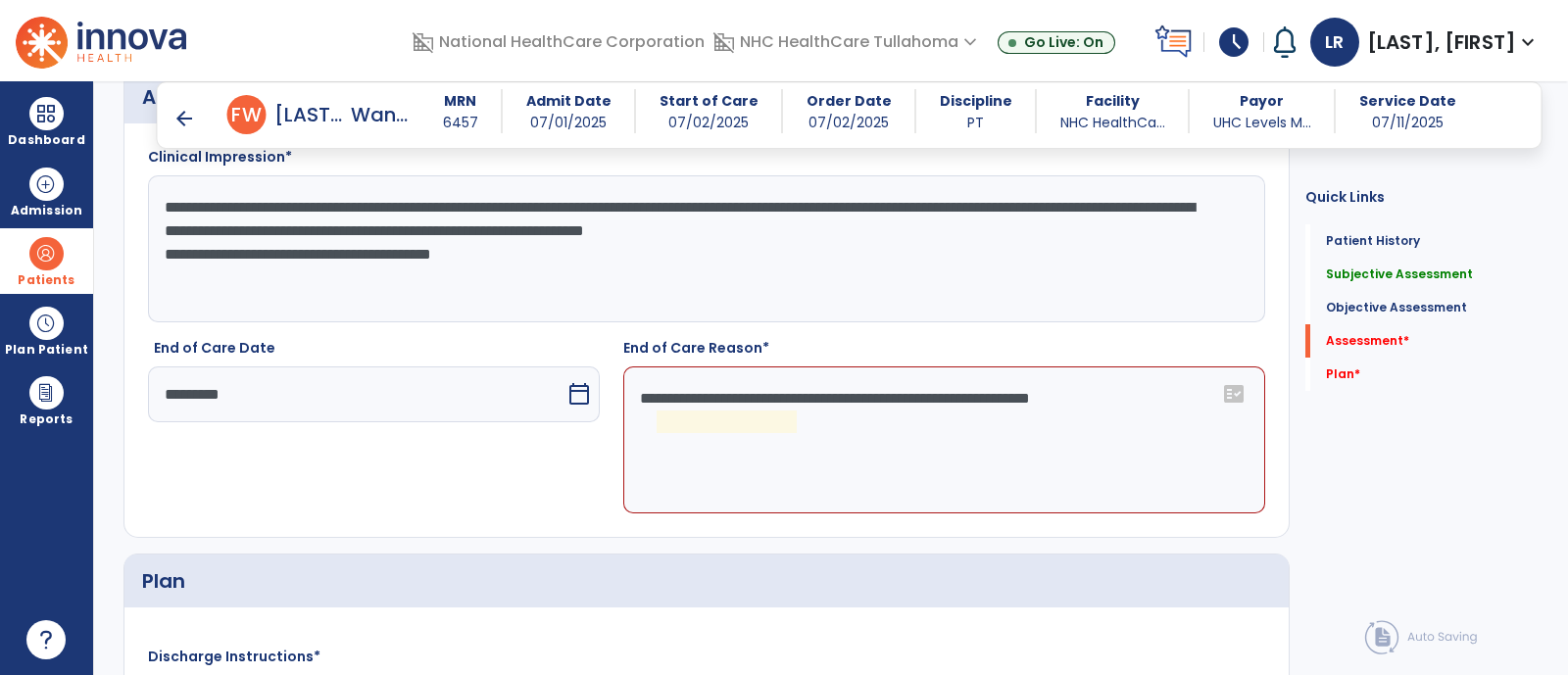 type on "**********" 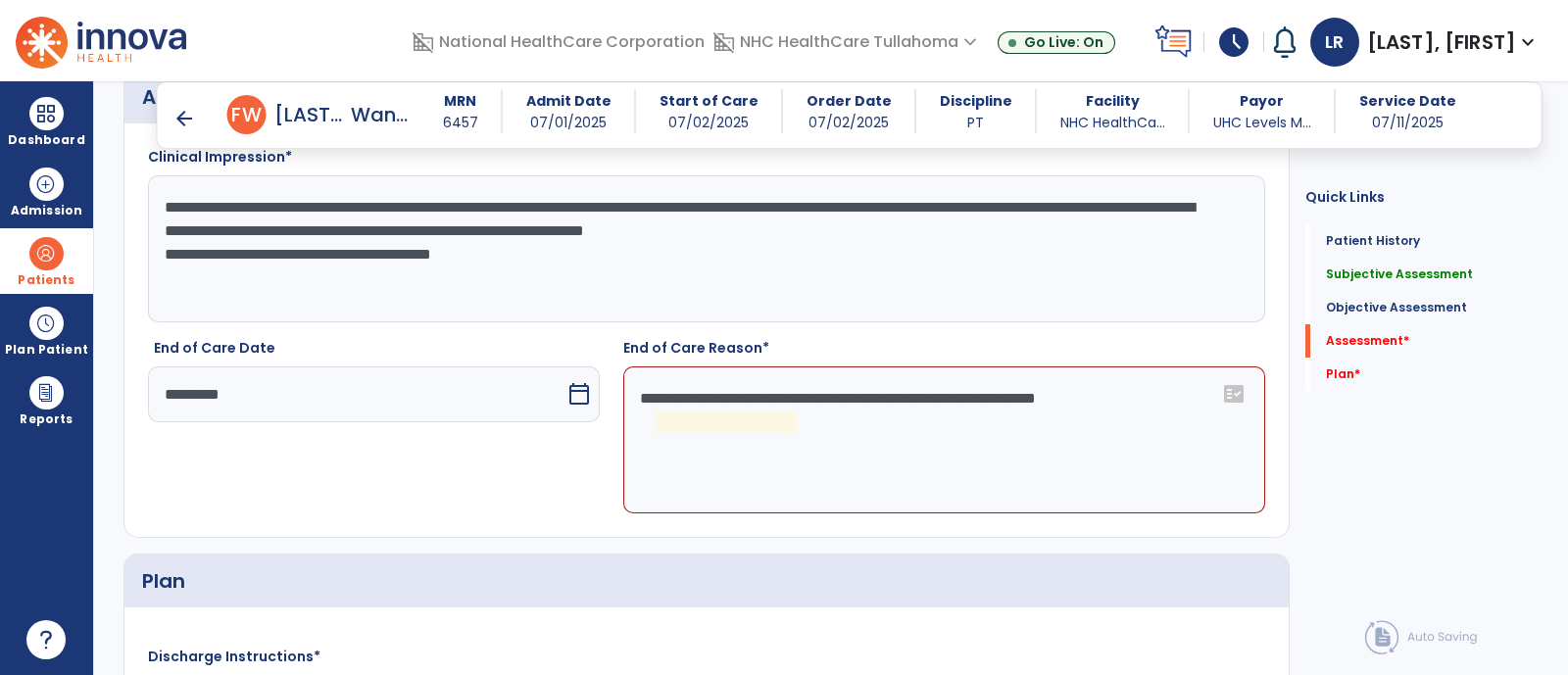 click on "**********" 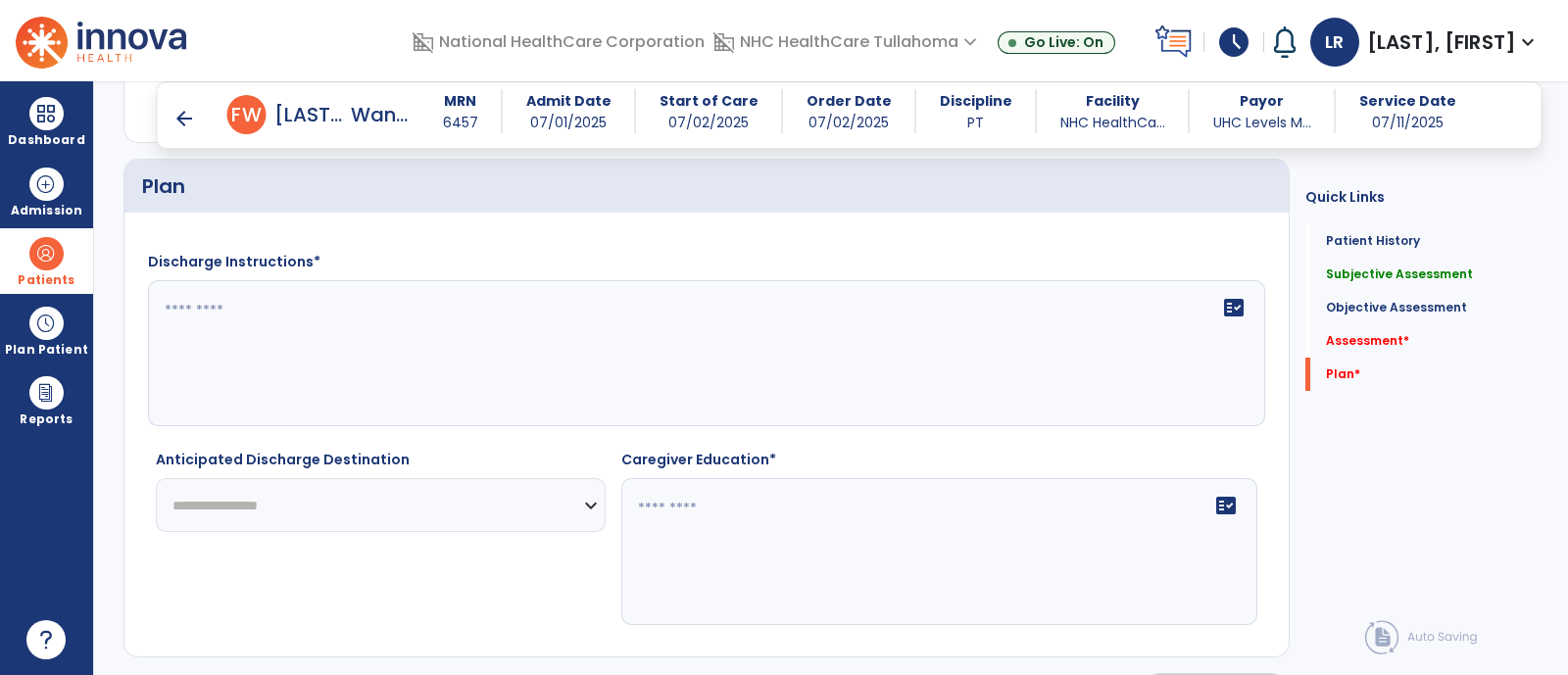 scroll, scrollTop: 2733, scrollLeft: 0, axis: vertical 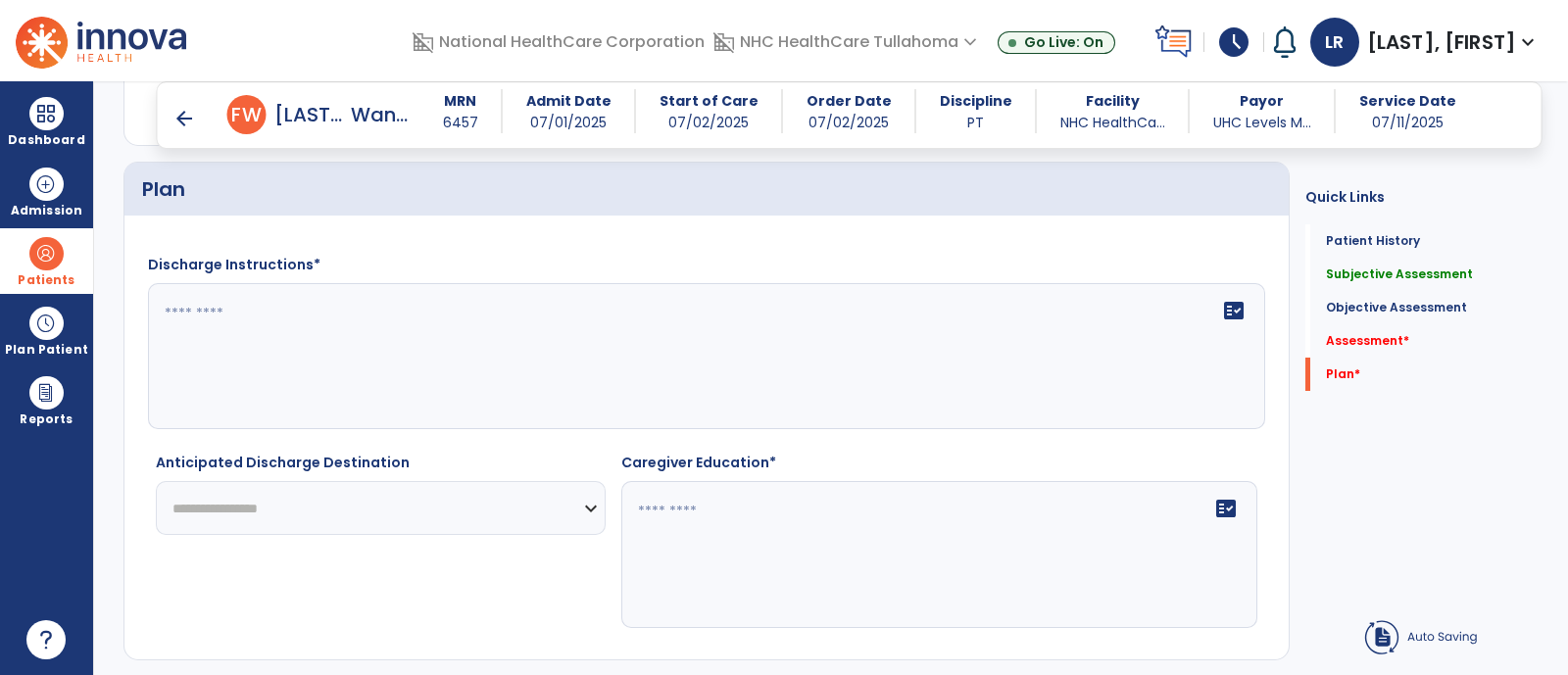 type on "*****" 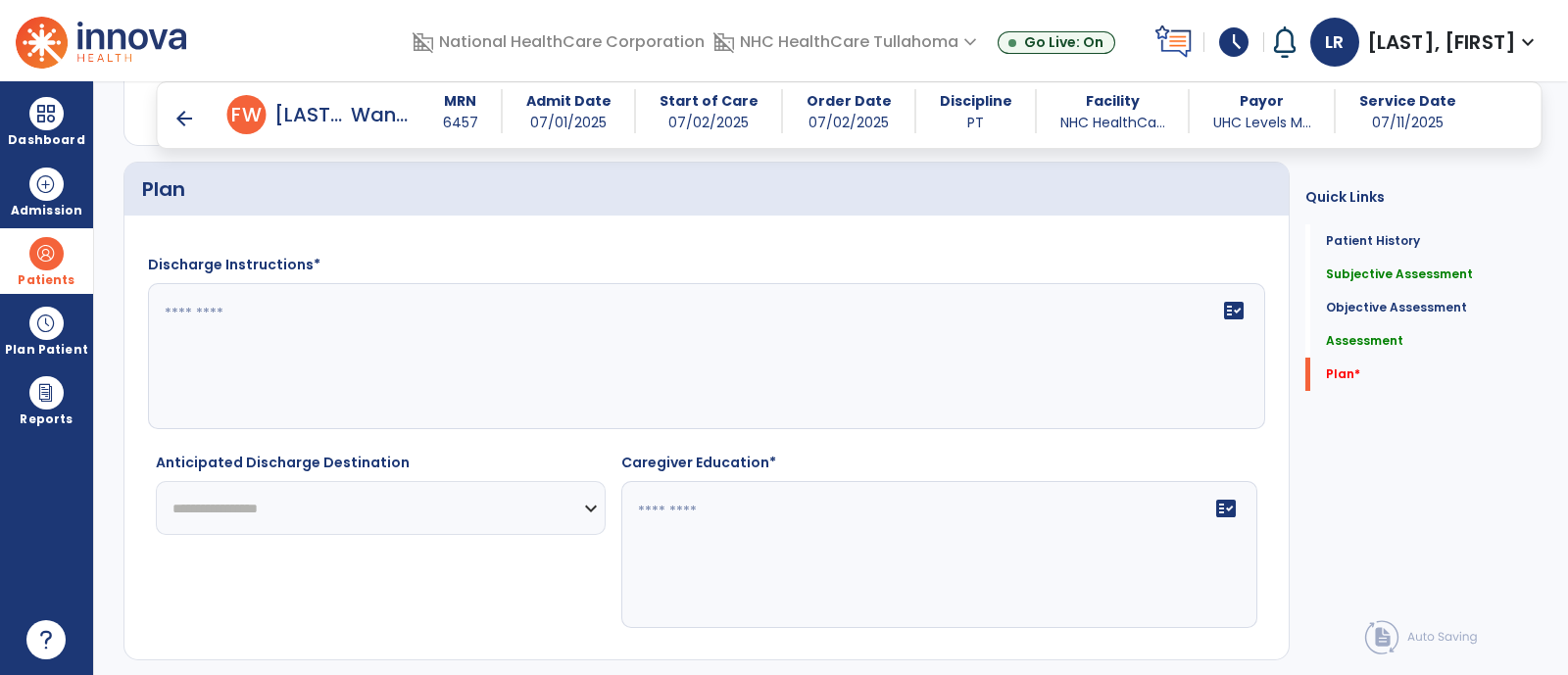 click on "**********" 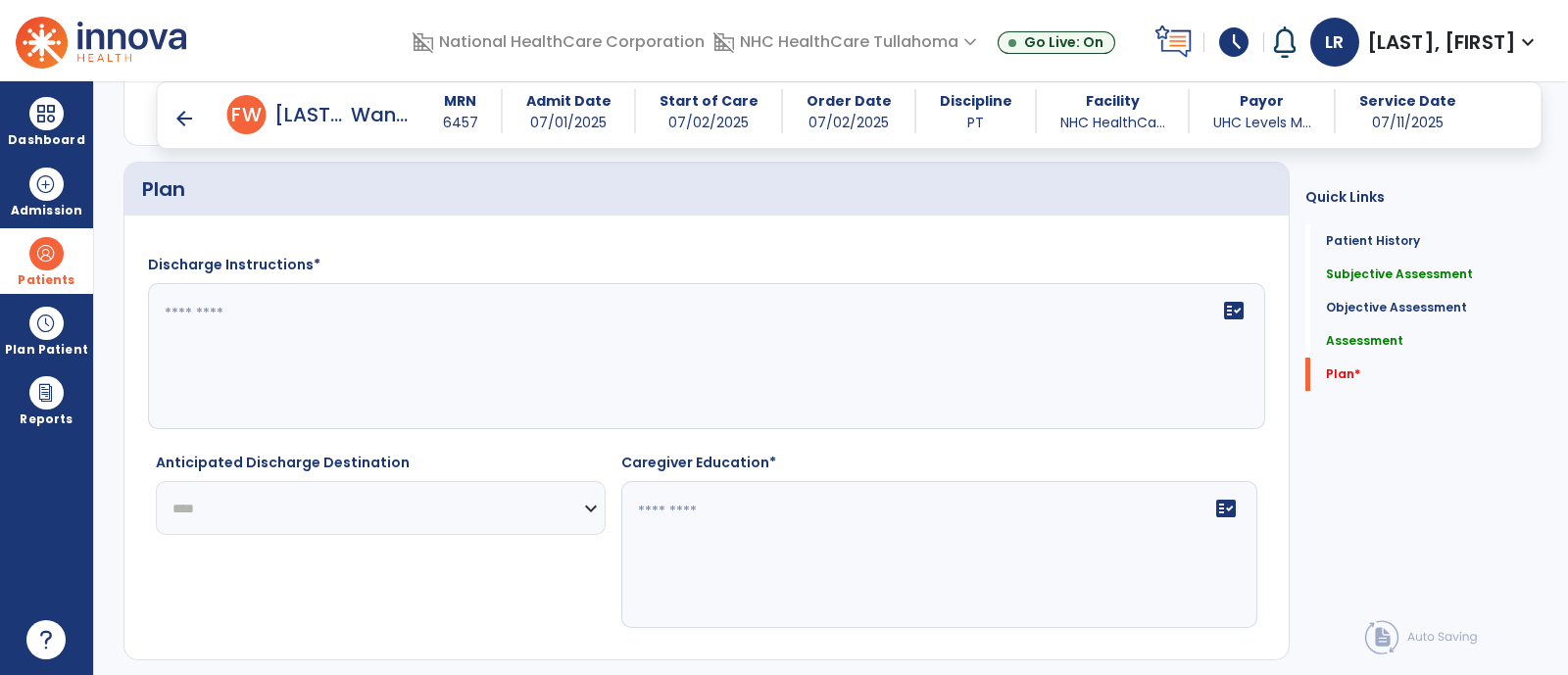 click on "**********" 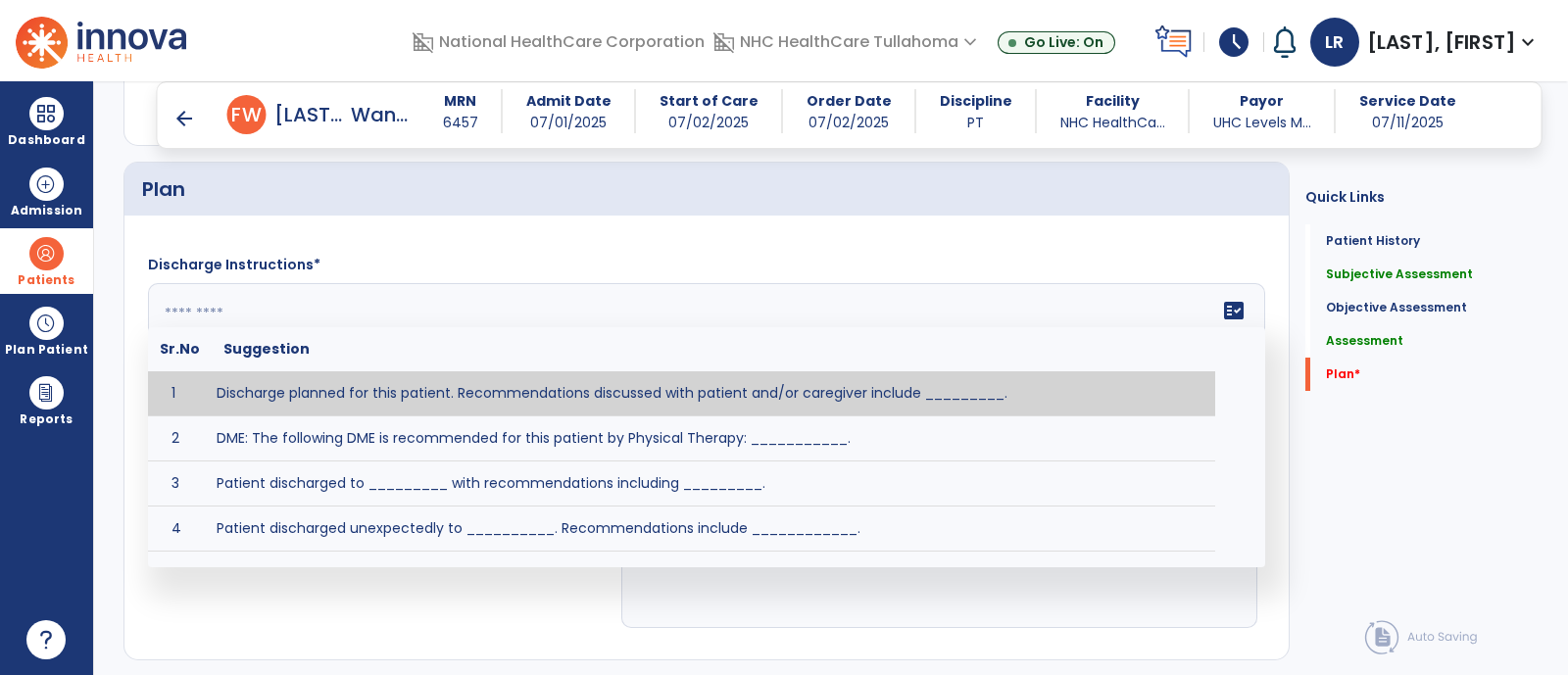 drag, startPoint x: 623, startPoint y: 320, endPoint x: 629, endPoint y: 374, distance: 54.332311 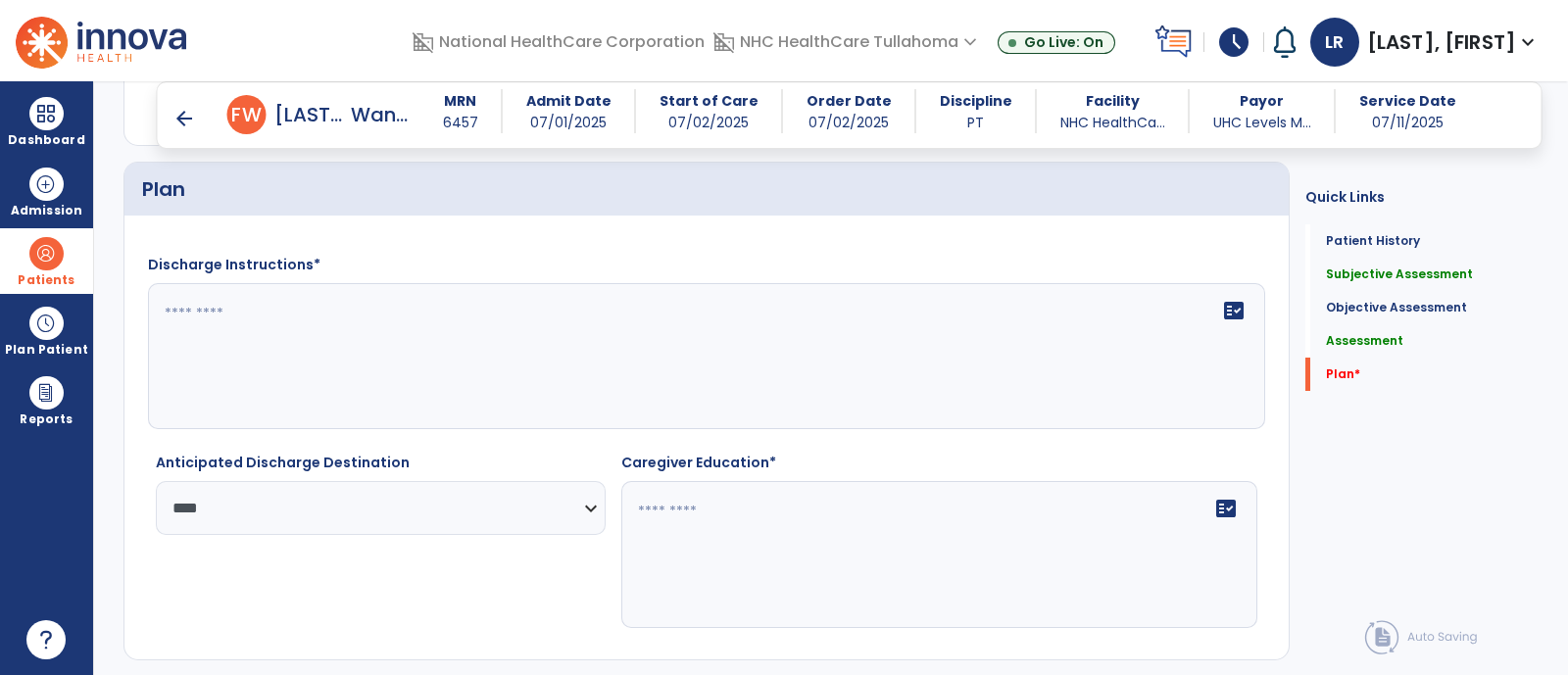 click on "arrow_back" at bounding box center [184, 119] 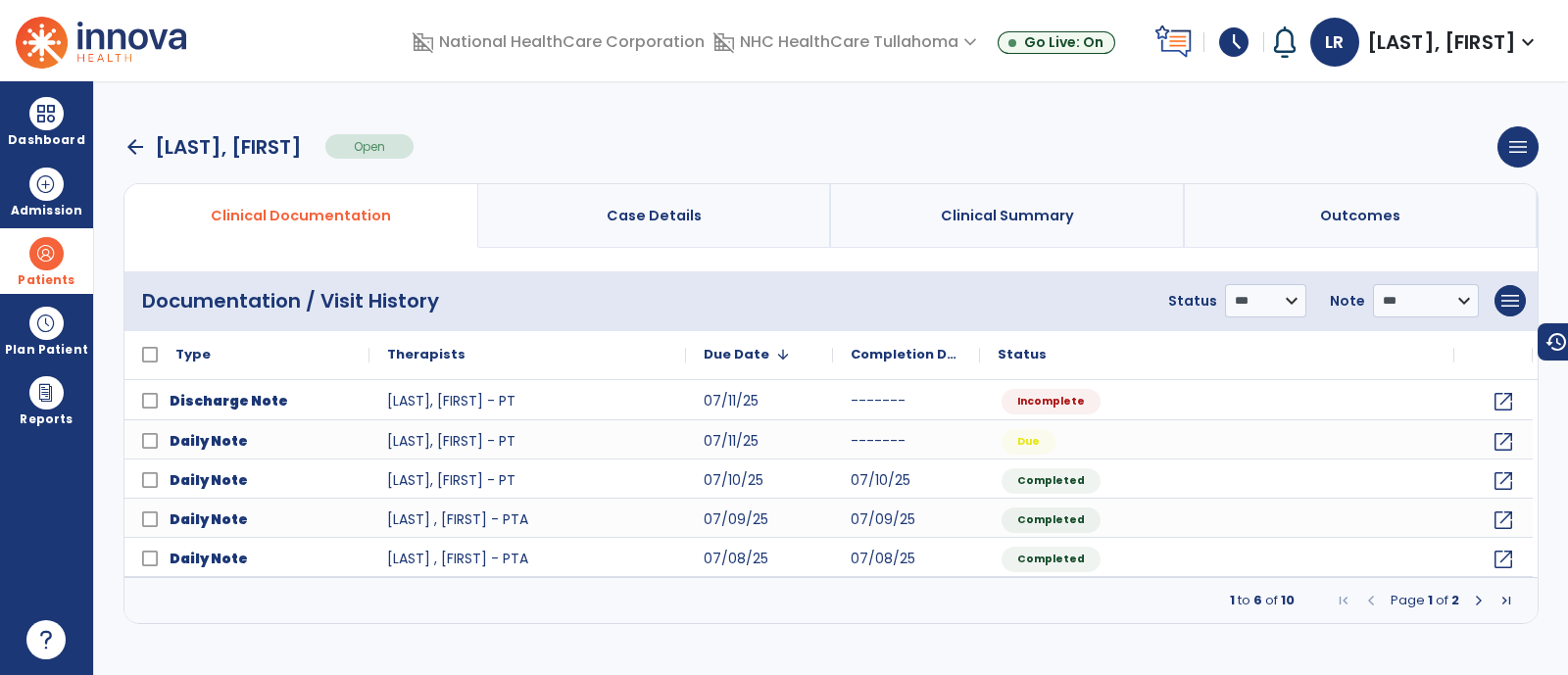 scroll, scrollTop: 0, scrollLeft: 0, axis: both 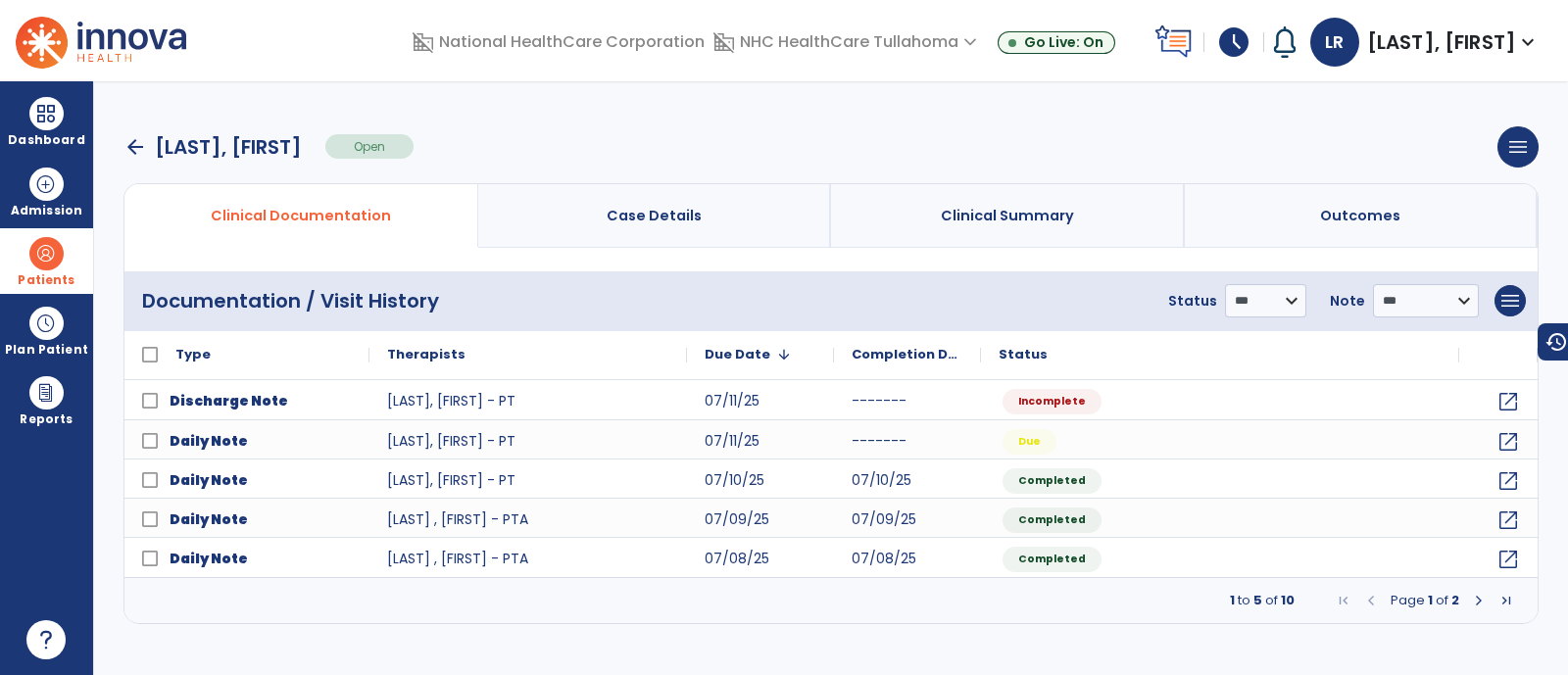click on "arrow_back" at bounding box center [135, 147] 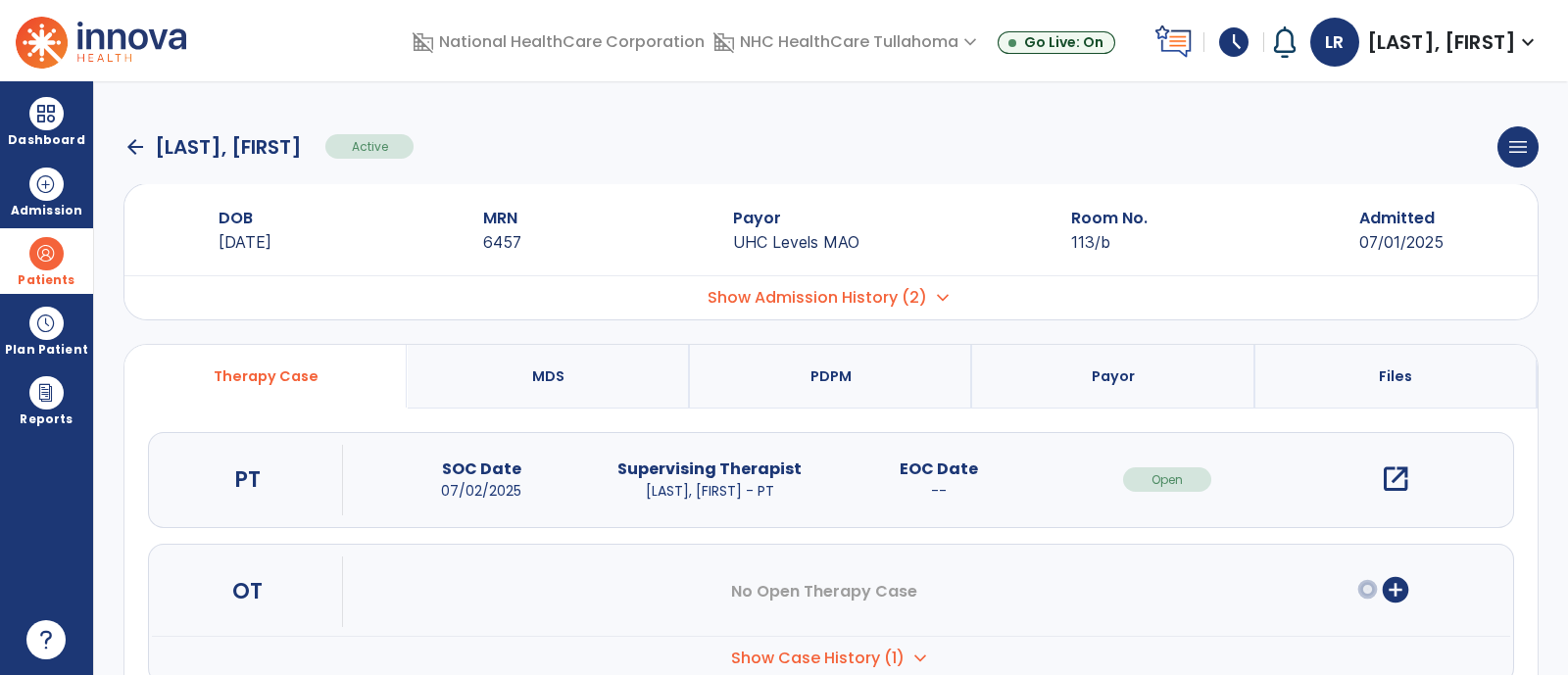 click on "arrow_back" 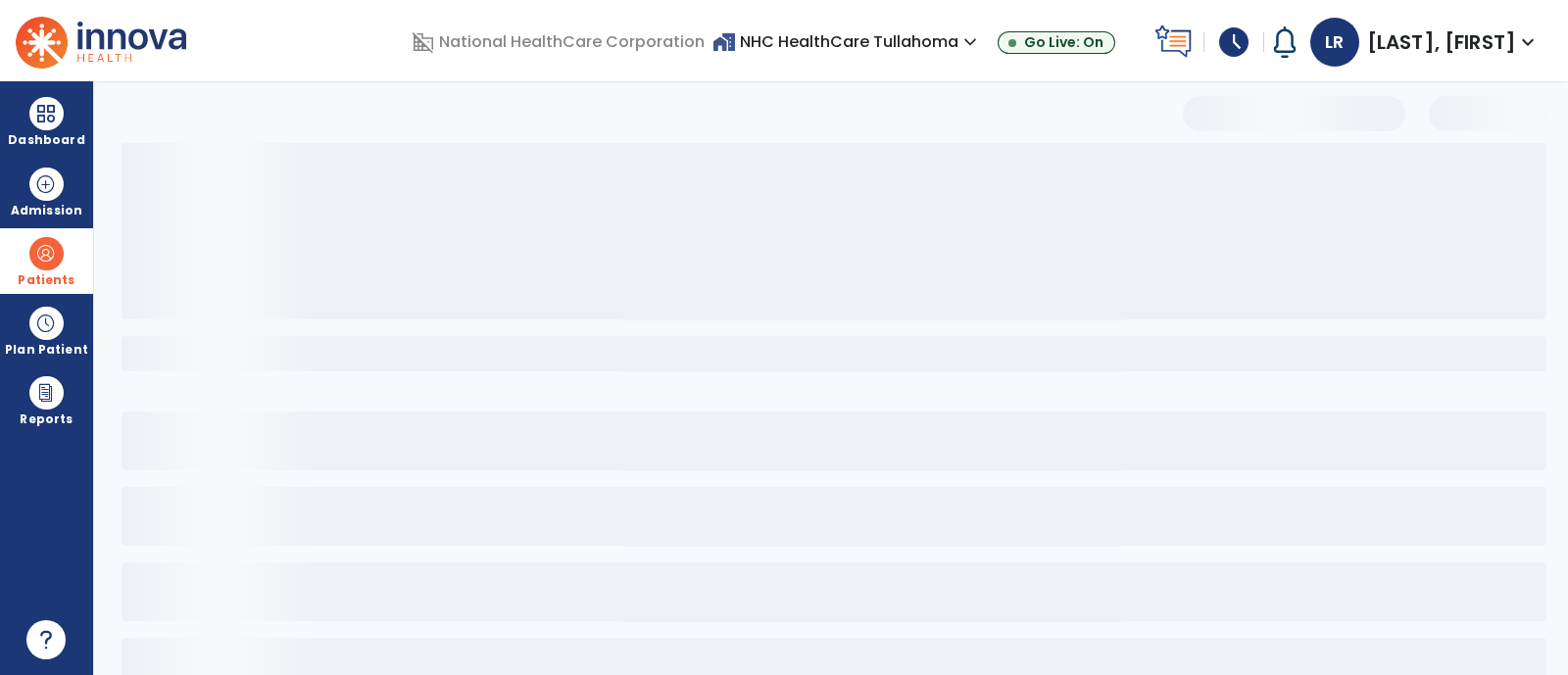 select on "***" 